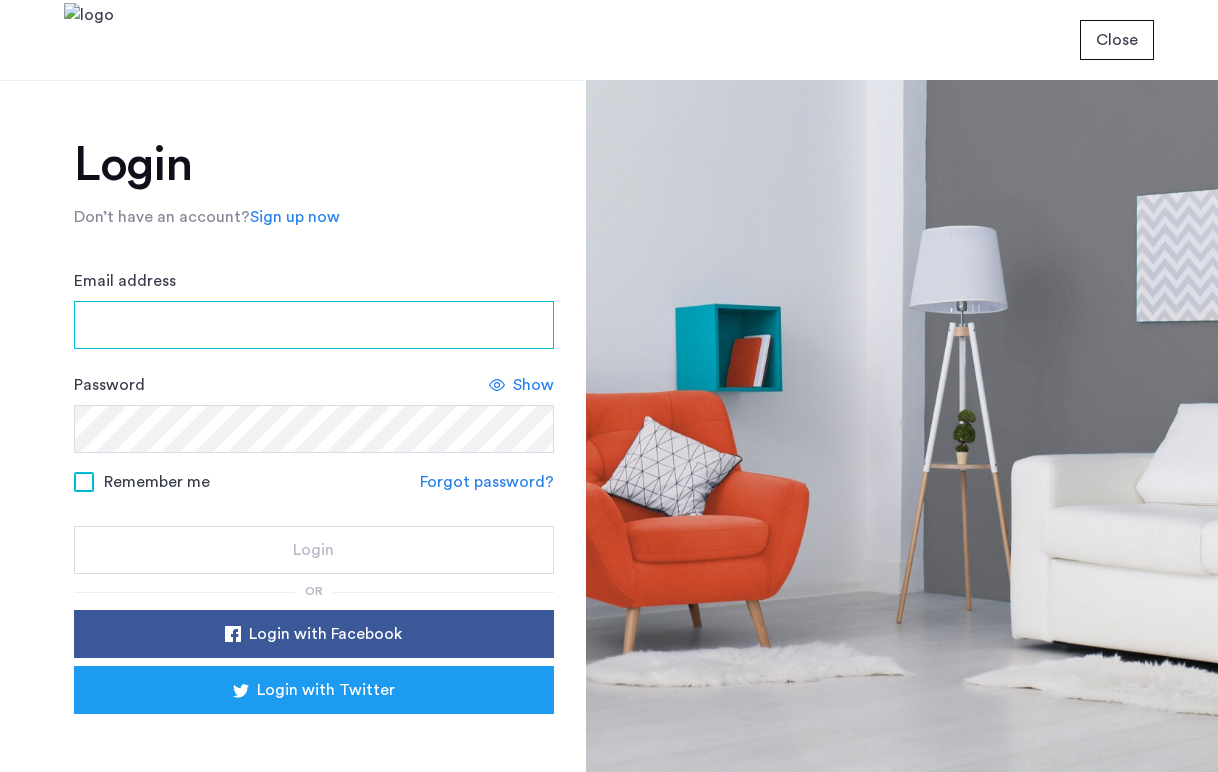 scroll, scrollTop: 0, scrollLeft: 0, axis: both 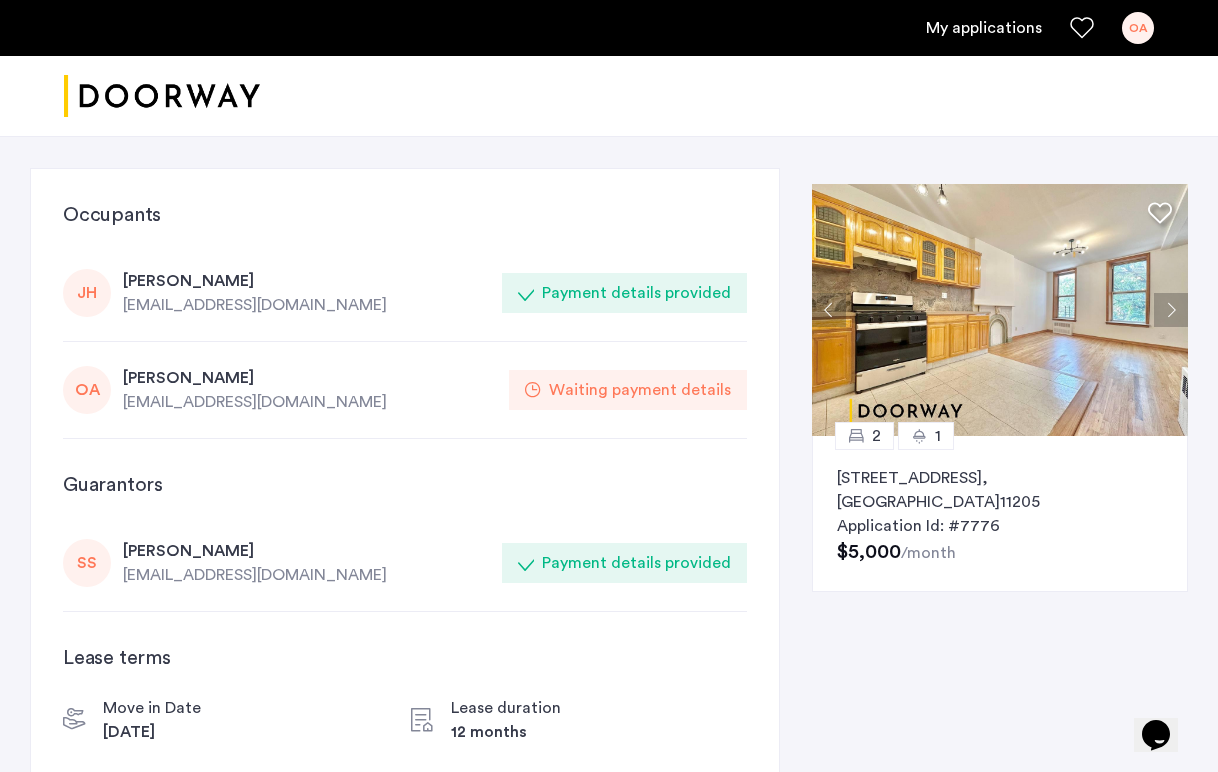 click on "Waiting payment details" 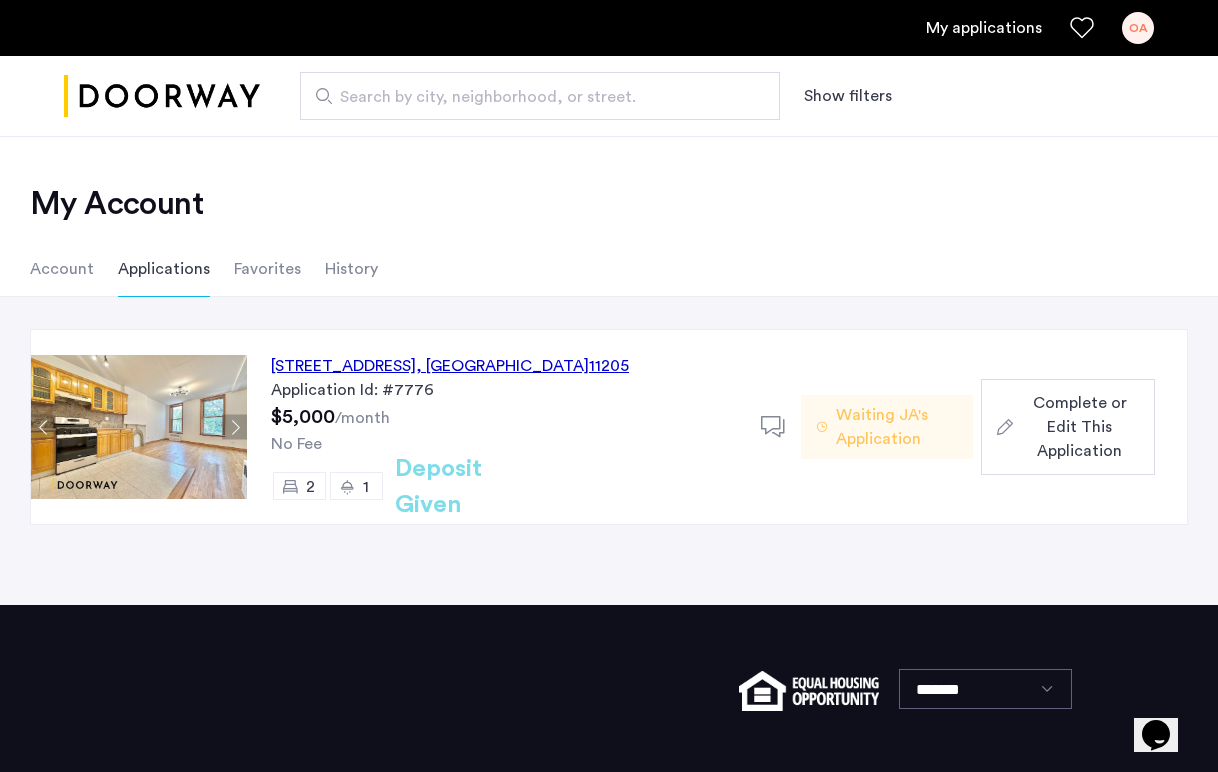 click on "Complete or Edit This Application" 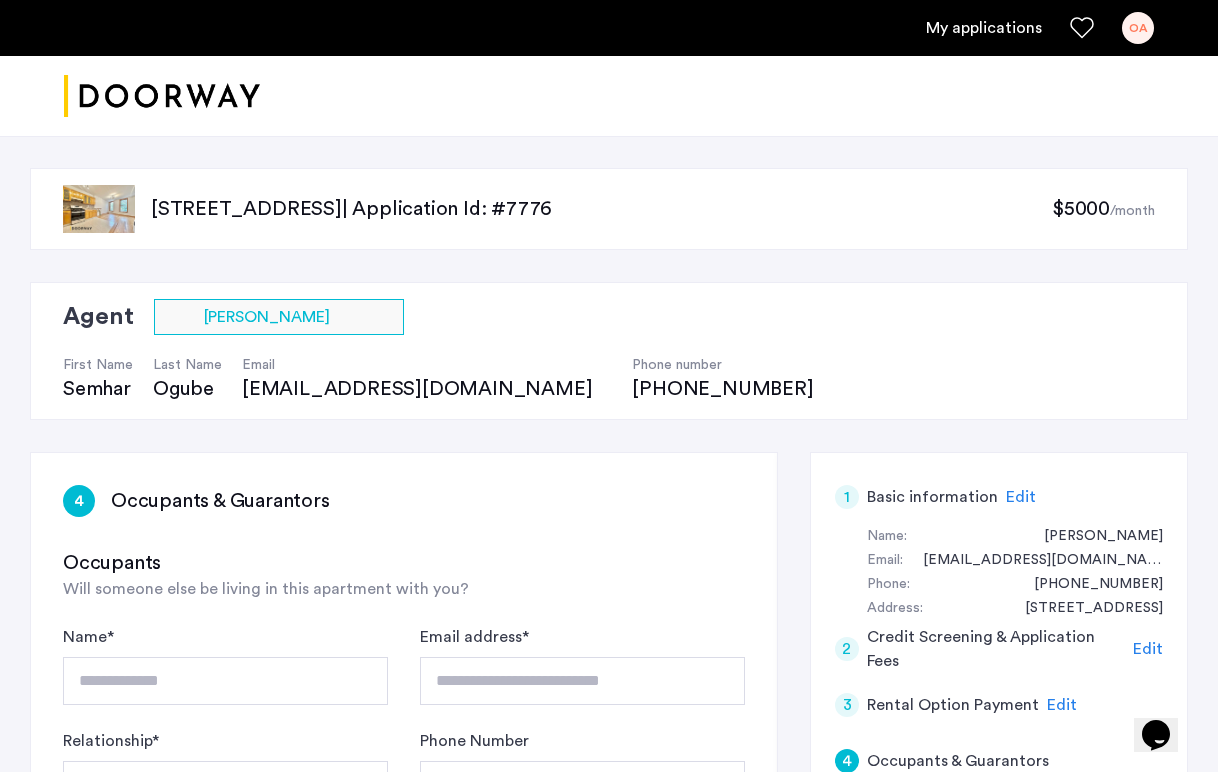 type on "**********" 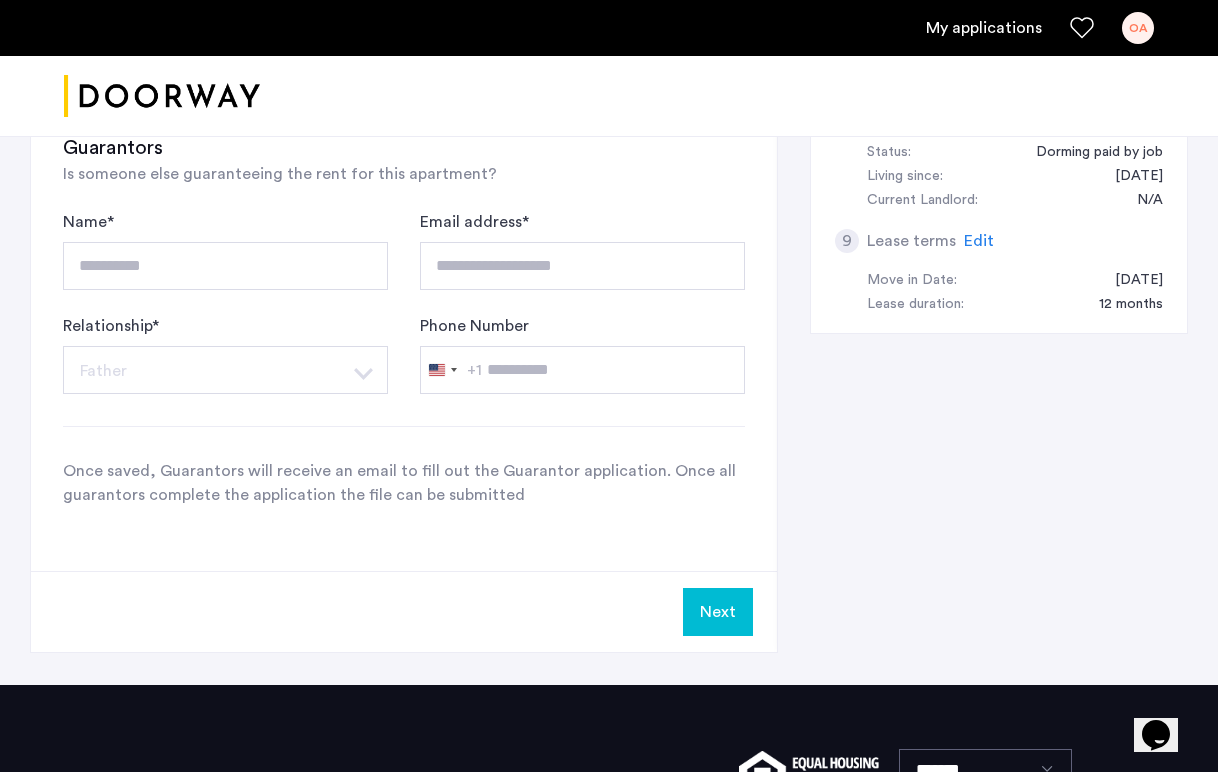 scroll, scrollTop: 1119, scrollLeft: 0, axis: vertical 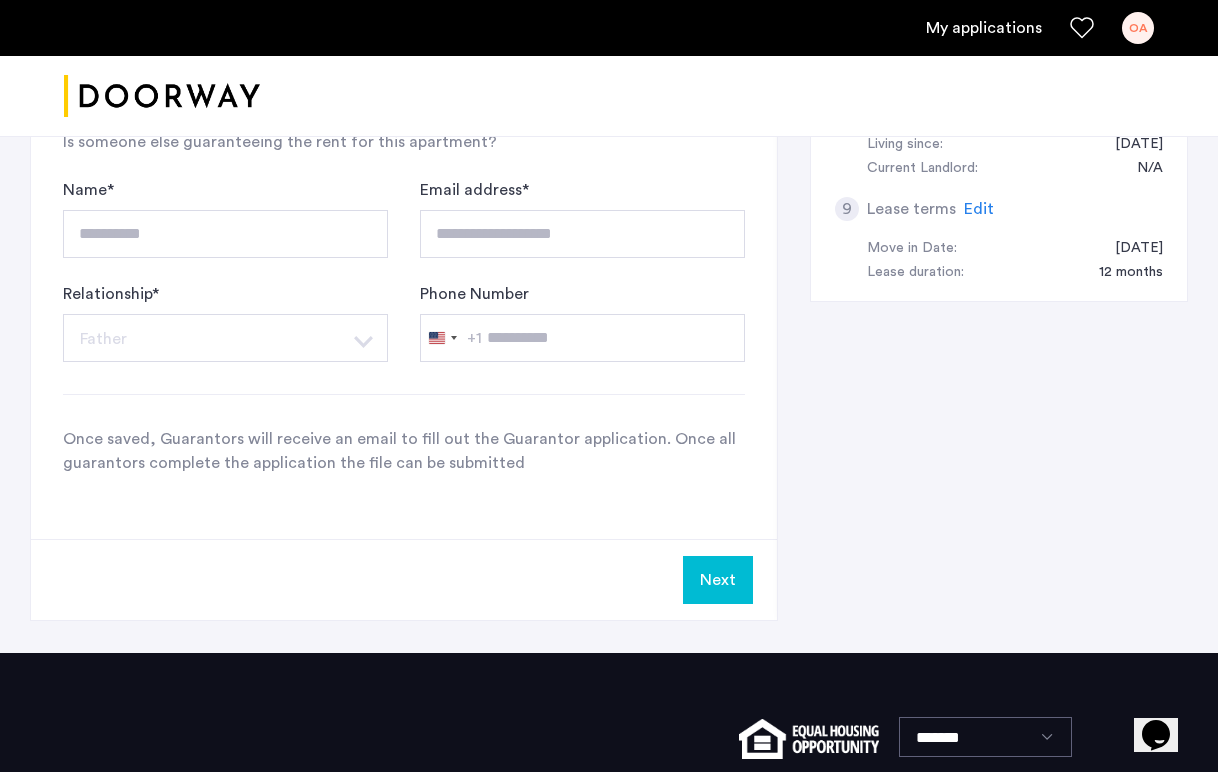 click on "Next" 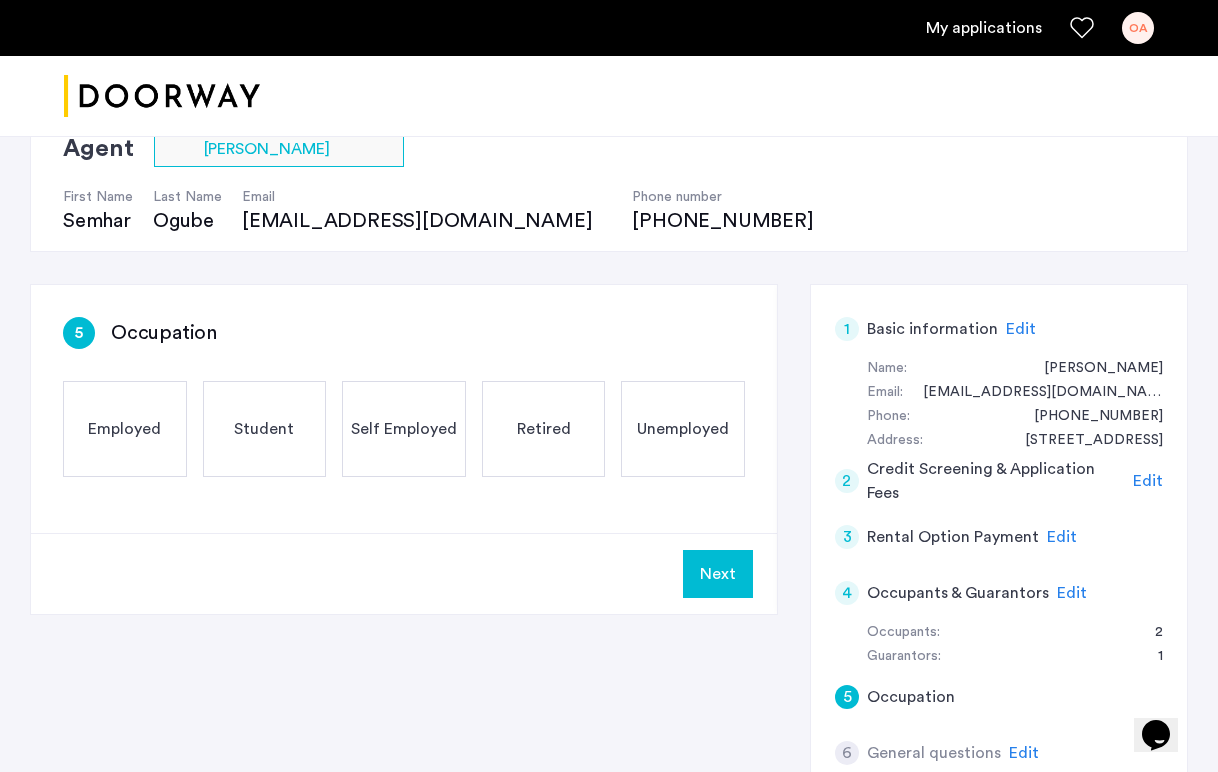 scroll, scrollTop: 178, scrollLeft: 0, axis: vertical 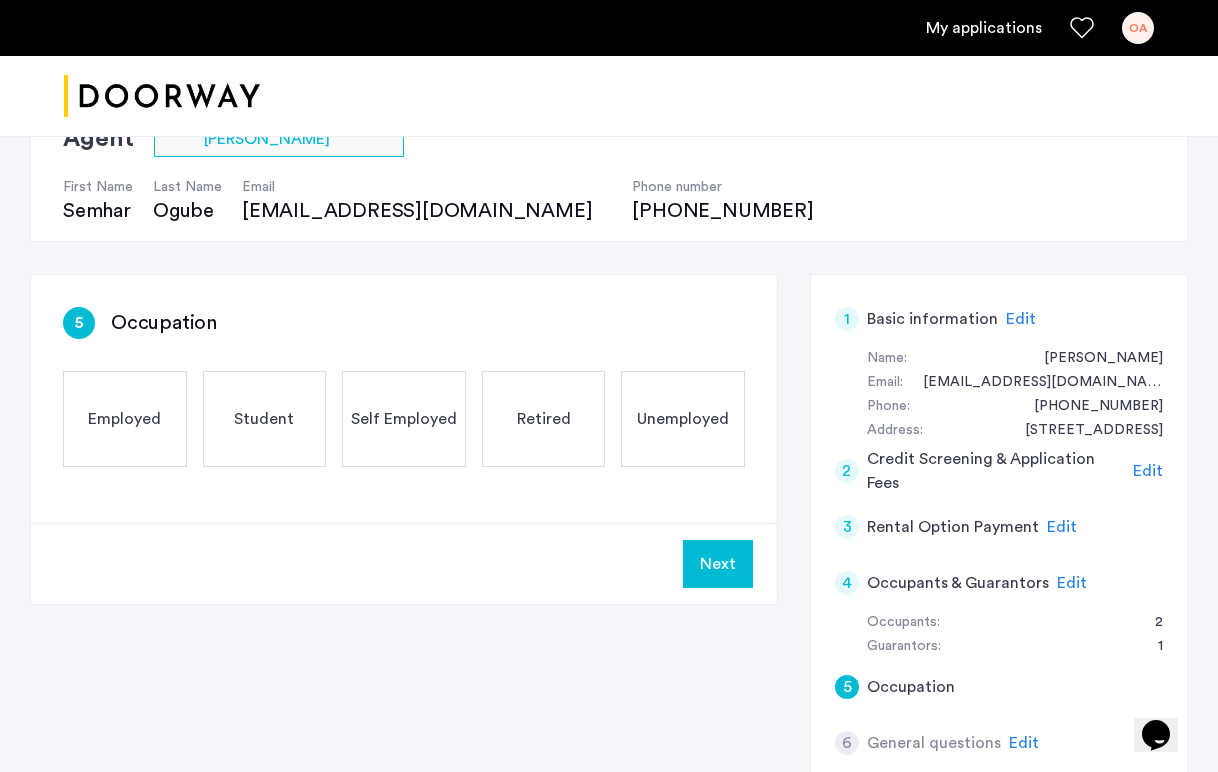 click on "Employed" 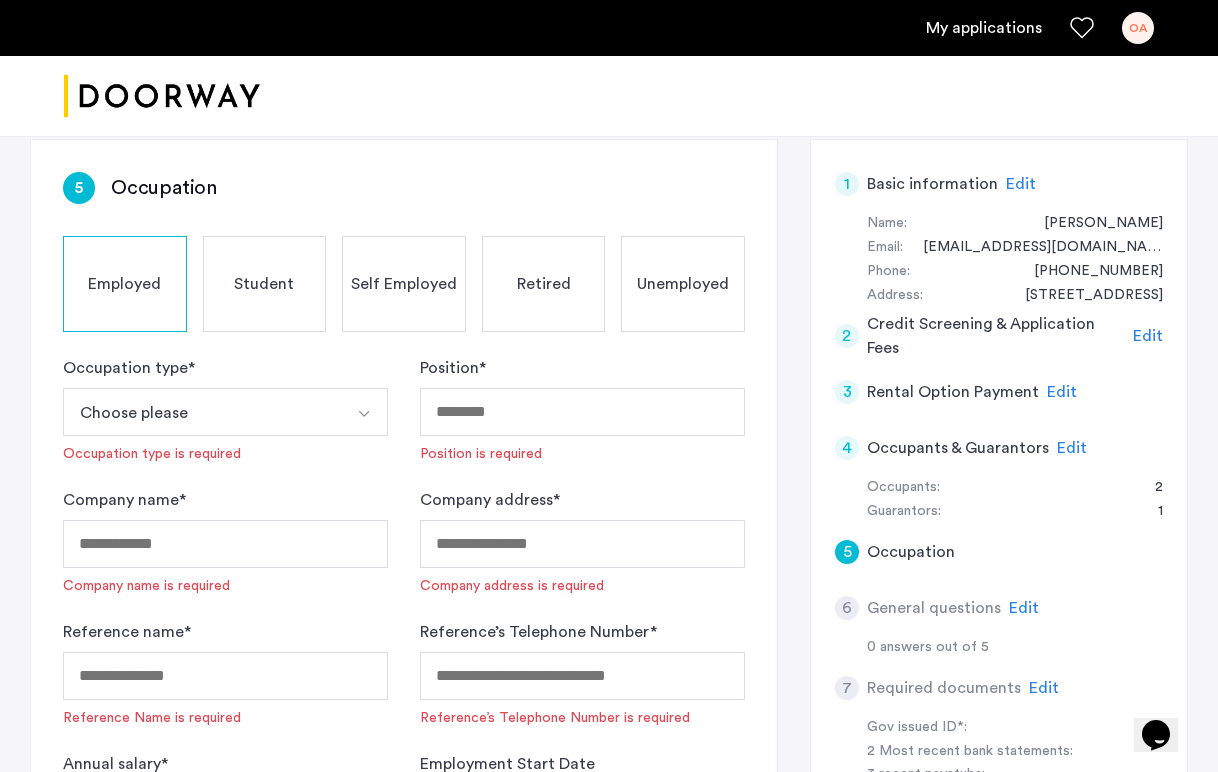 scroll, scrollTop: 317, scrollLeft: 0, axis: vertical 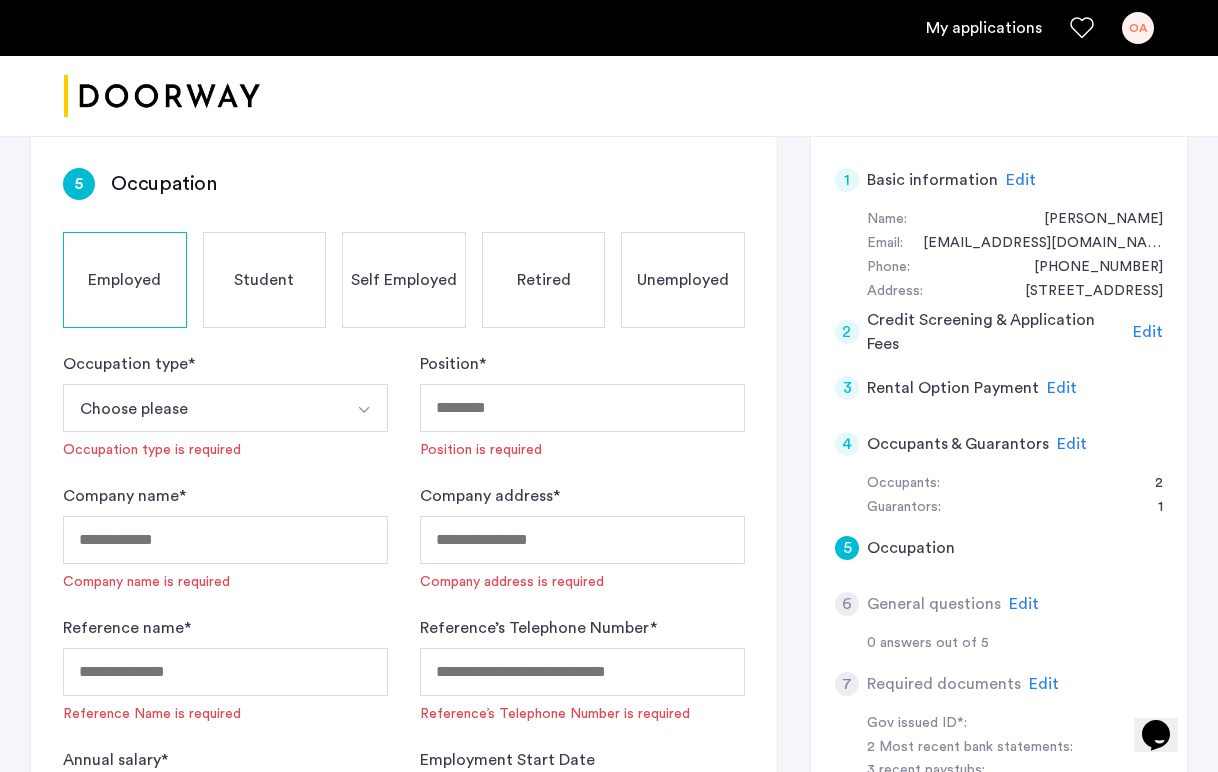 click on "Choose please" at bounding box center (202, 408) 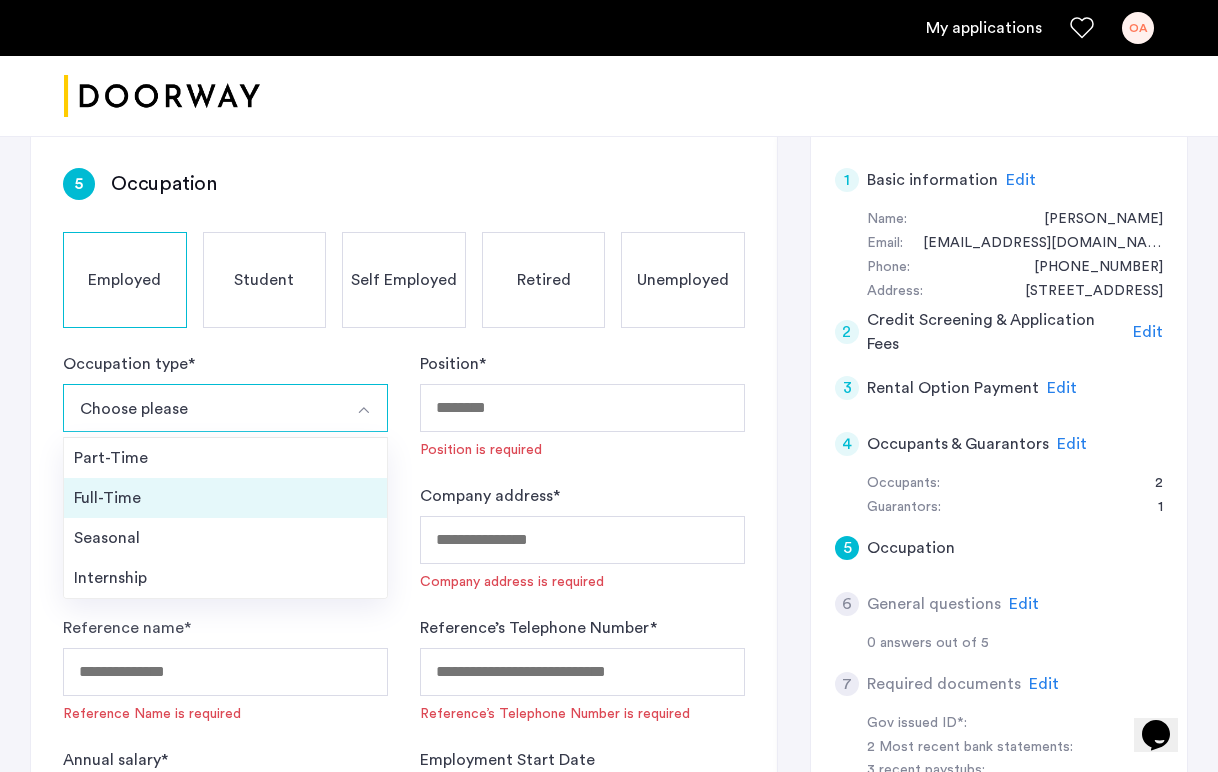 click on "Full-Time" at bounding box center [225, 498] 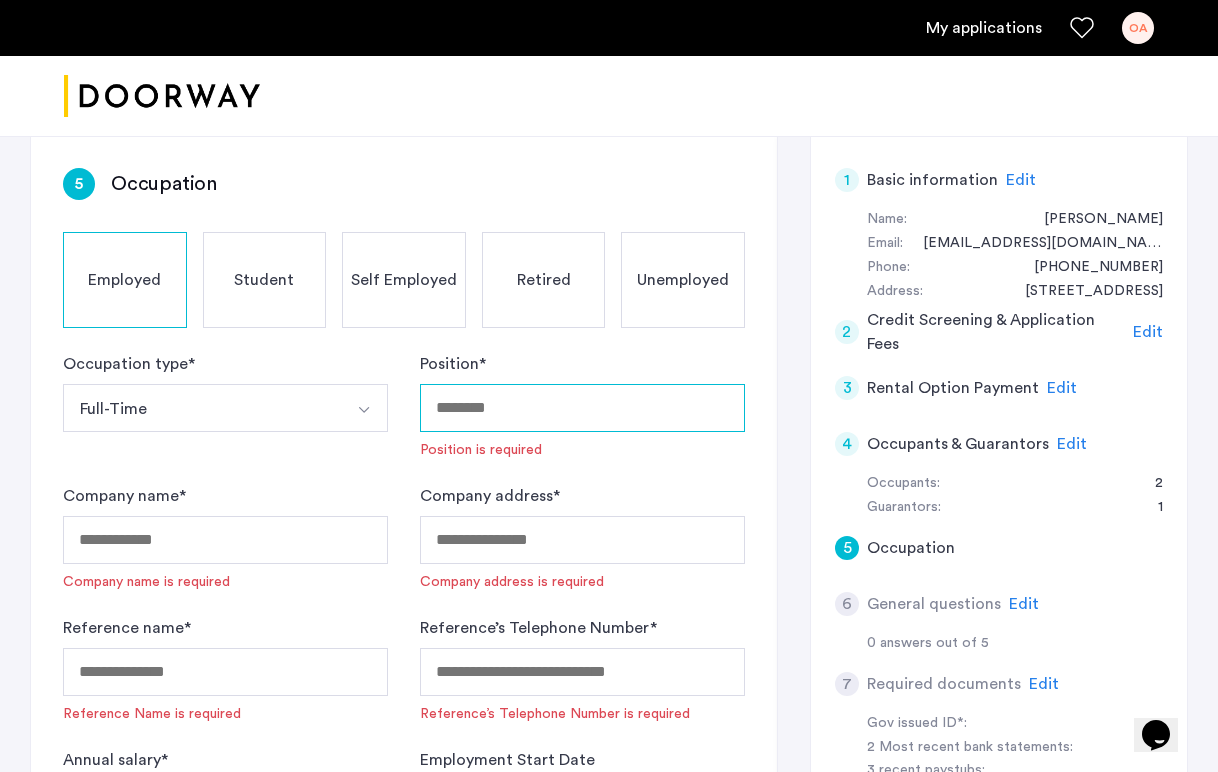 click on "Position  *" at bounding box center [582, 408] 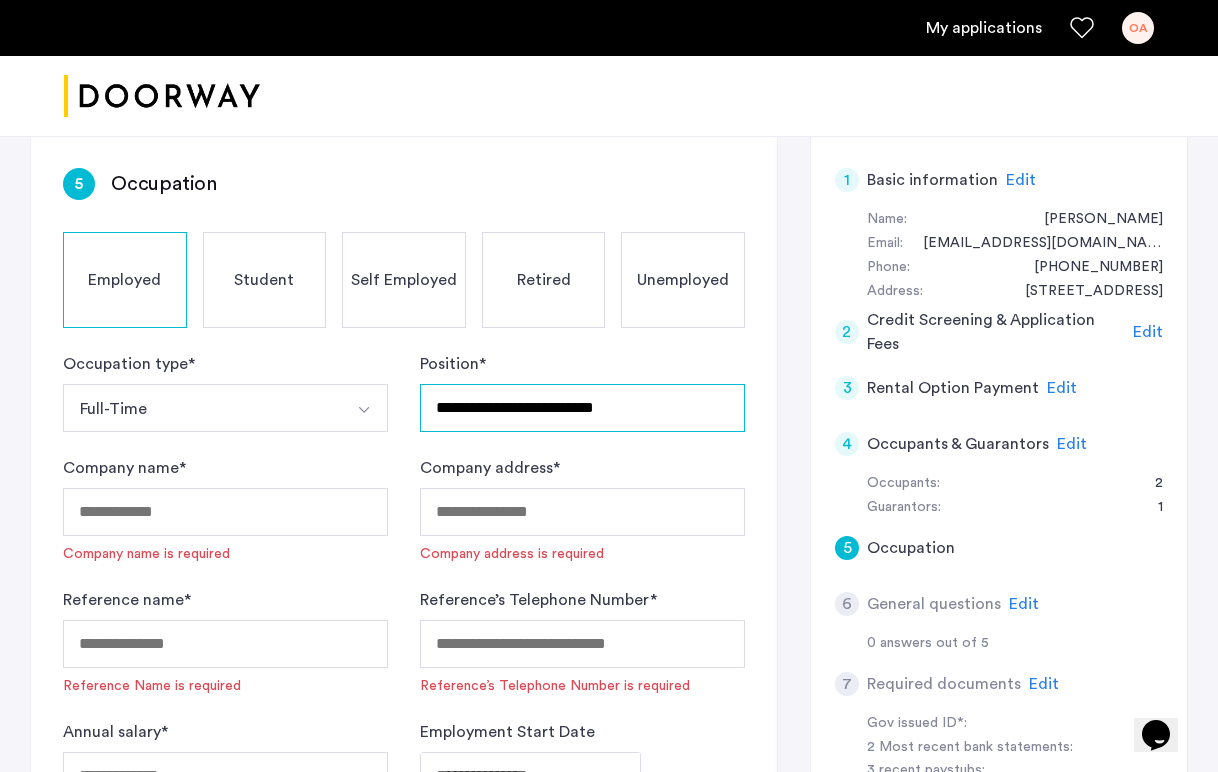 type on "**********" 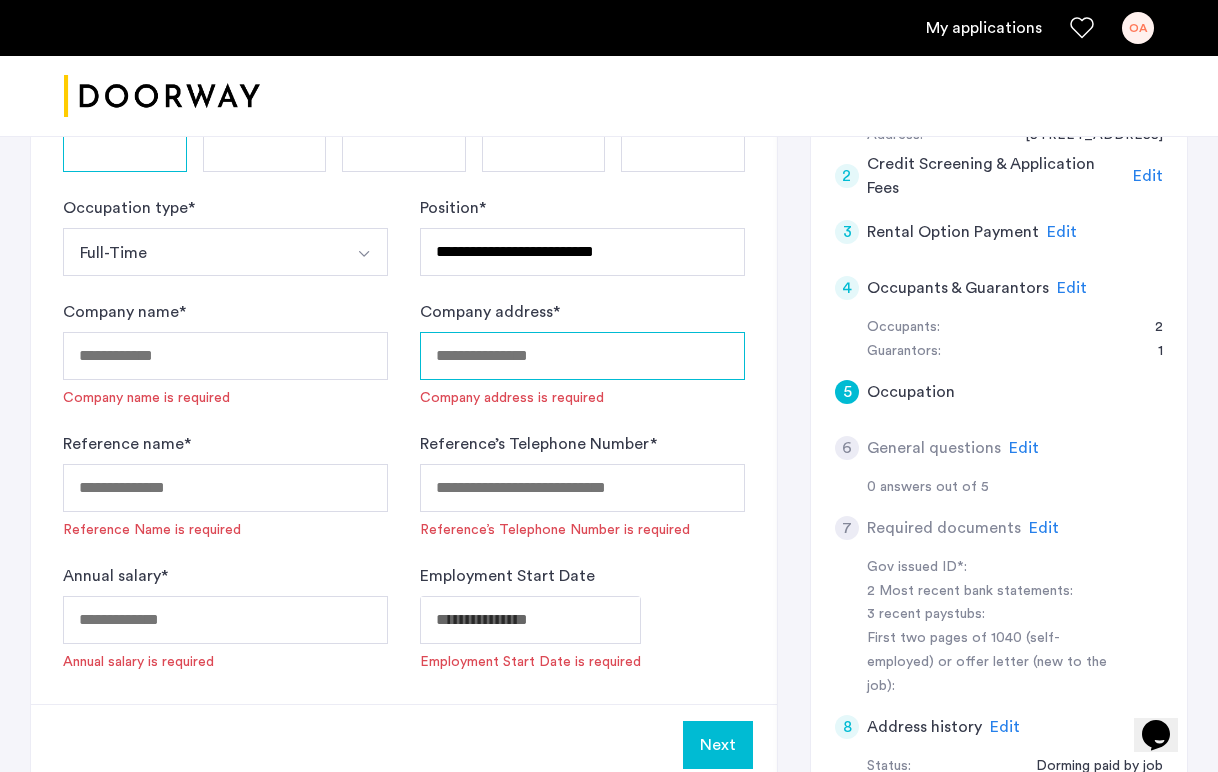 scroll, scrollTop: 488, scrollLeft: 0, axis: vertical 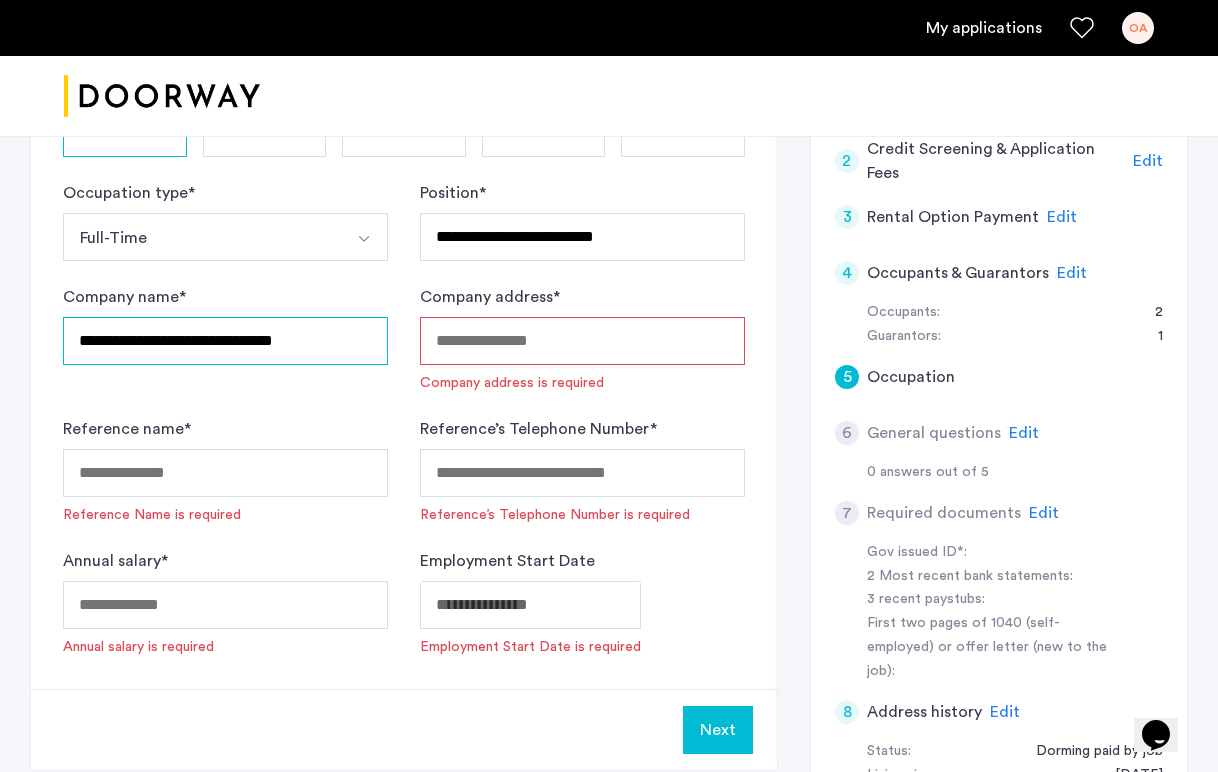 type on "**********" 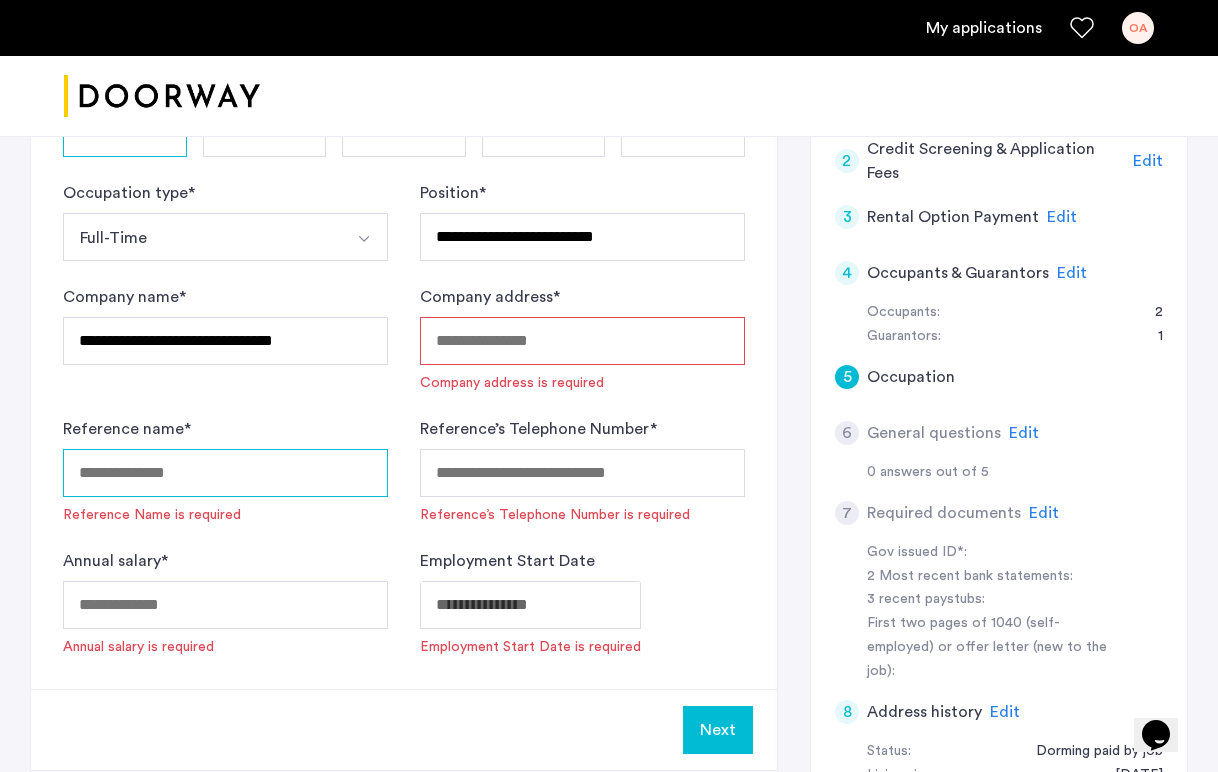 paste on "**********" 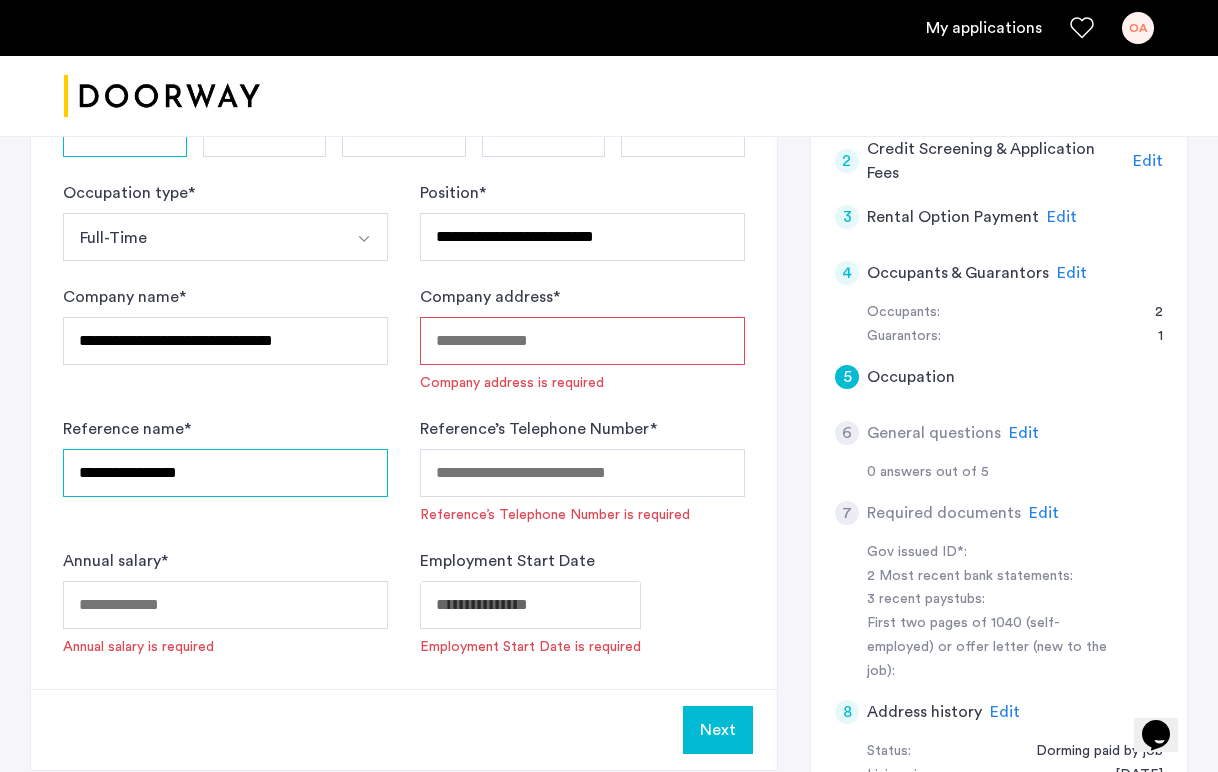 type on "**********" 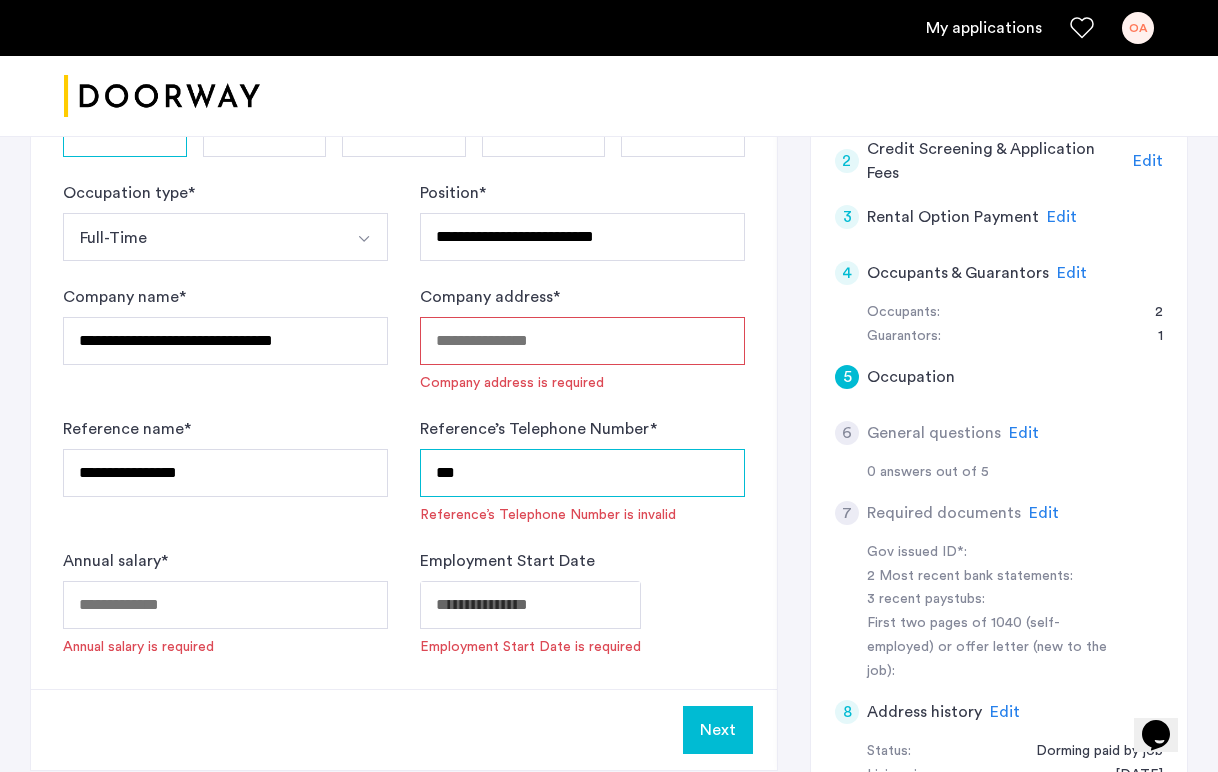 paste on "********" 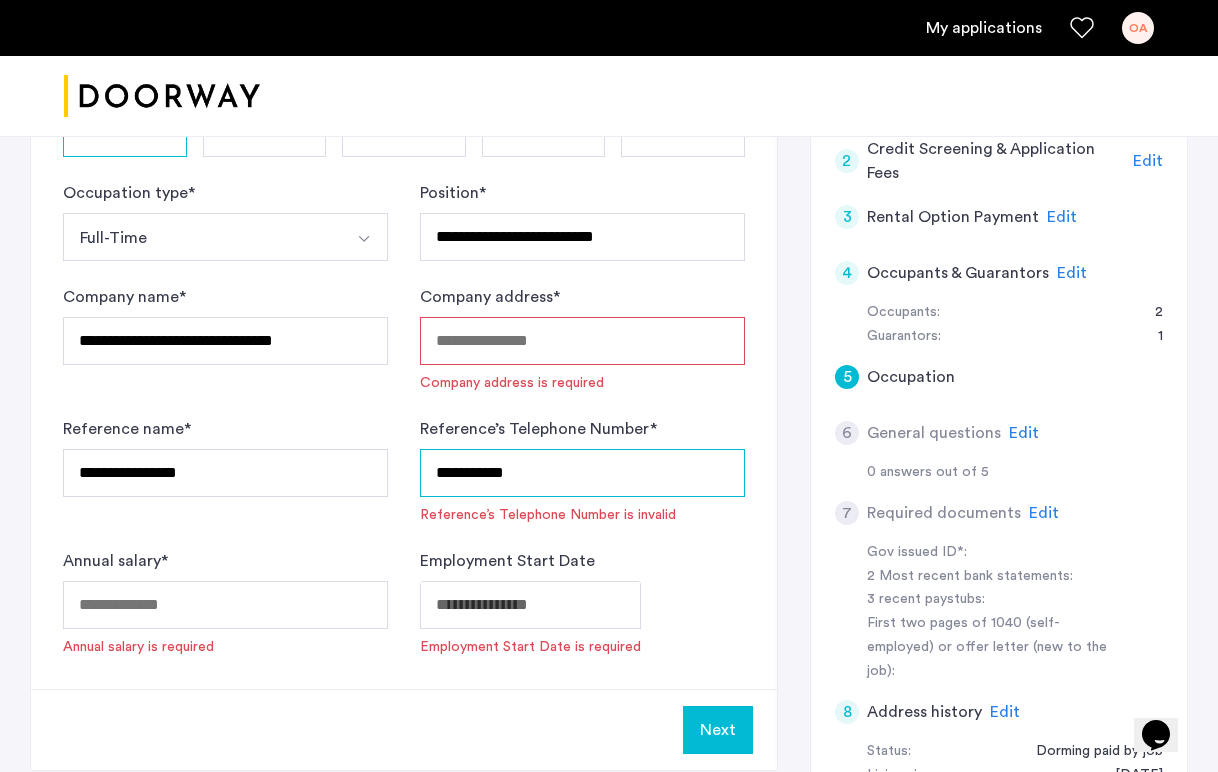 type on "**********" 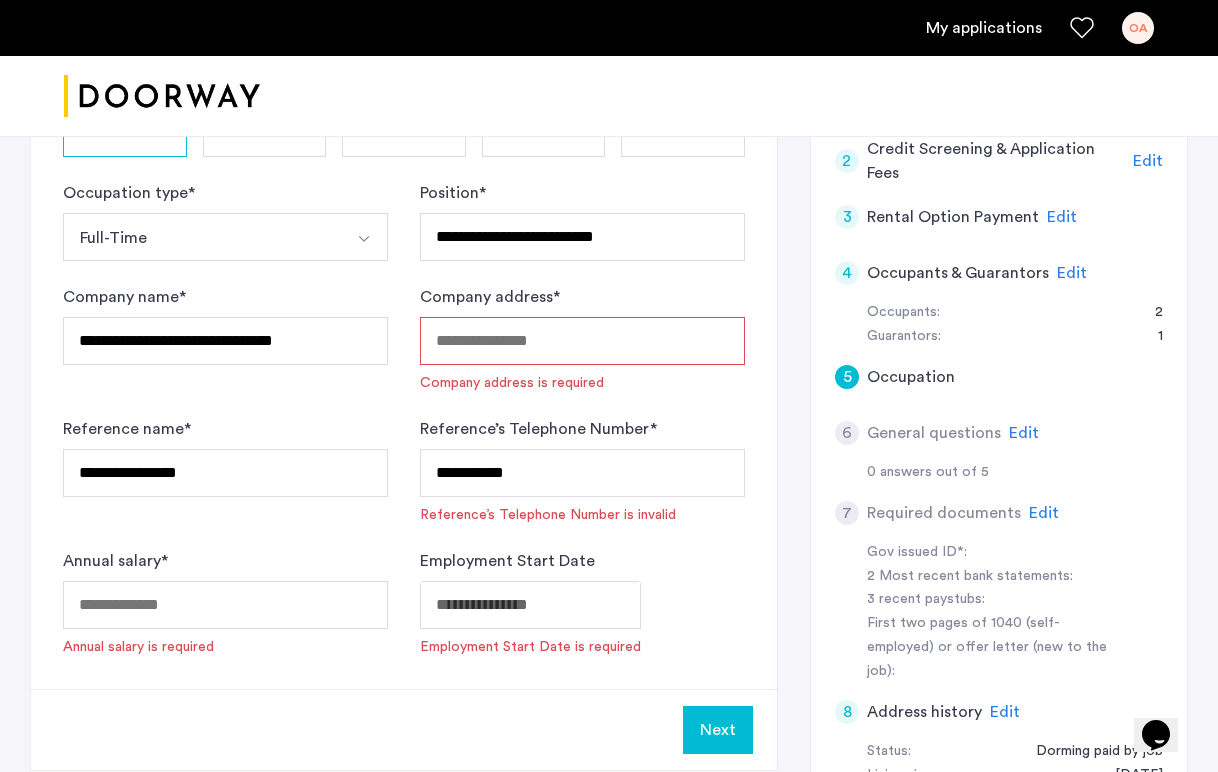 click on "**********" at bounding box center (609, -102) 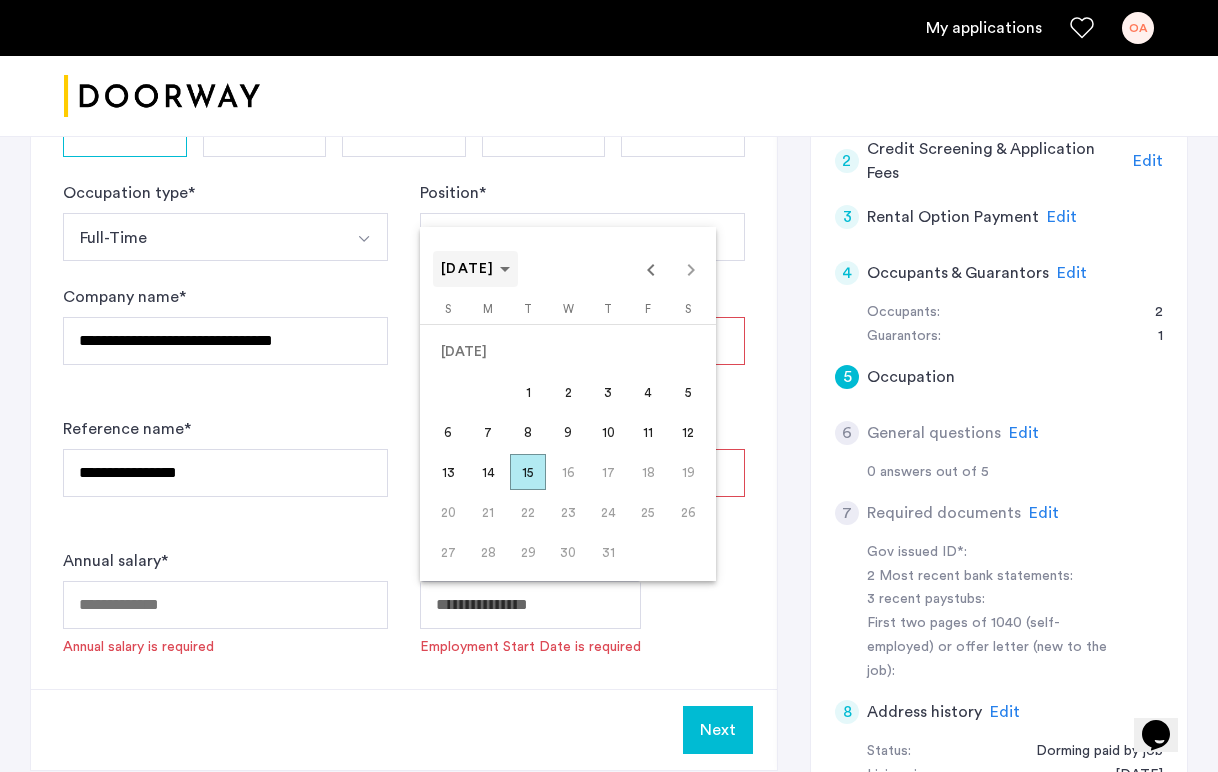 click on "[DATE]" at bounding box center (475, 269) 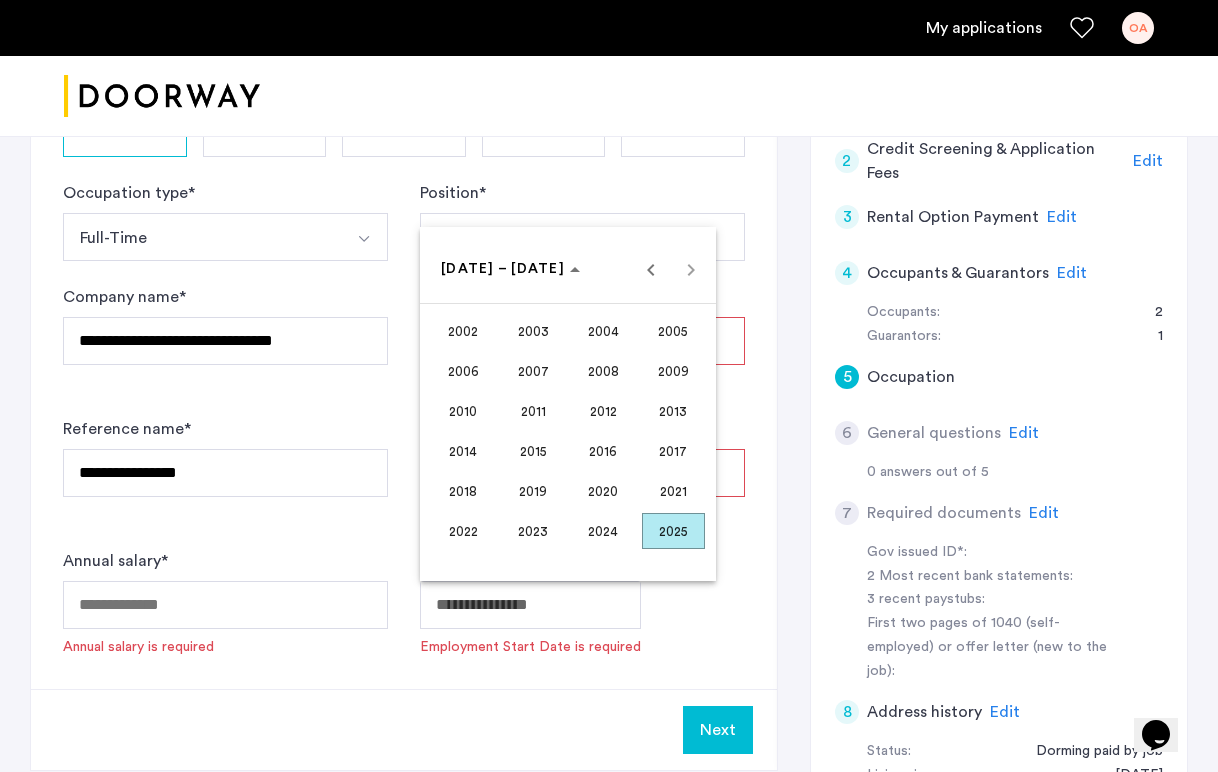 click on "2025" at bounding box center [673, 531] 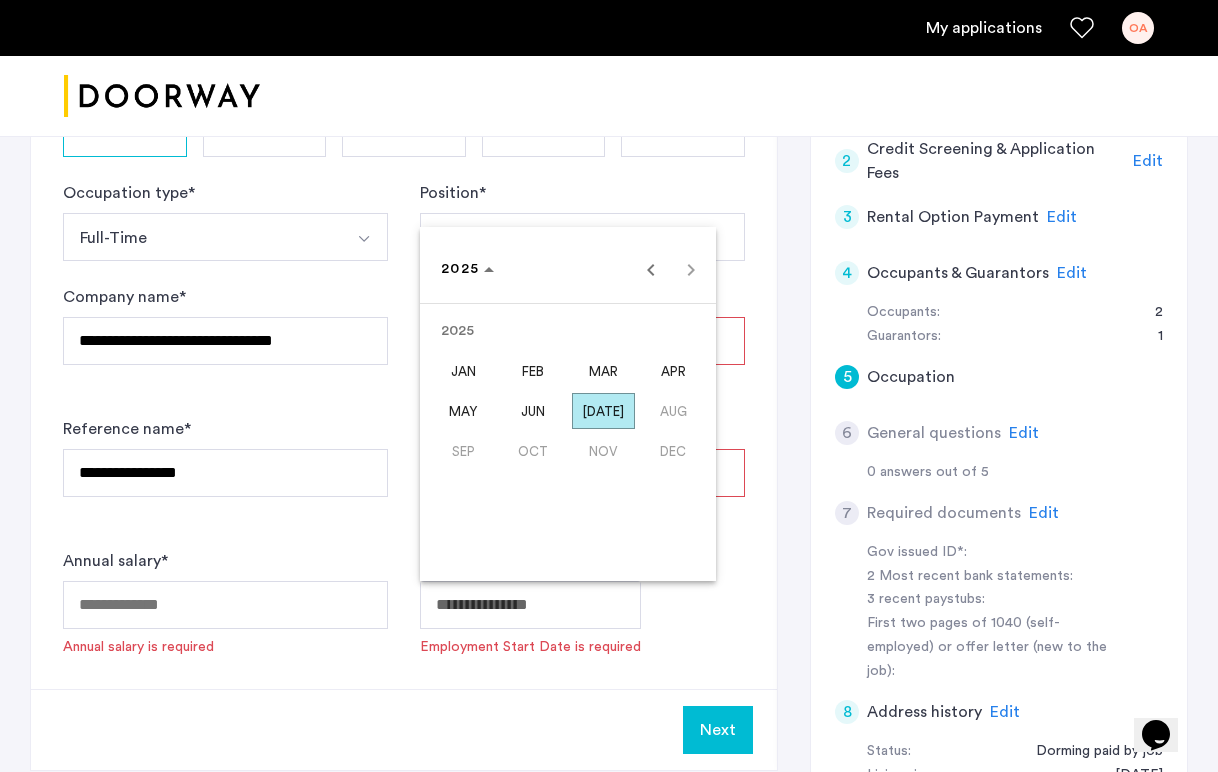 click on "MAY" at bounding box center [463, 411] 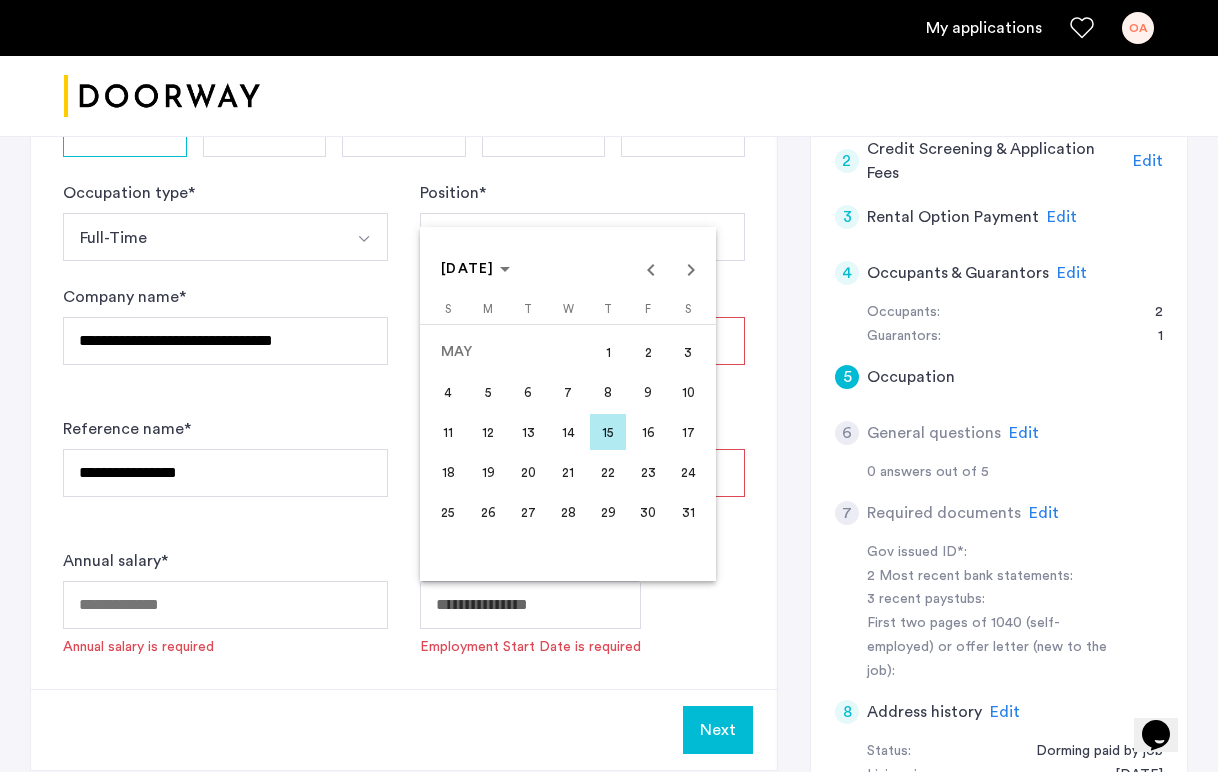 click on "30" at bounding box center [648, 512] 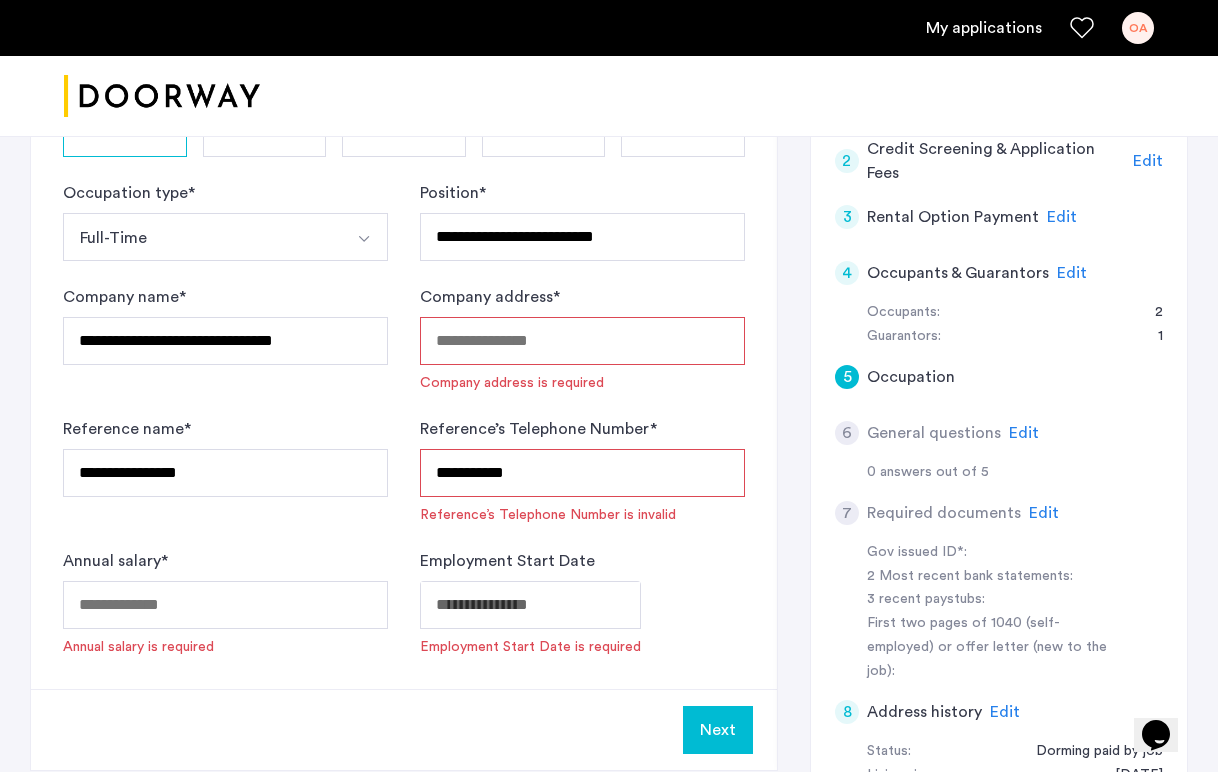 type on "**********" 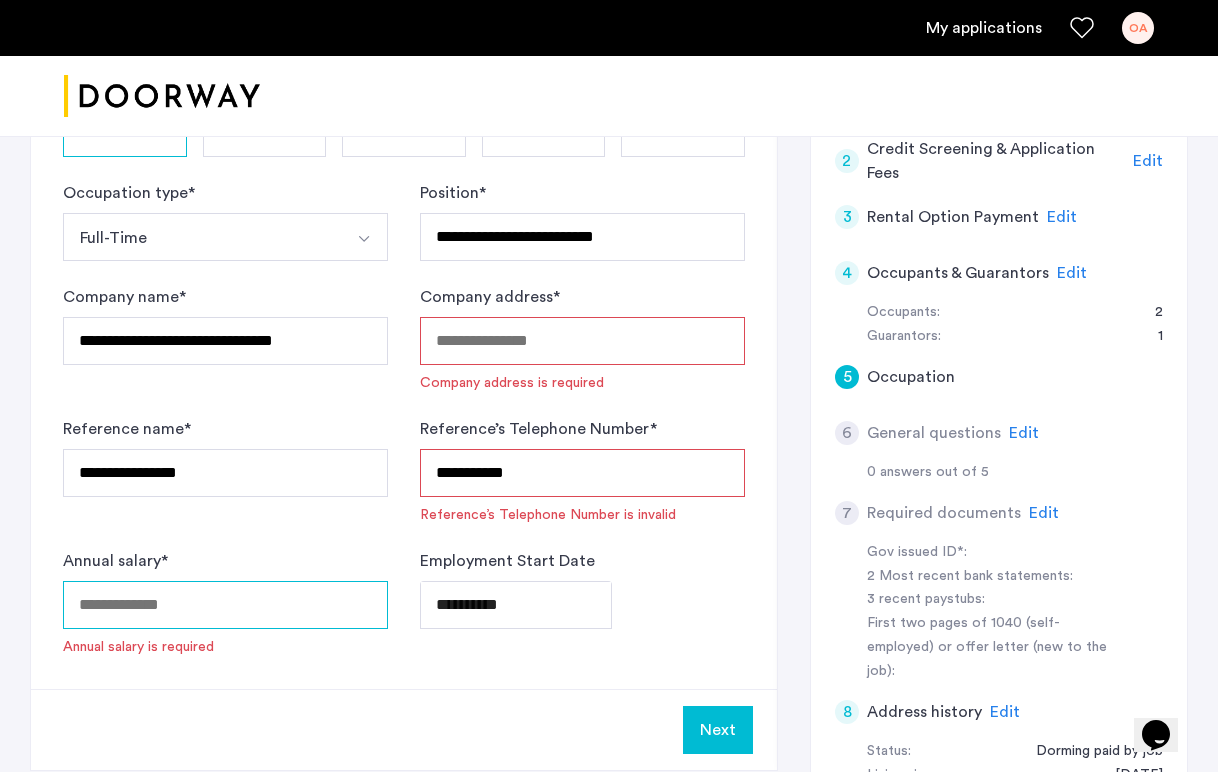 click on "Annual salary  *" at bounding box center [225, 605] 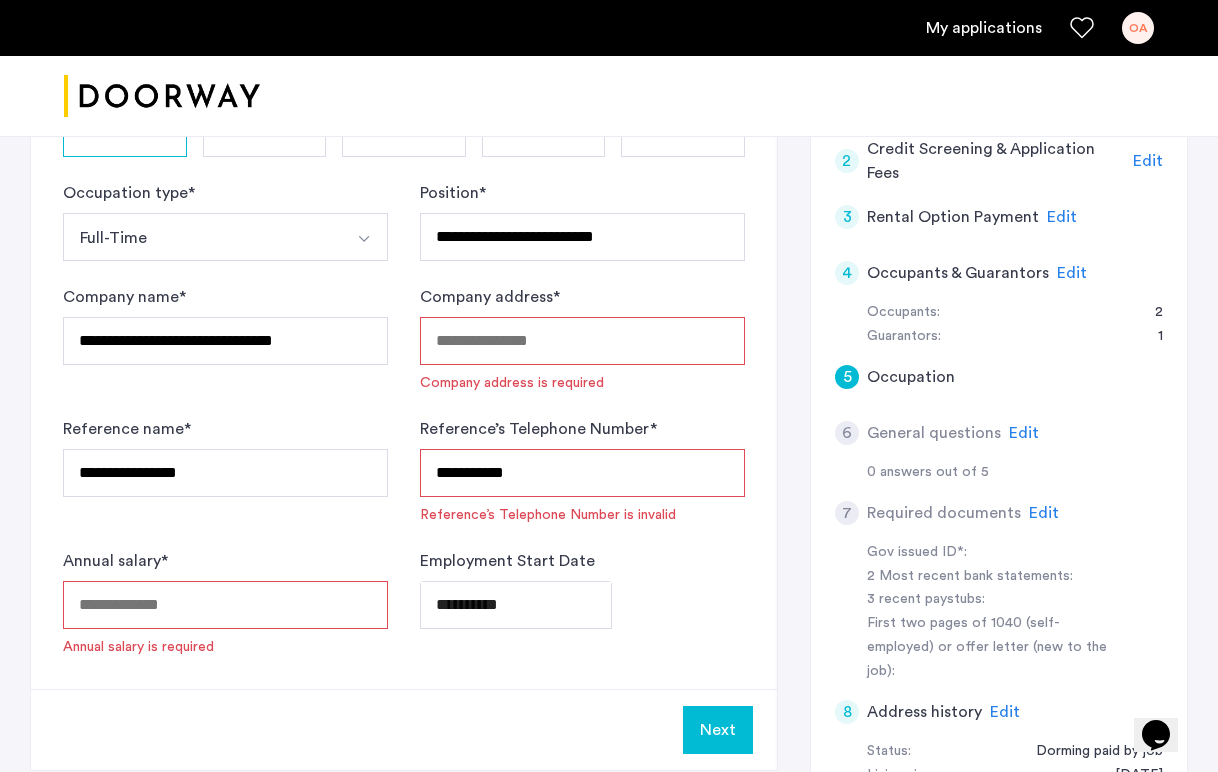 click on "**********" at bounding box center (582, 473) 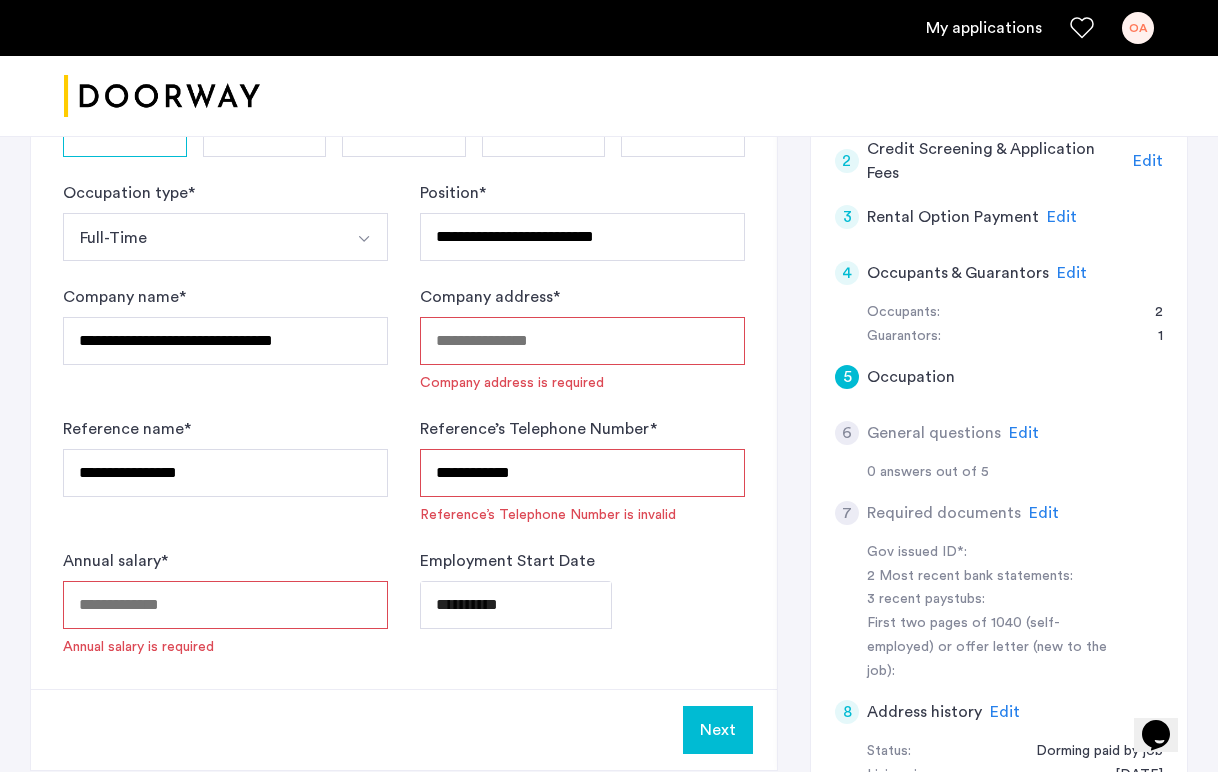 click on "**********" at bounding box center [582, 473] 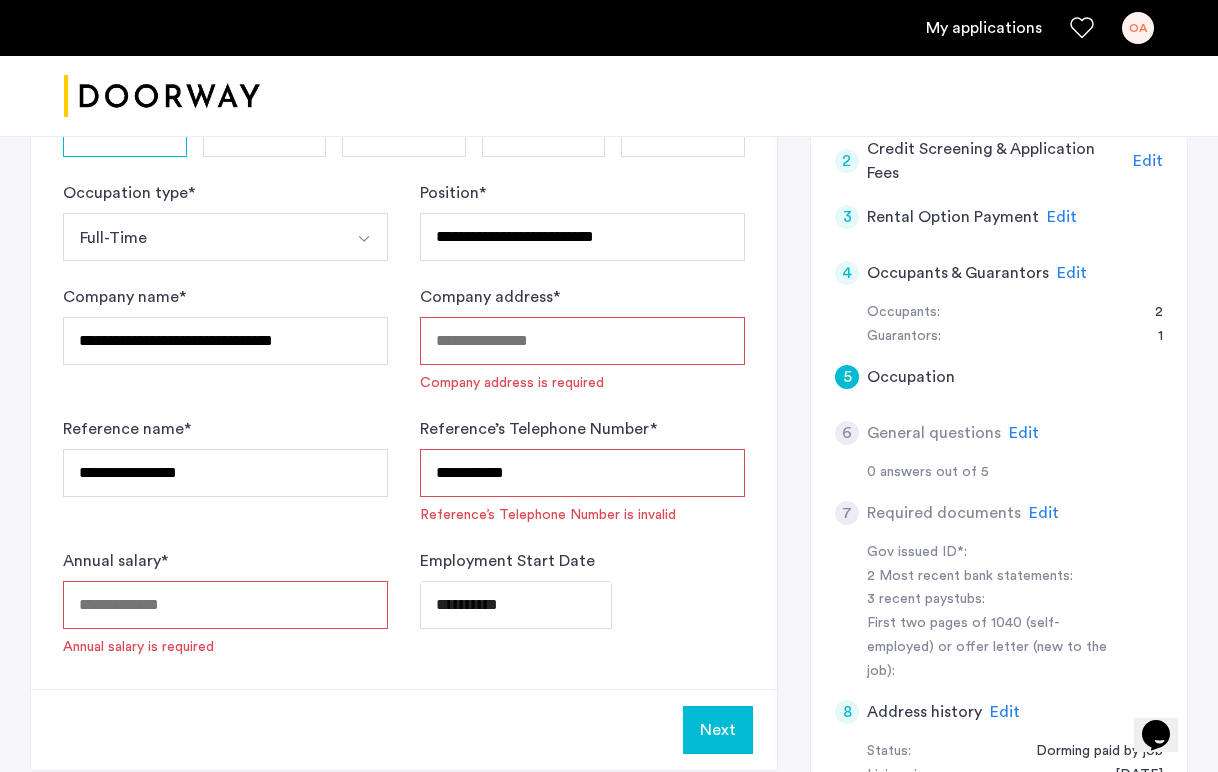 click on "**********" at bounding box center (582, 473) 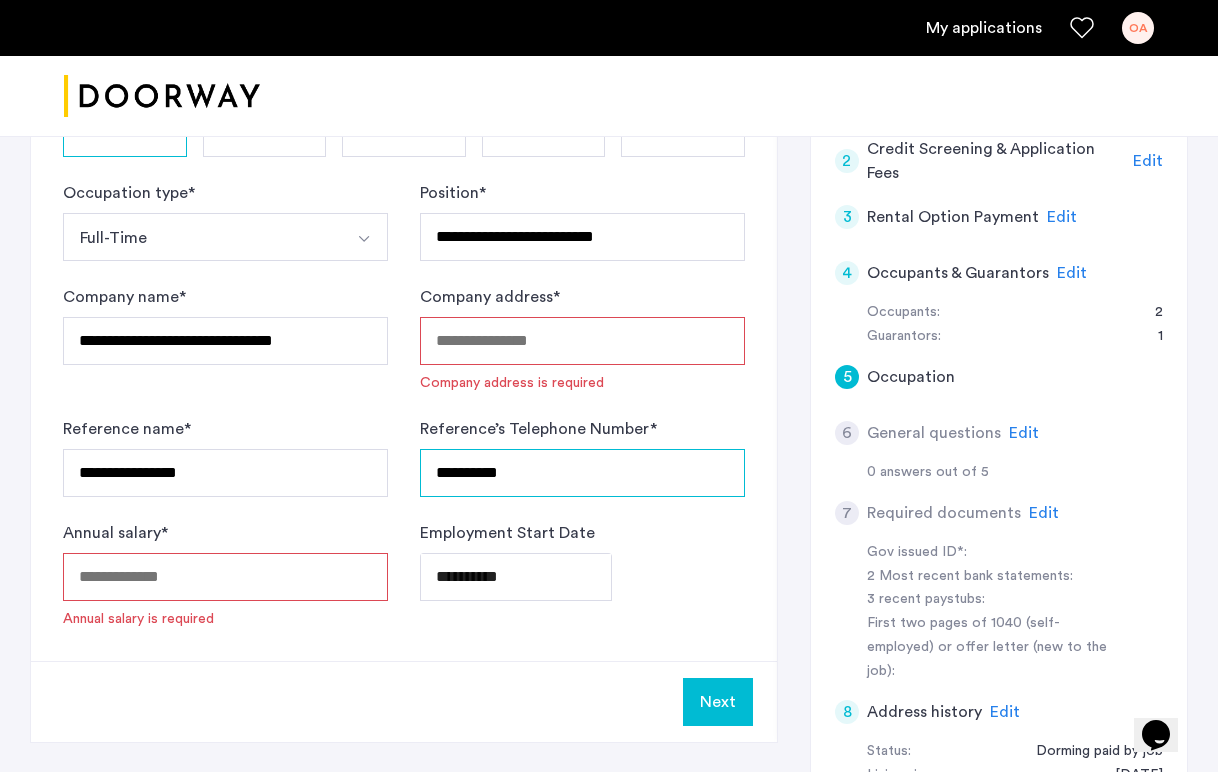 type on "**********" 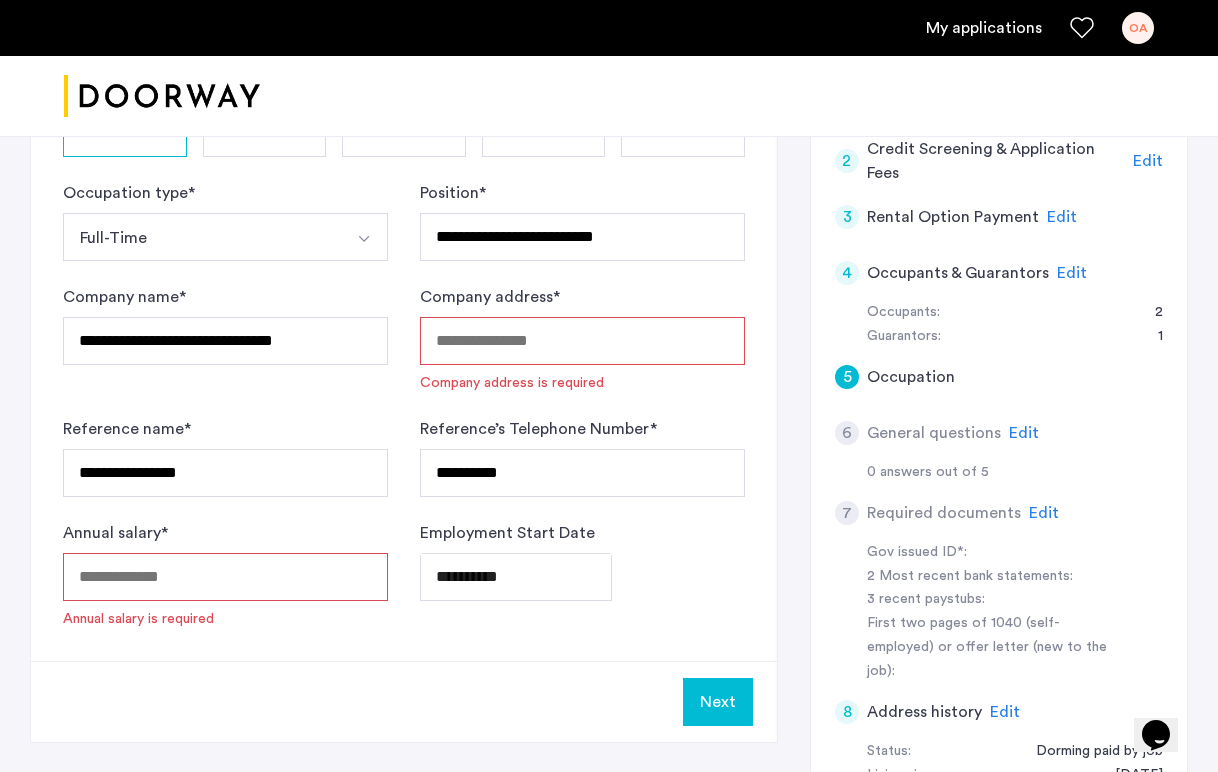 click on "**********" 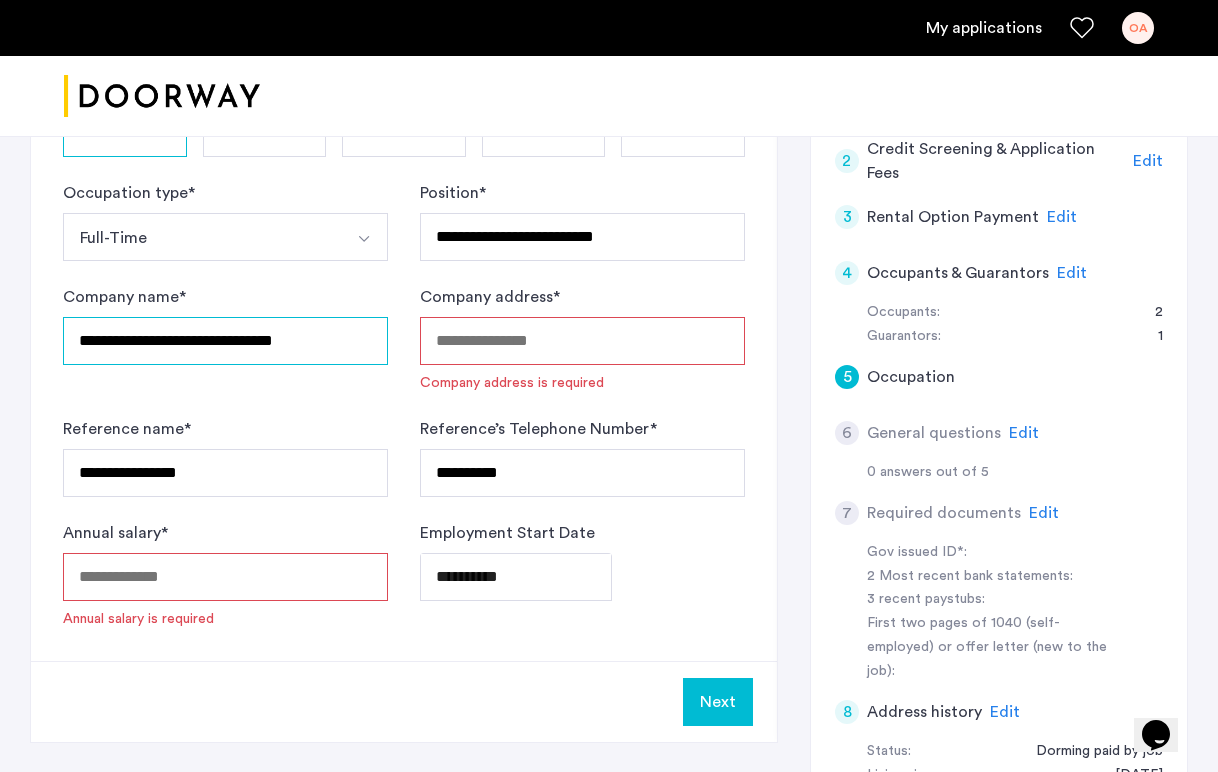 click on "**********" at bounding box center (225, 341) 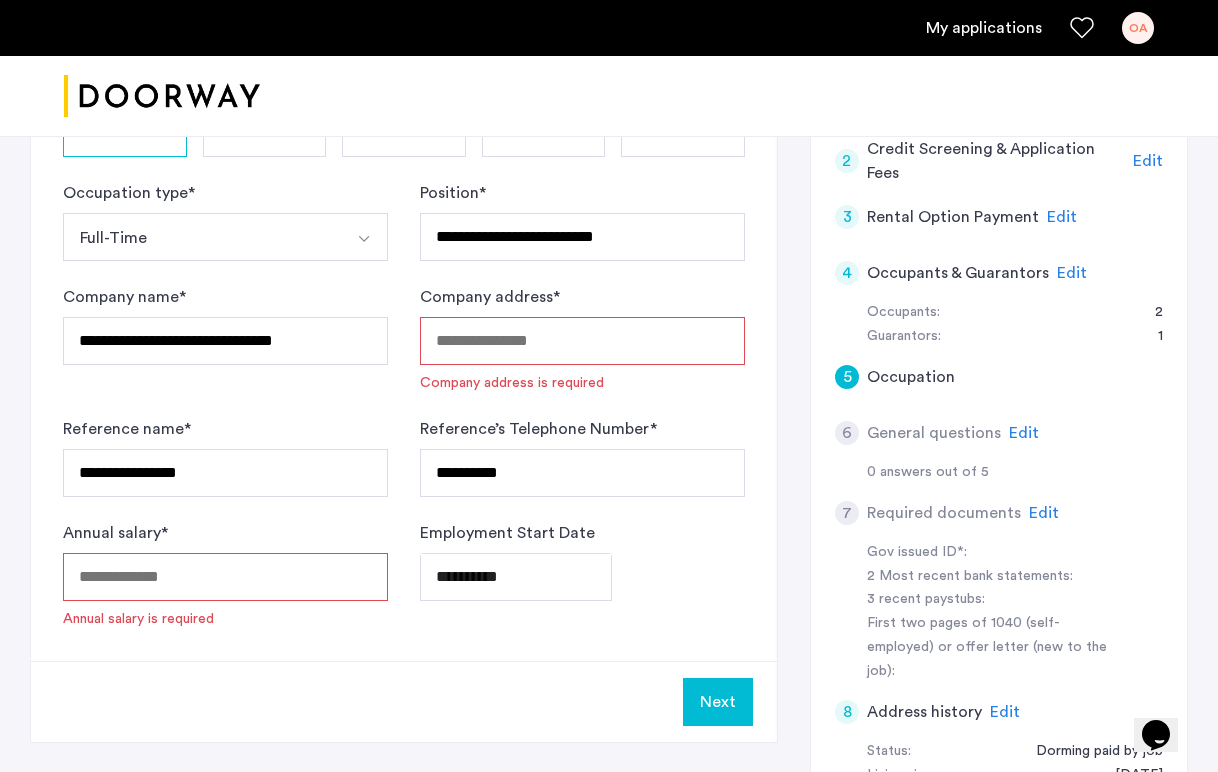 click on "Company address  *" at bounding box center (582, 341) 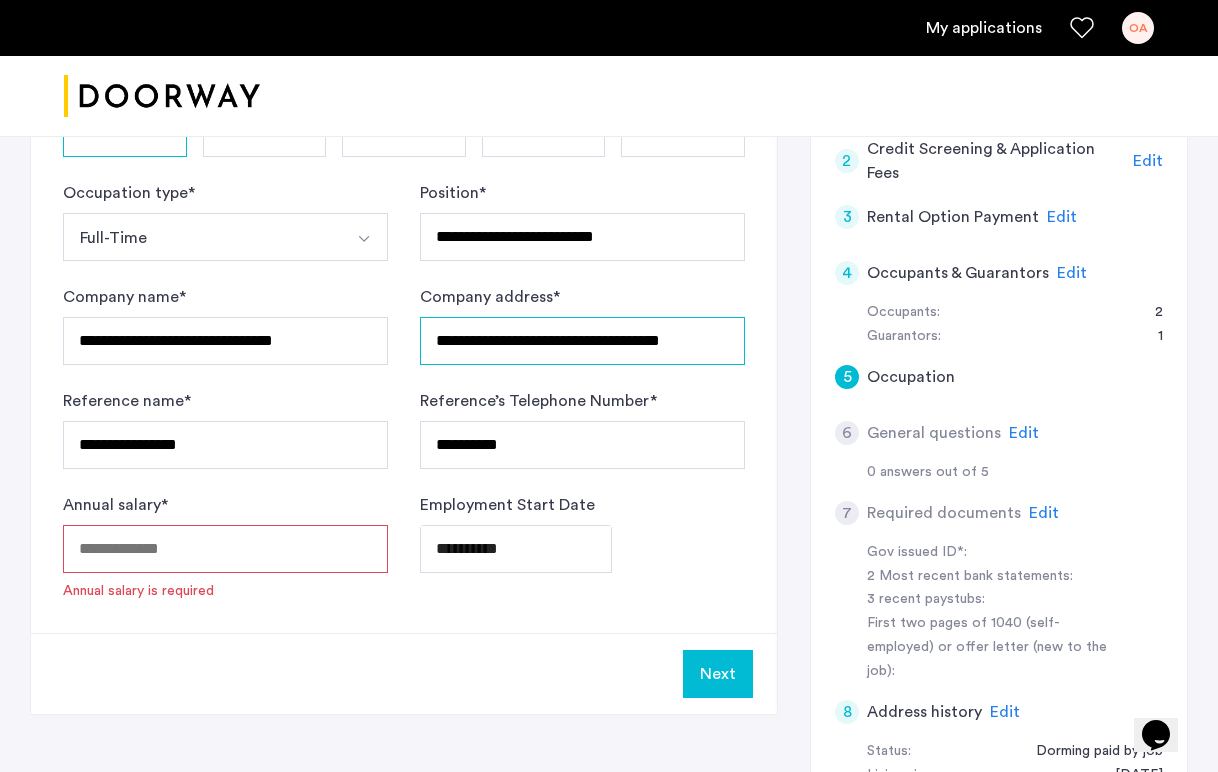 type on "**********" 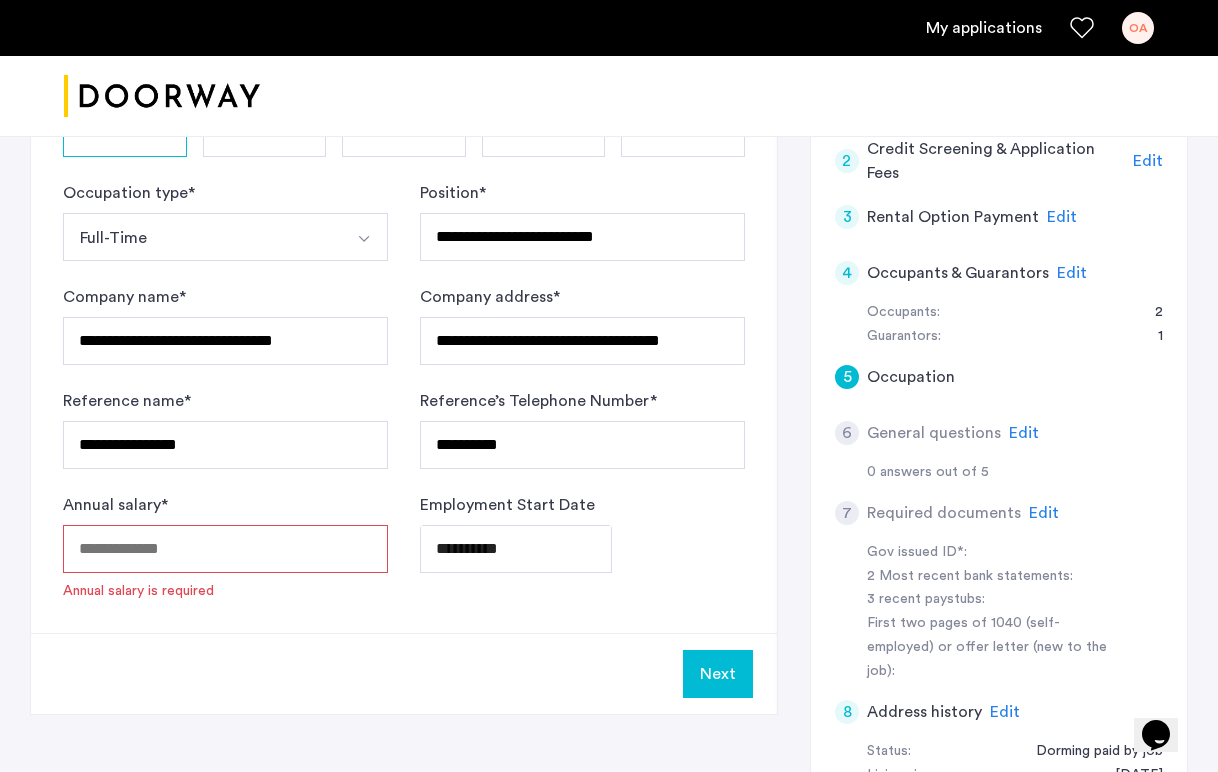 click on "Annual salary  *" at bounding box center [225, 549] 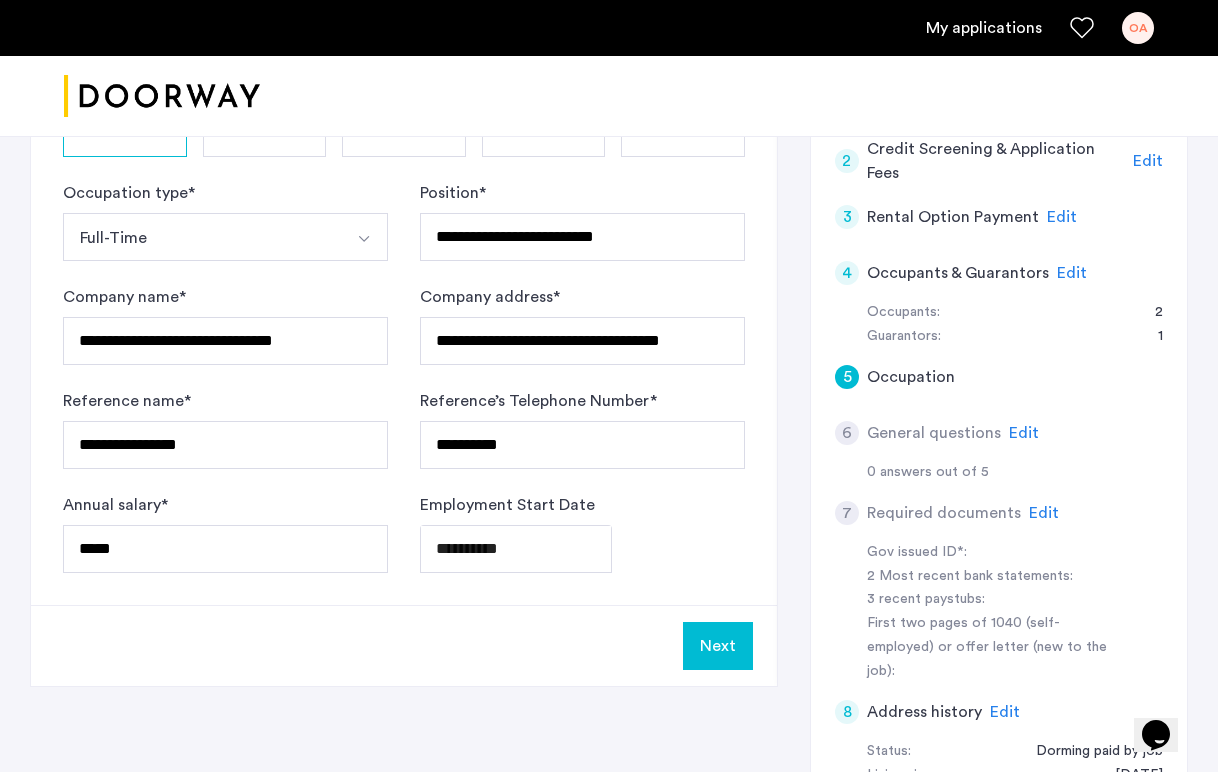 click on "Next" 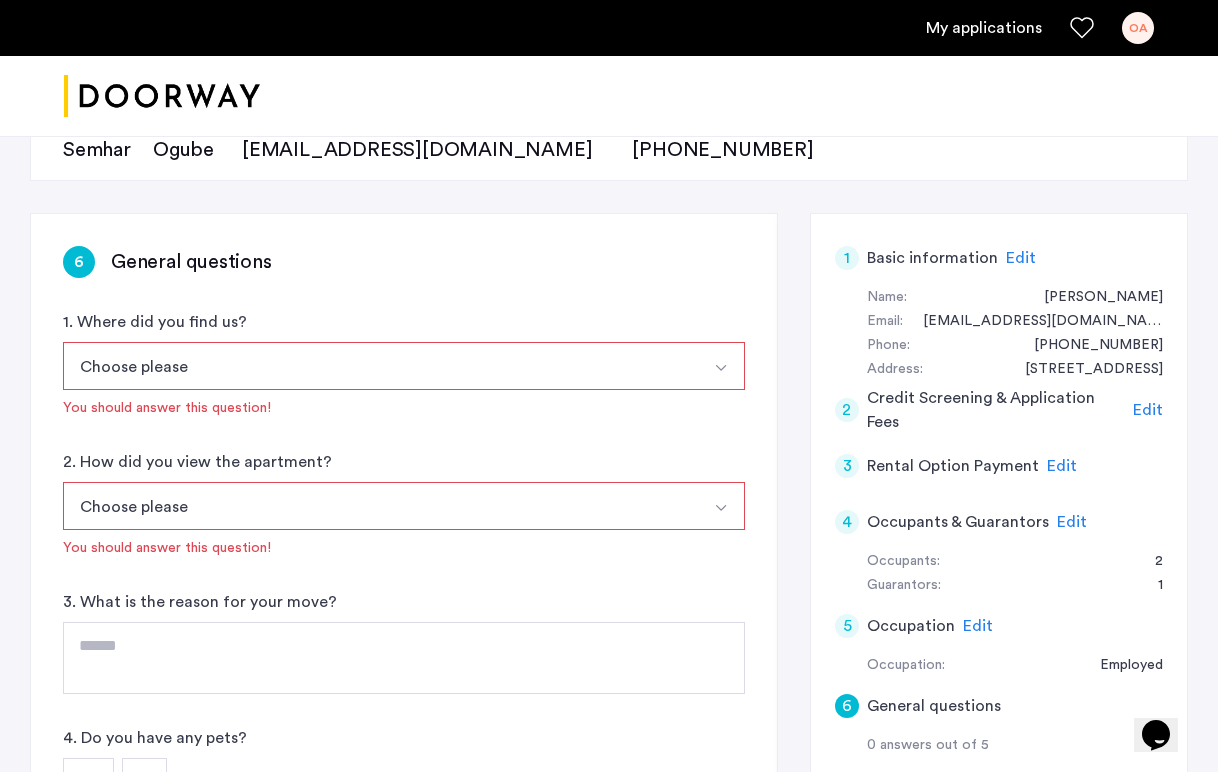 scroll, scrollTop: 273, scrollLeft: 0, axis: vertical 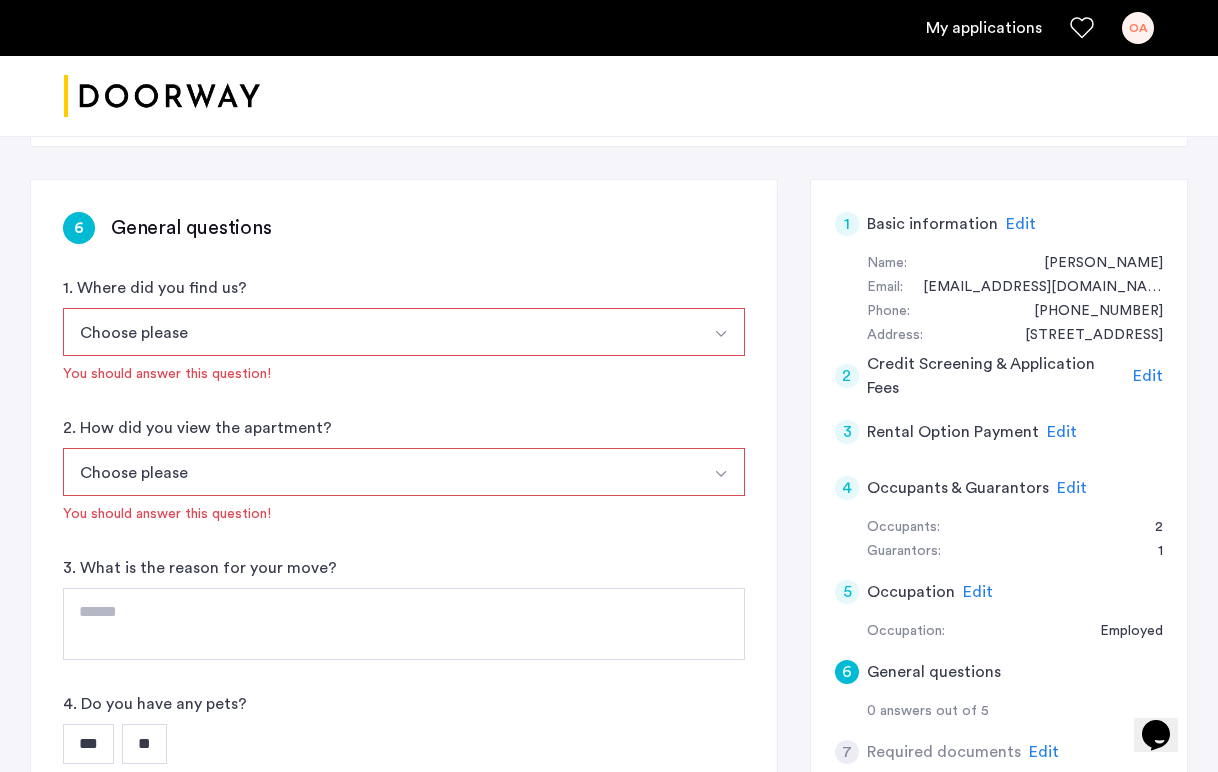 click on "Choose please" at bounding box center [380, 332] 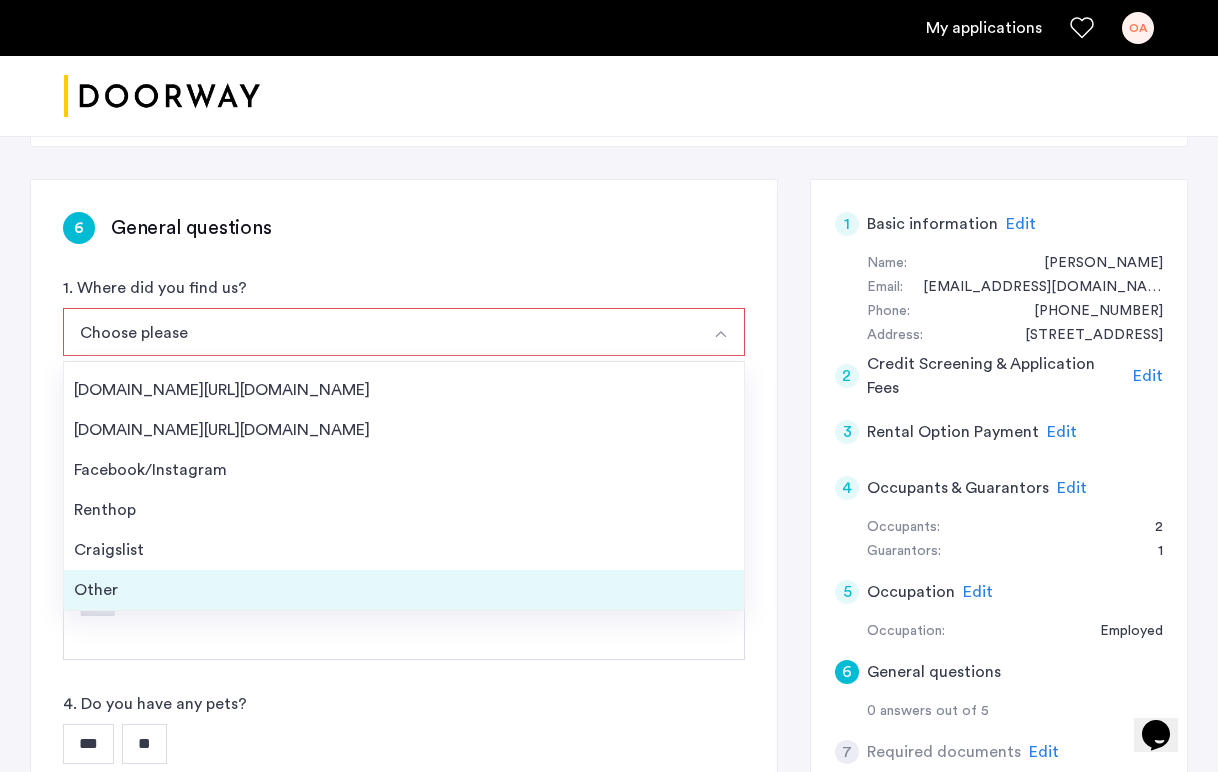 scroll, scrollTop: 32, scrollLeft: 0, axis: vertical 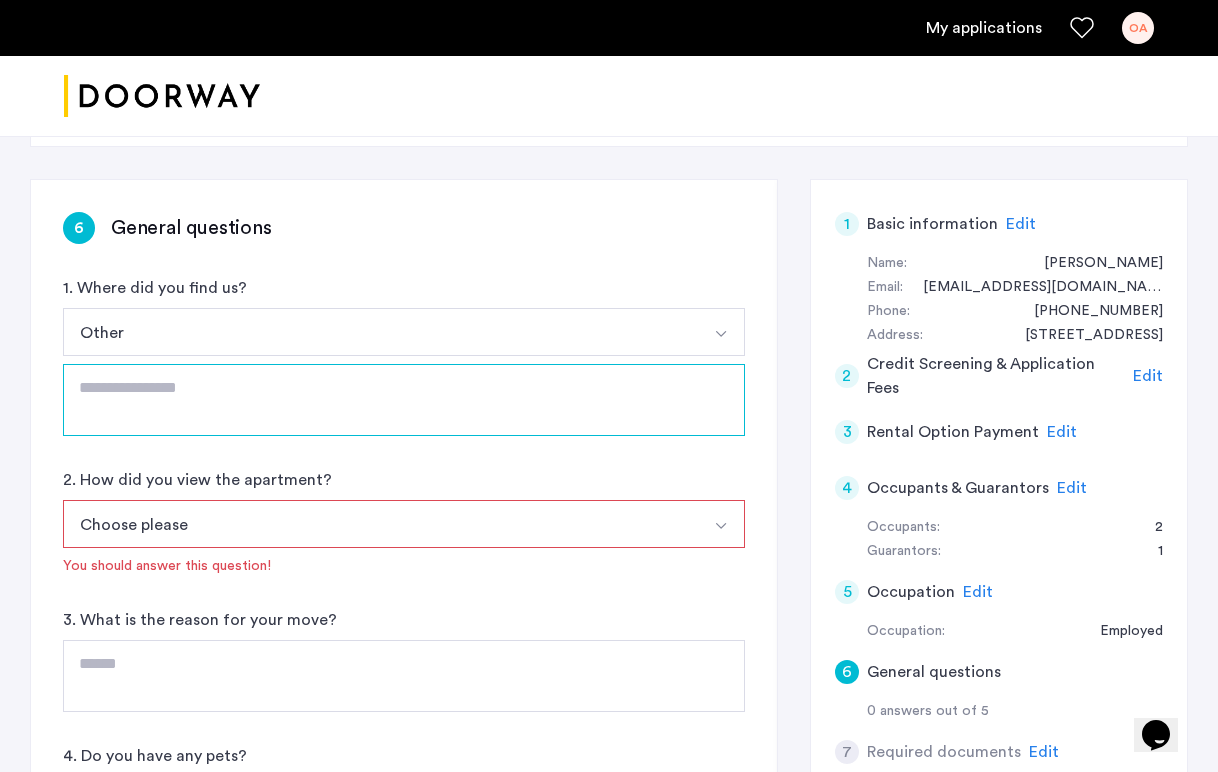 click at bounding box center [404, 400] 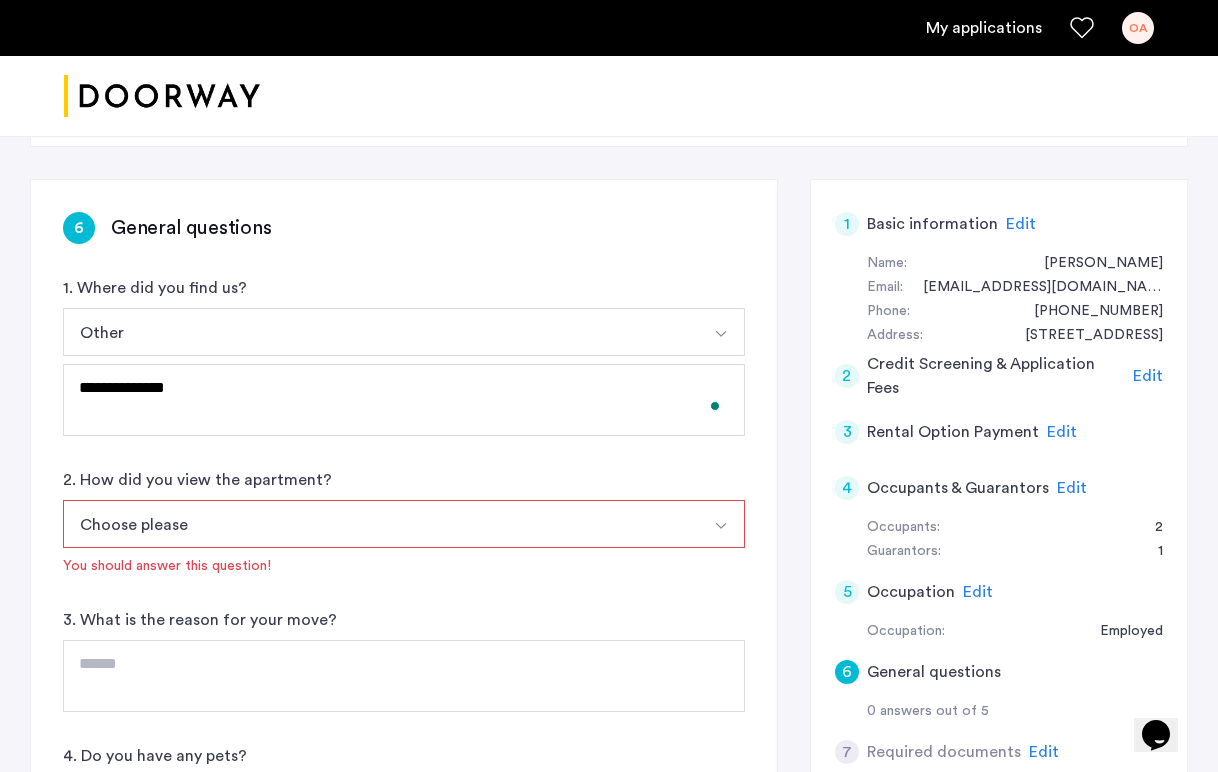 click on "Choose please" at bounding box center [380, 524] 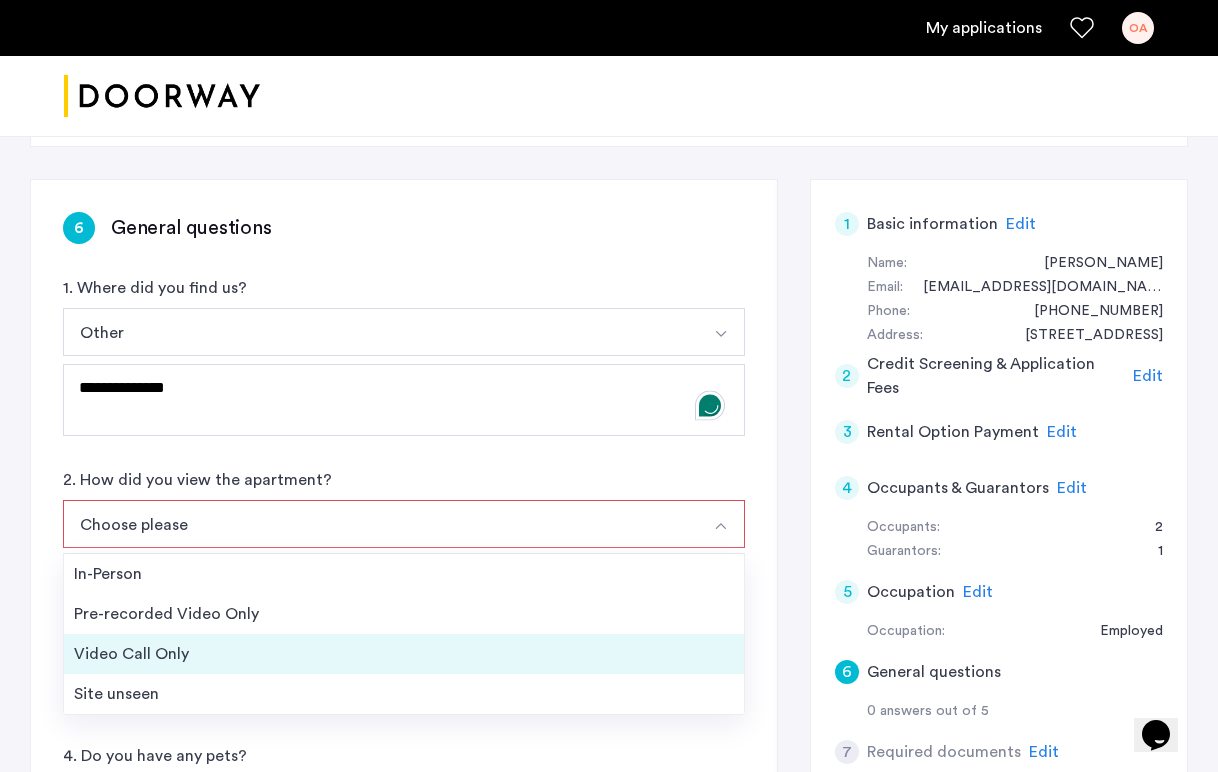 click on "Video Call Only" at bounding box center (404, 654) 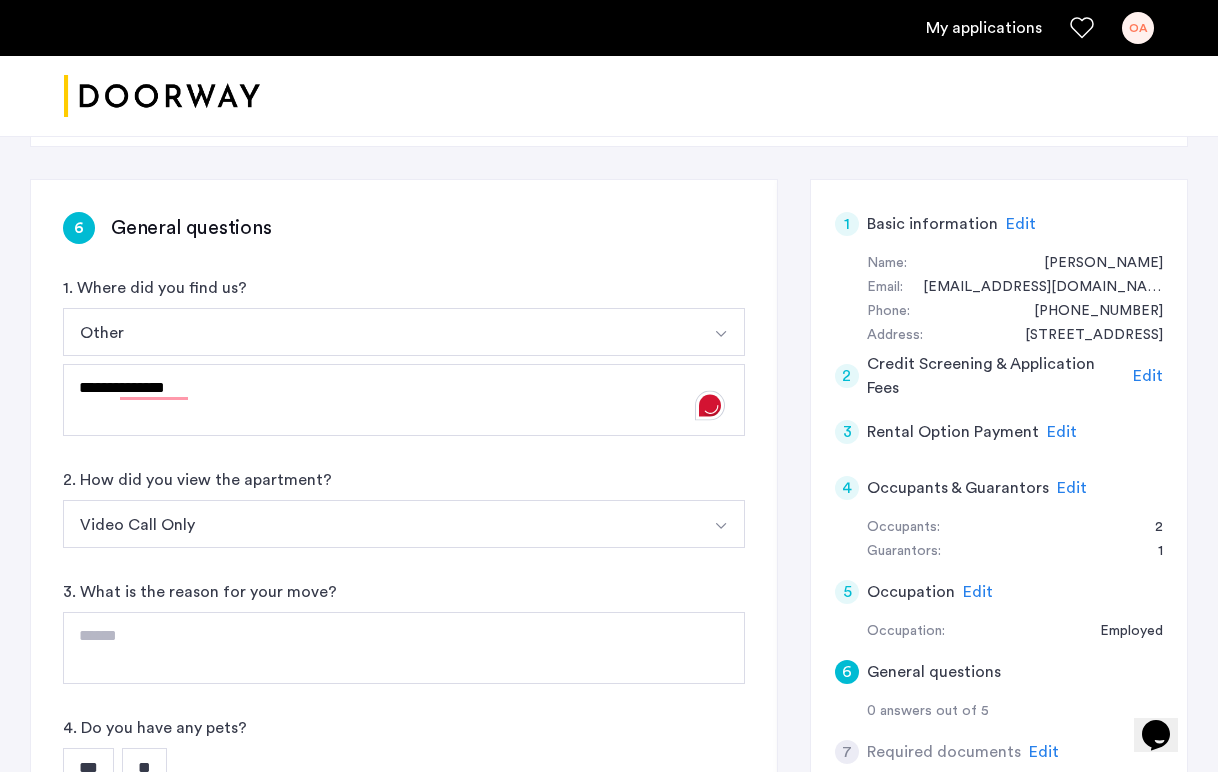 scroll, scrollTop: 397, scrollLeft: 0, axis: vertical 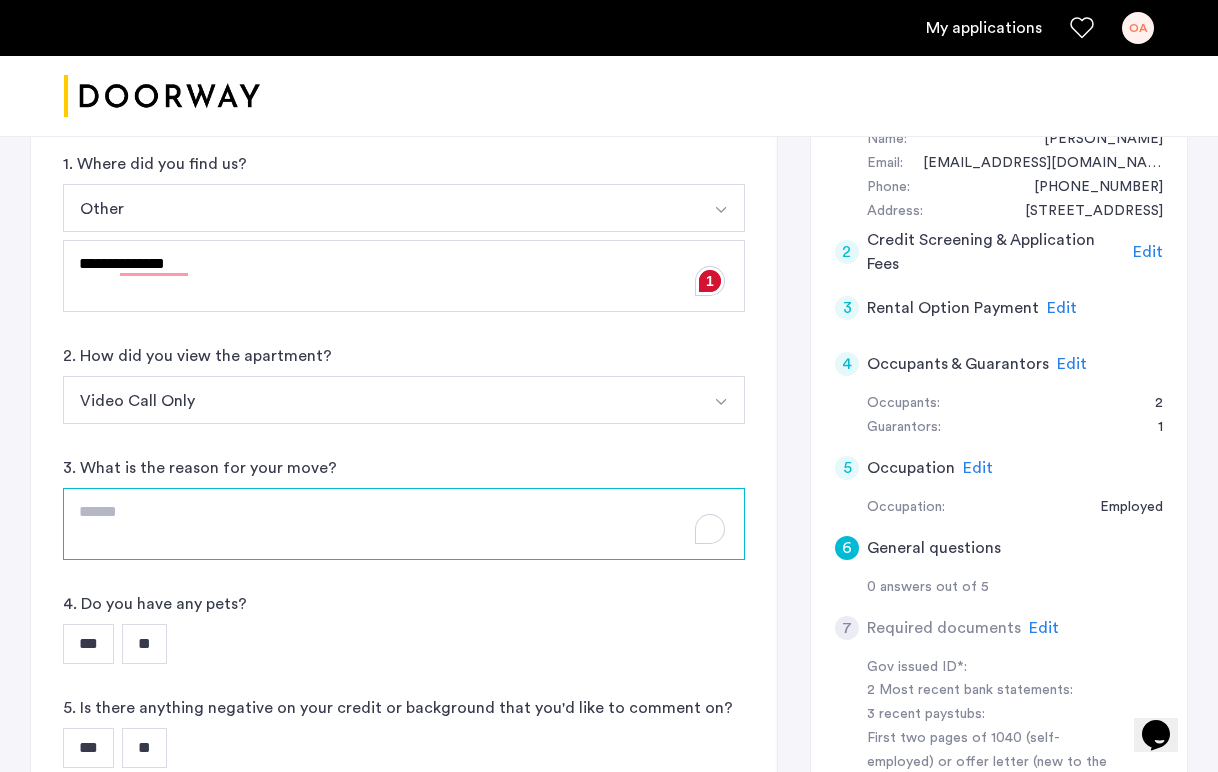 click 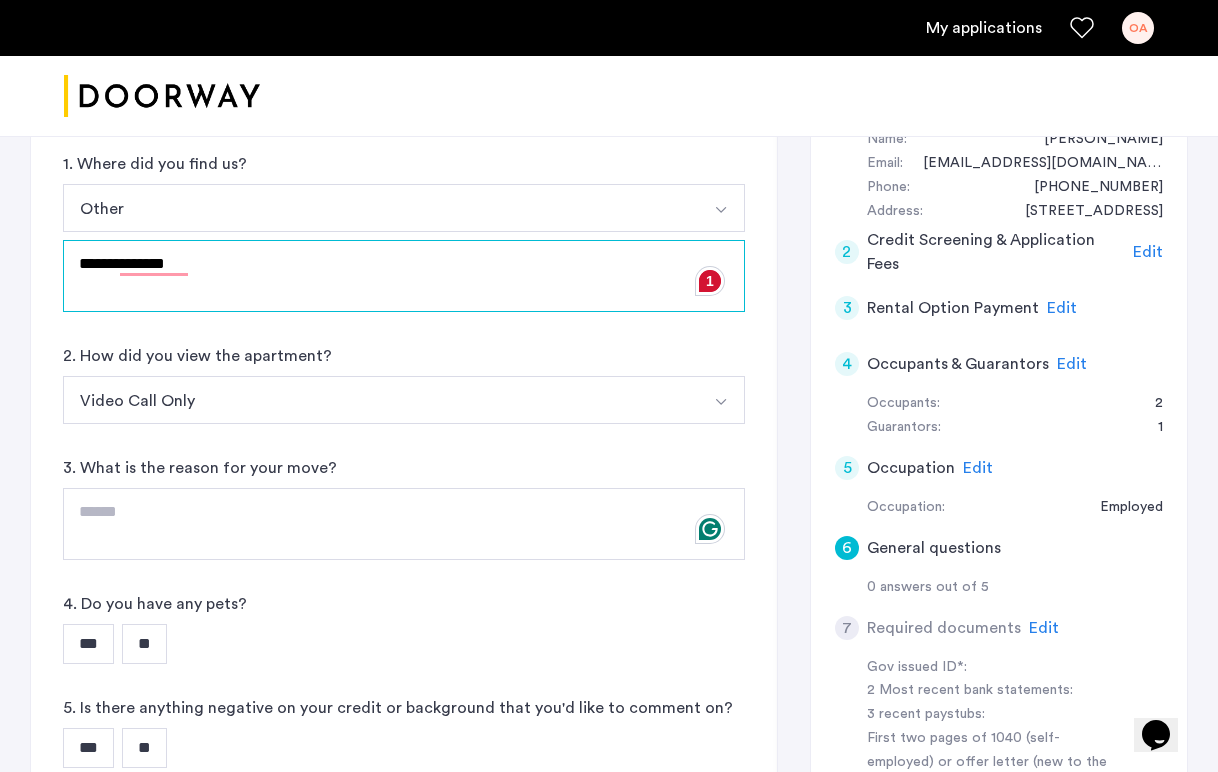 click on "**********" at bounding box center [404, 276] 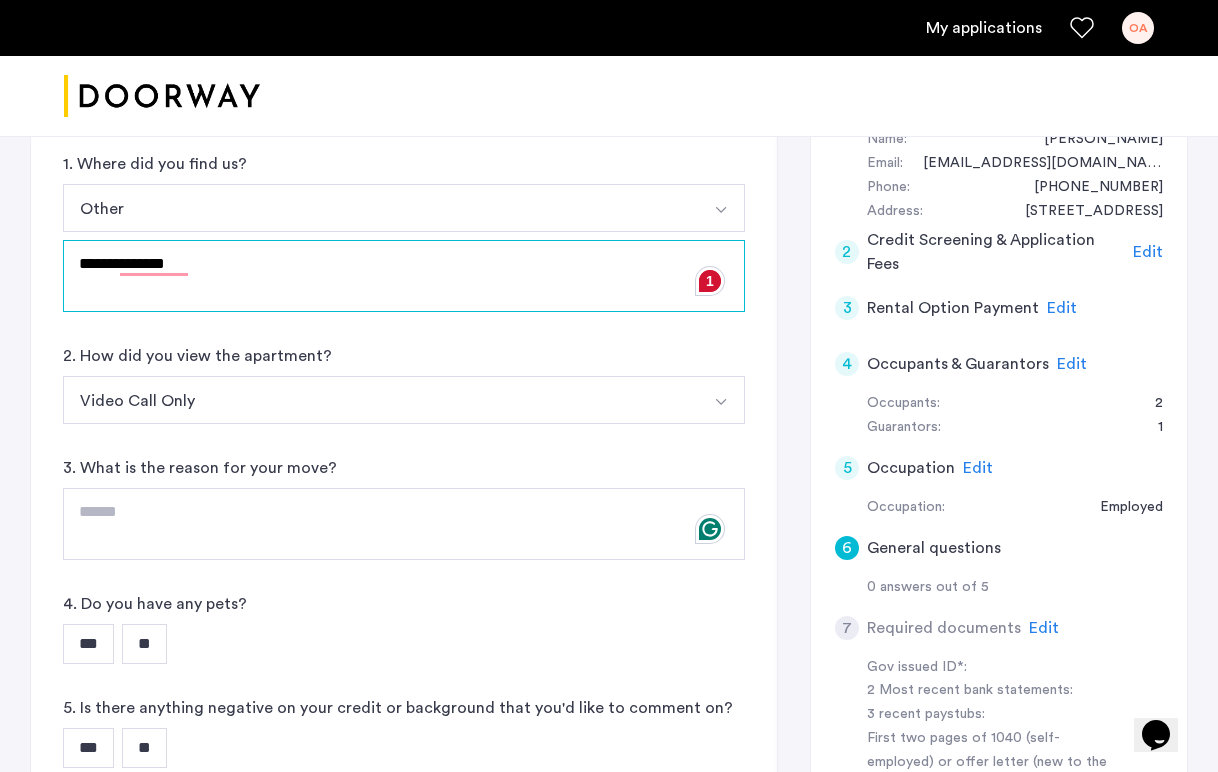 click on "**********" at bounding box center (404, 276) 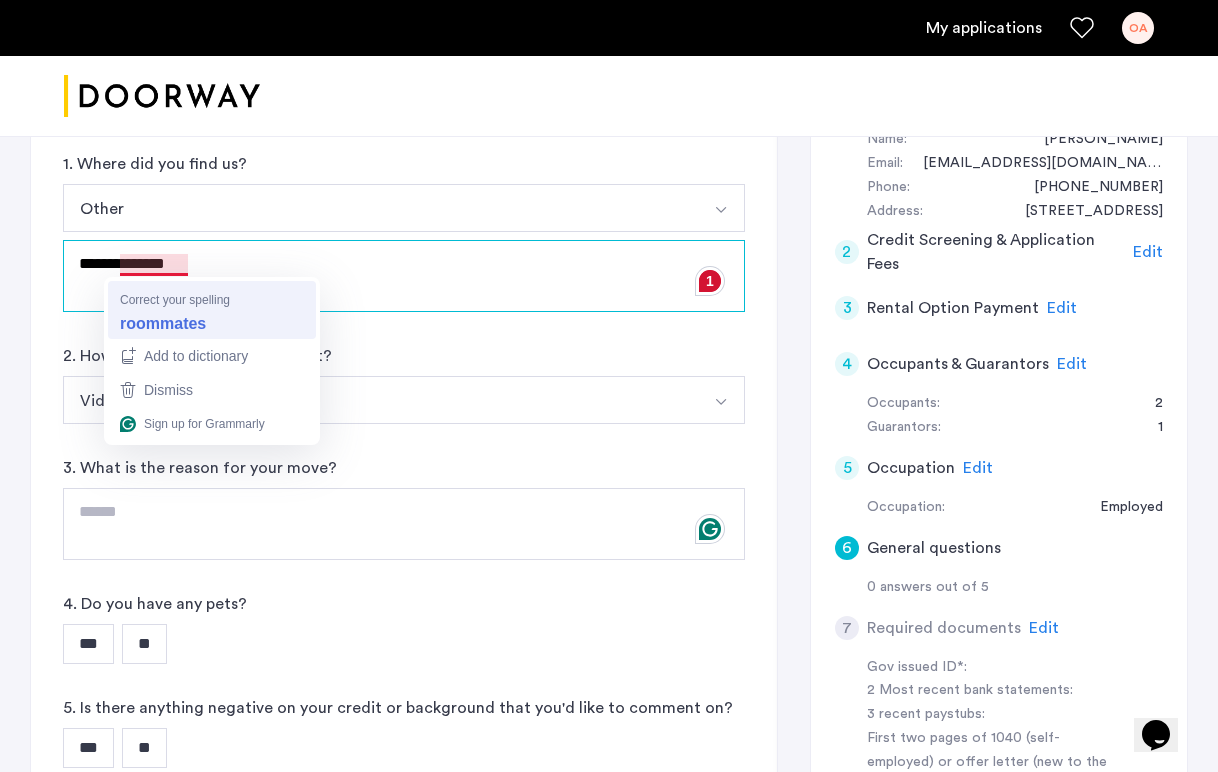 click on "roommates" at bounding box center (163, 323) 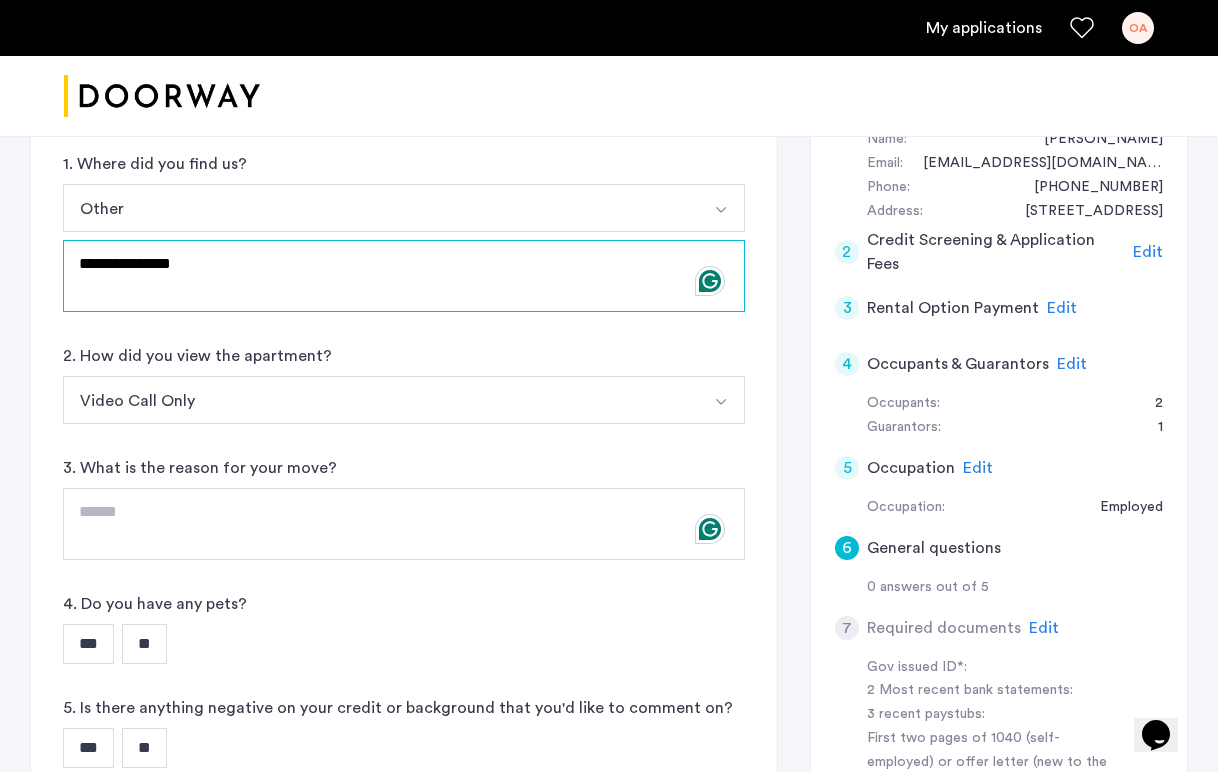 type on "**********" 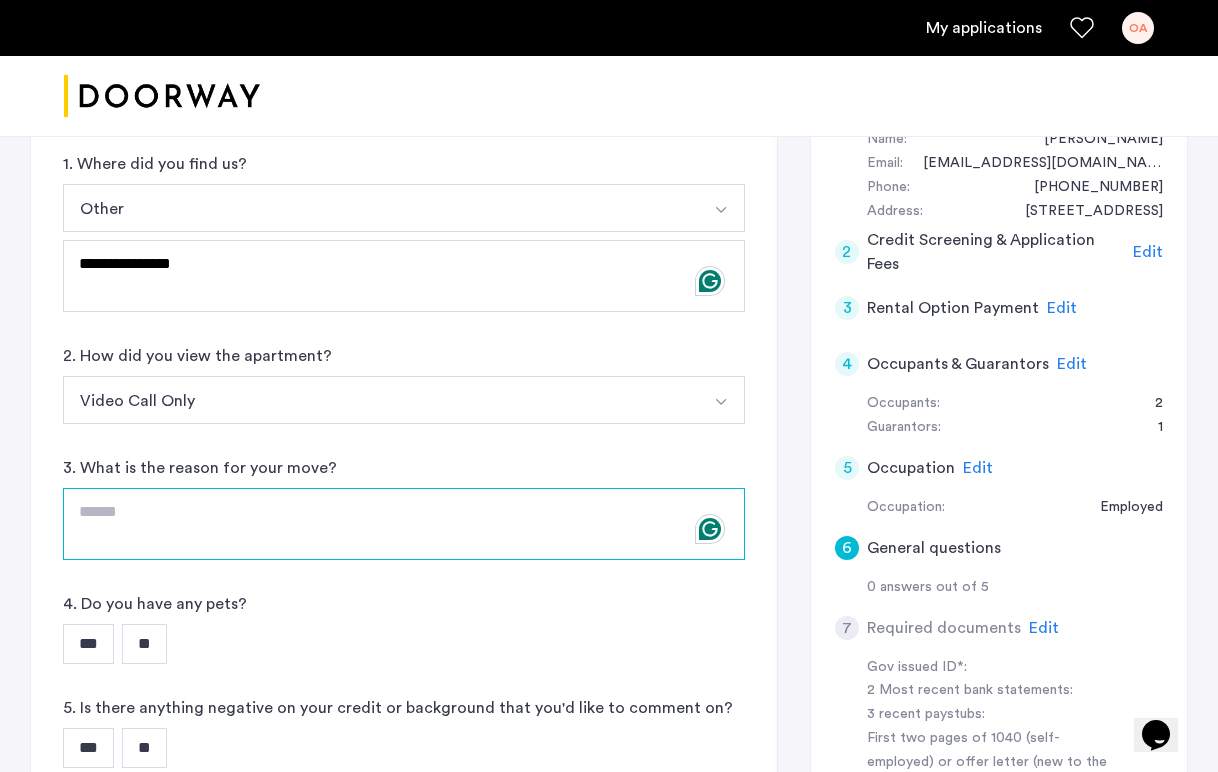 click 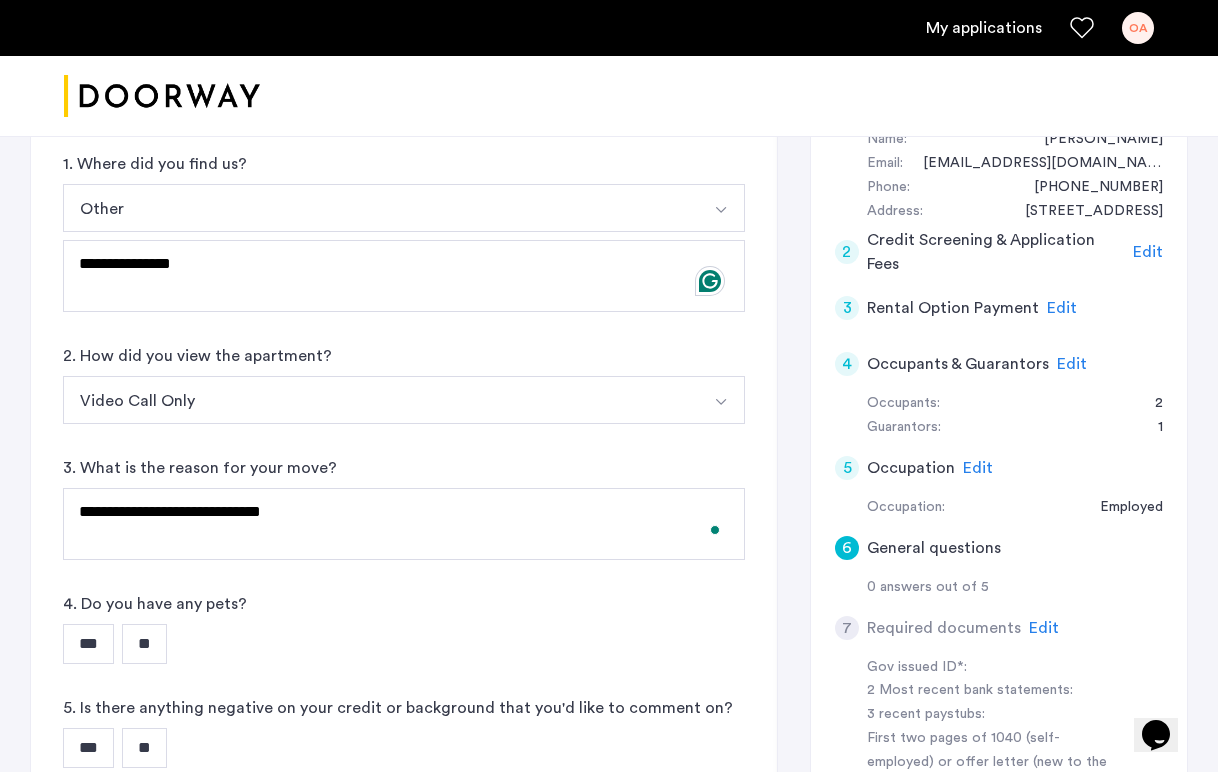 click on "**" at bounding box center (144, 748) 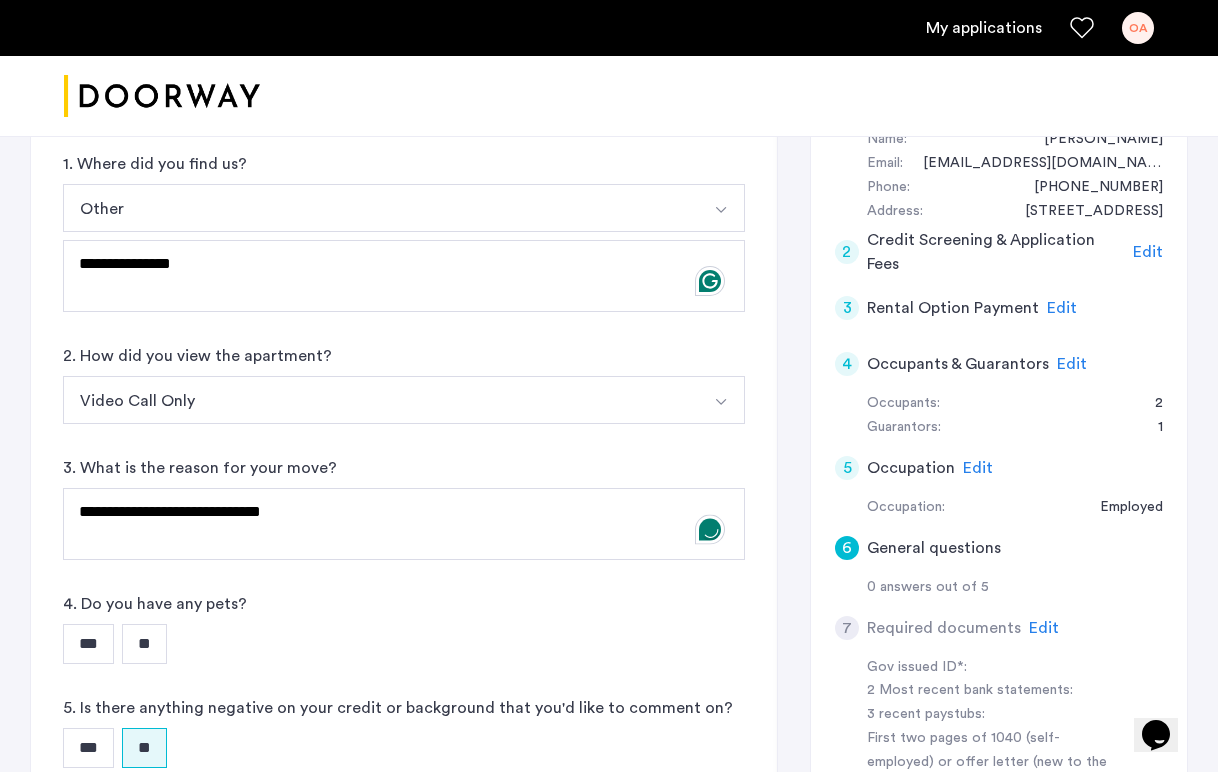 click on "**" at bounding box center (144, 644) 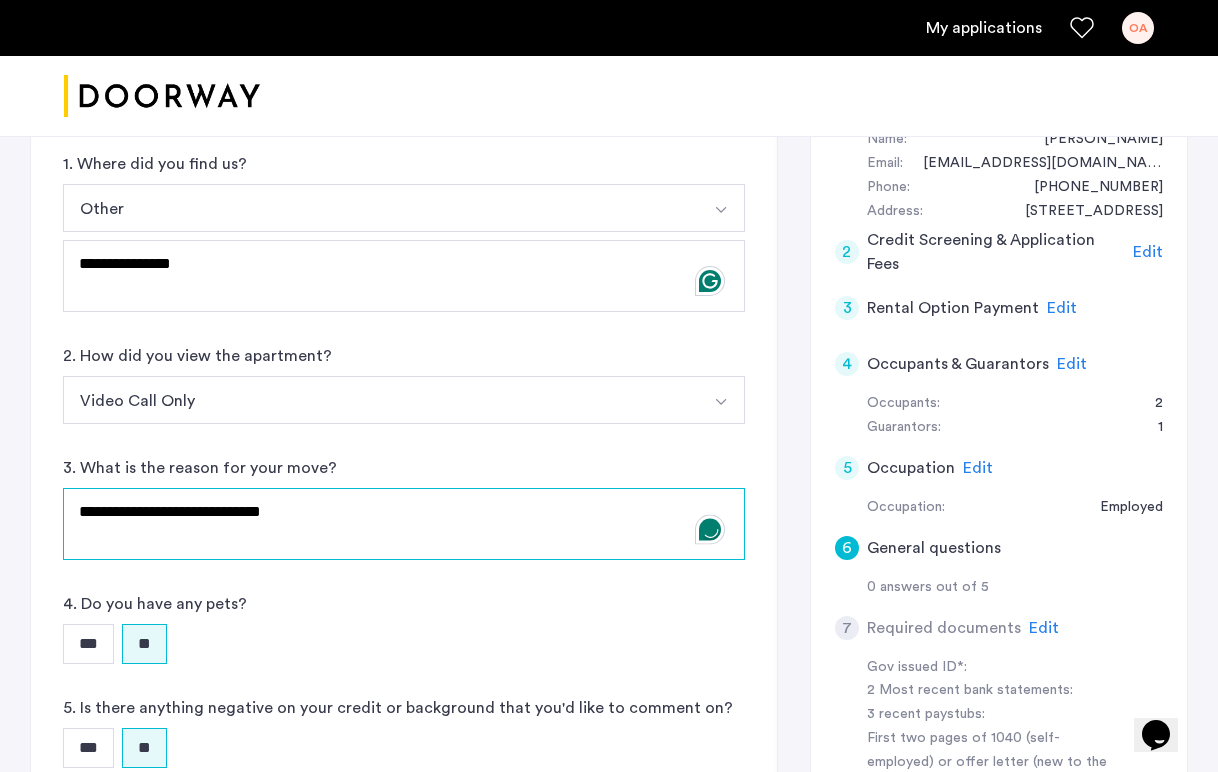 click on "**********" 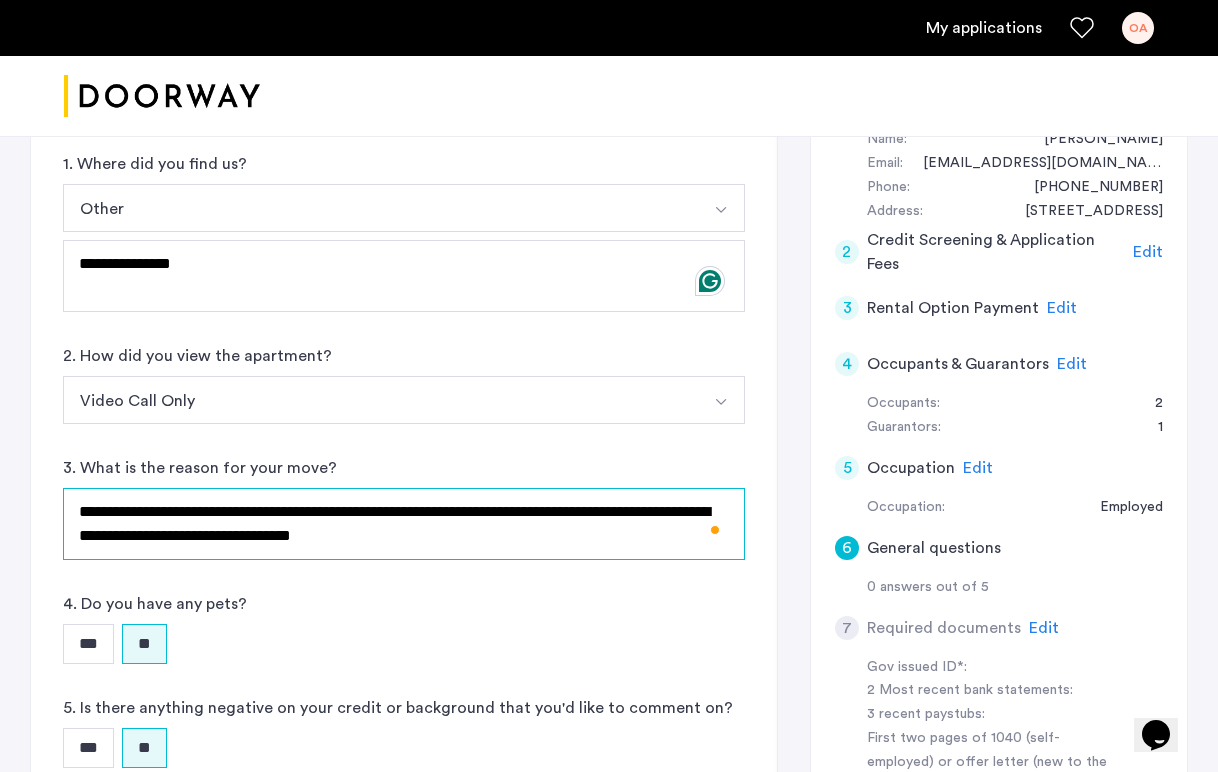 drag, startPoint x: 159, startPoint y: 538, endPoint x: 609, endPoint y: 538, distance: 450 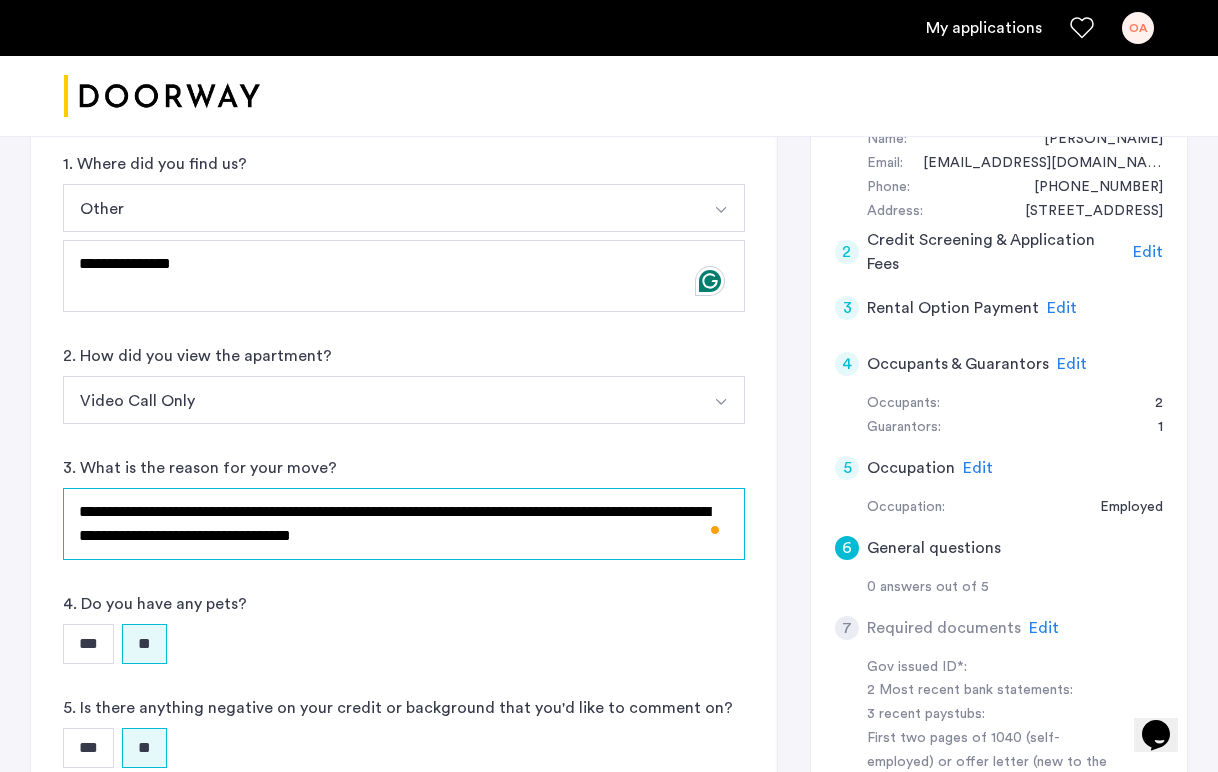 click on "**********" 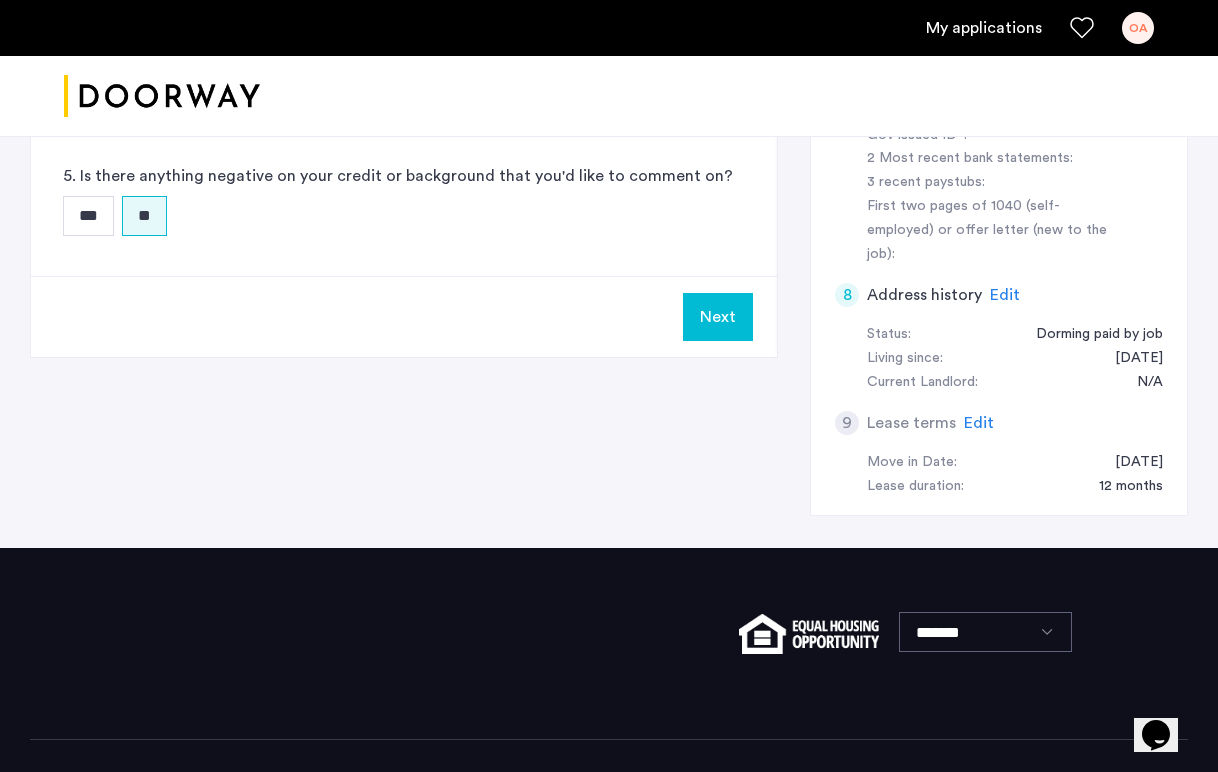 scroll, scrollTop: 928, scrollLeft: 0, axis: vertical 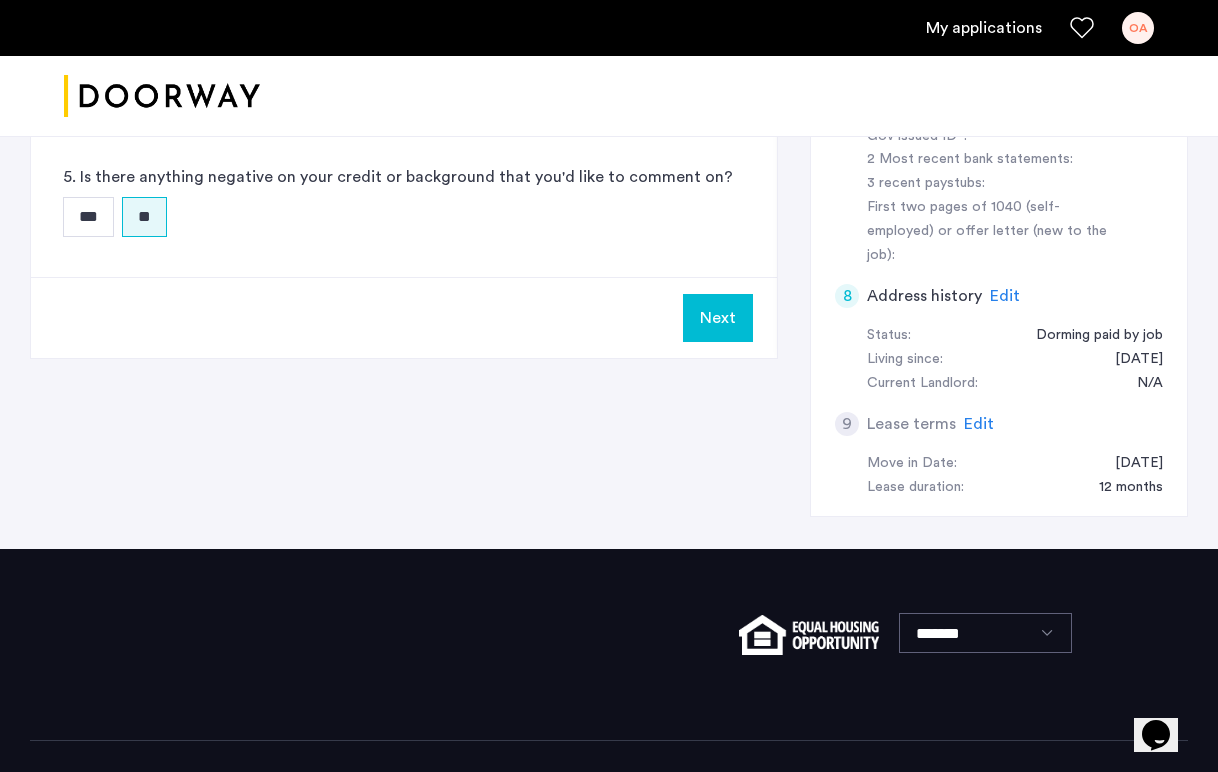 click on "Next" at bounding box center [718, 318] 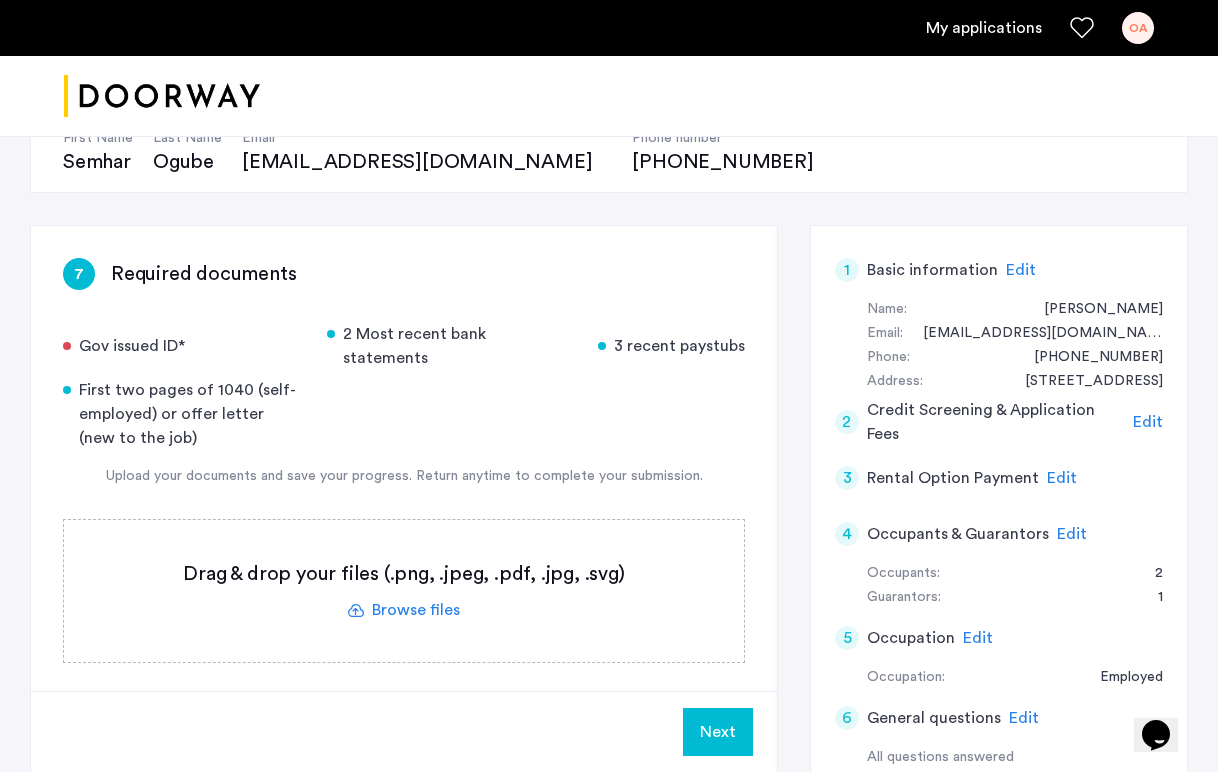 scroll, scrollTop: 237, scrollLeft: 0, axis: vertical 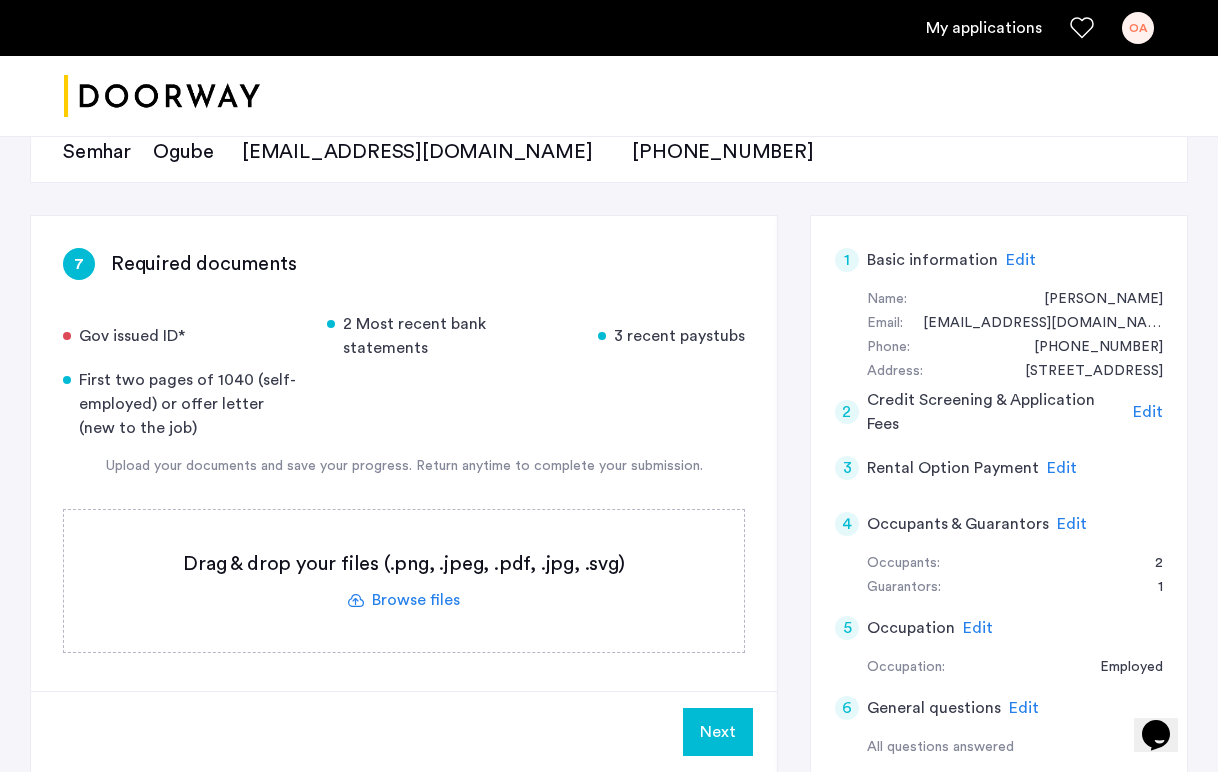 click 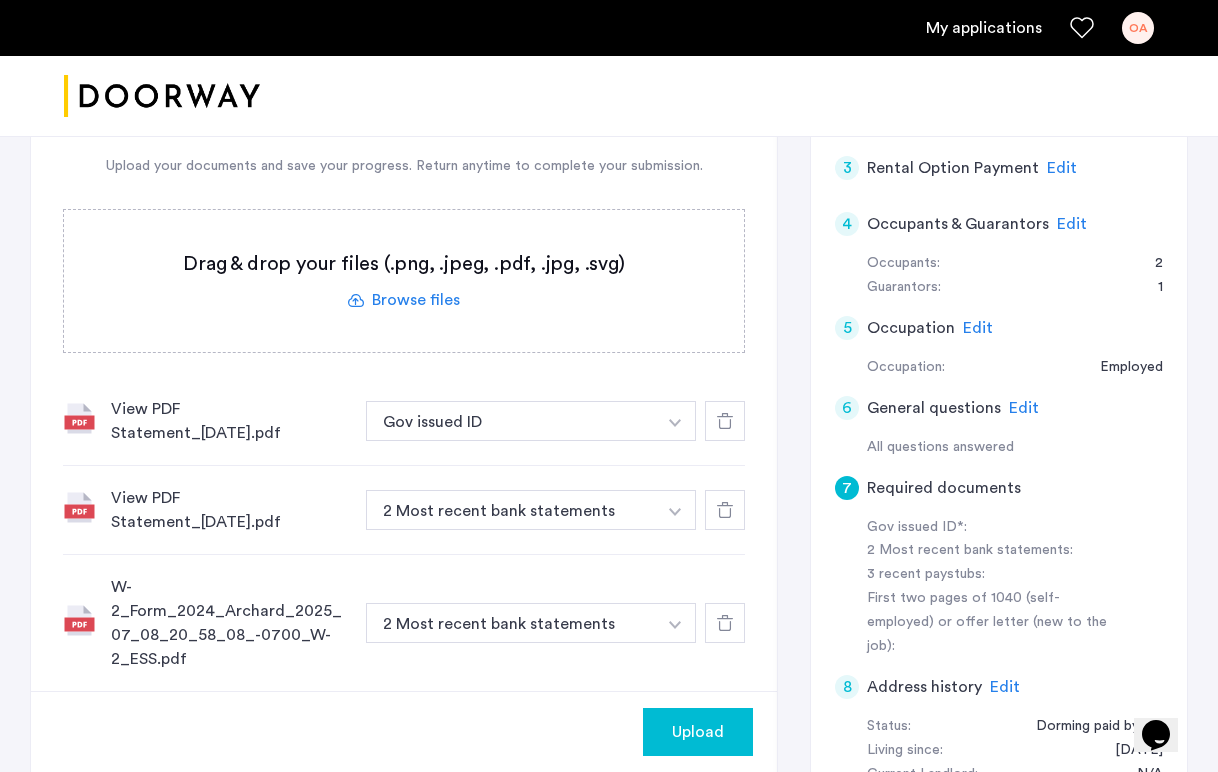 scroll, scrollTop: 557, scrollLeft: 0, axis: vertical 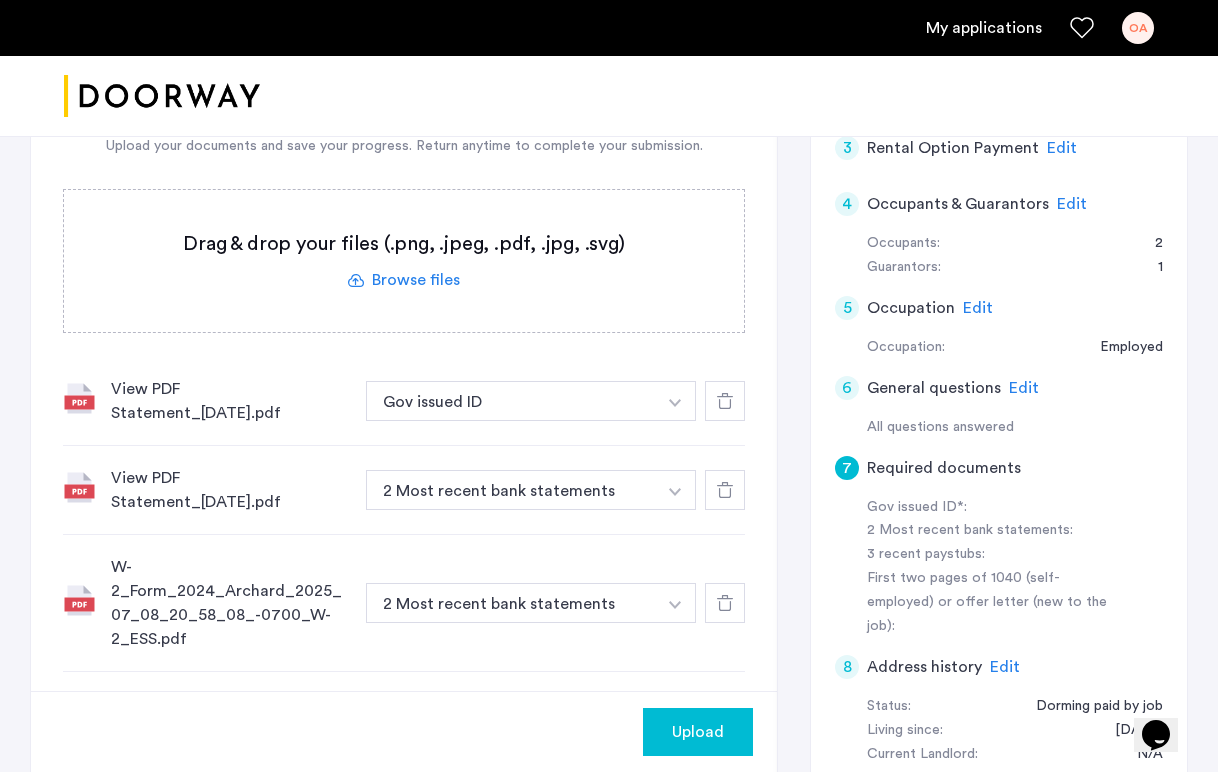 click 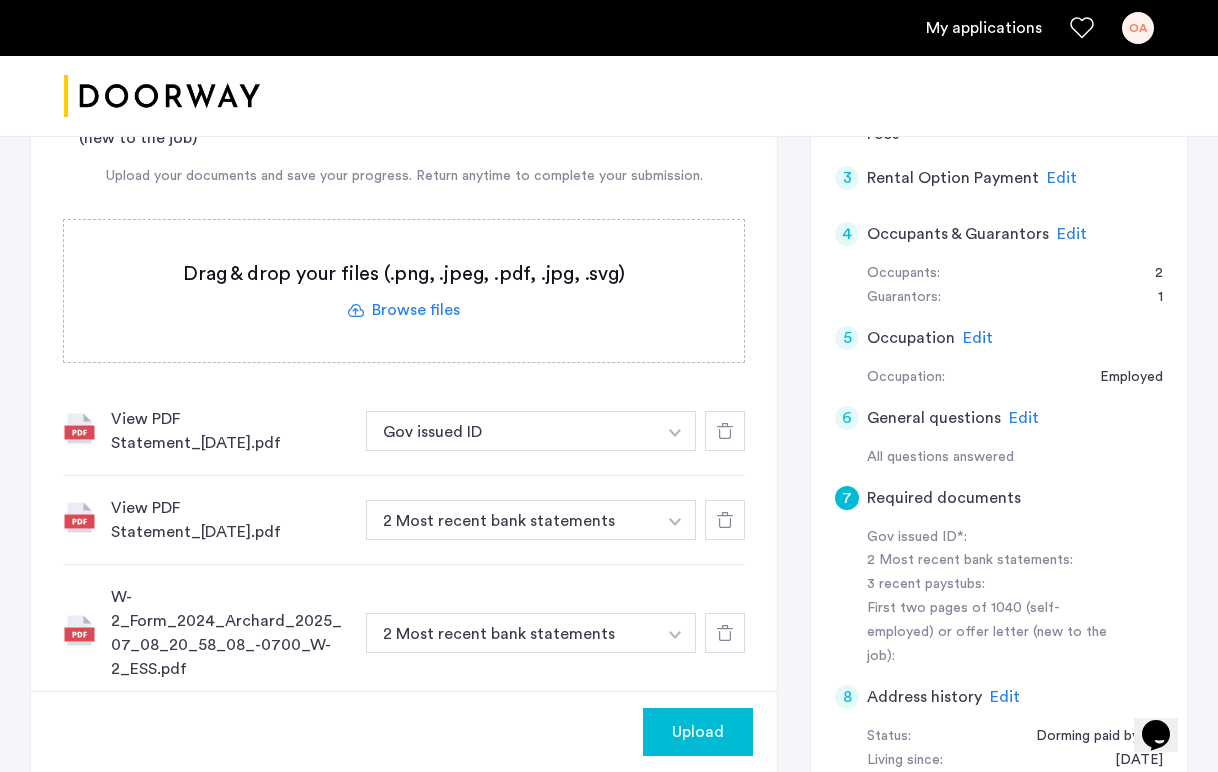 click 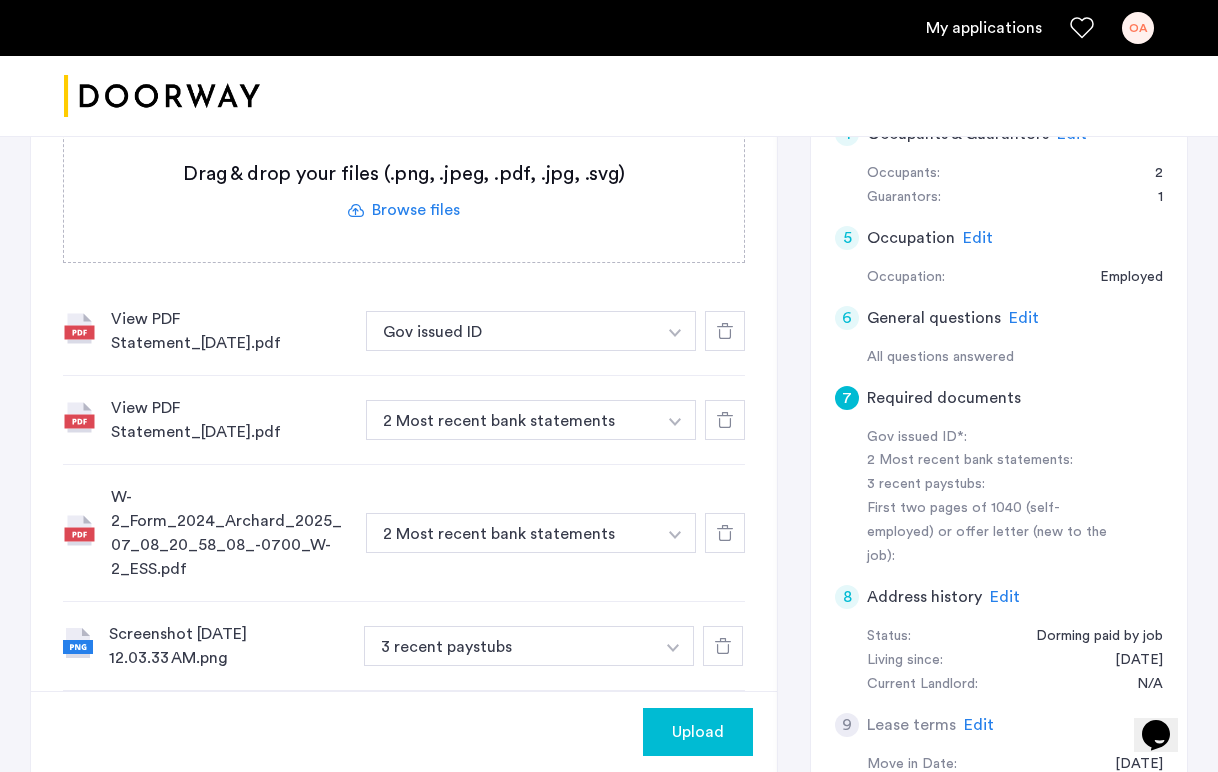scroll, scrollTop: 626, scrollLeft: 0, axis: vertical 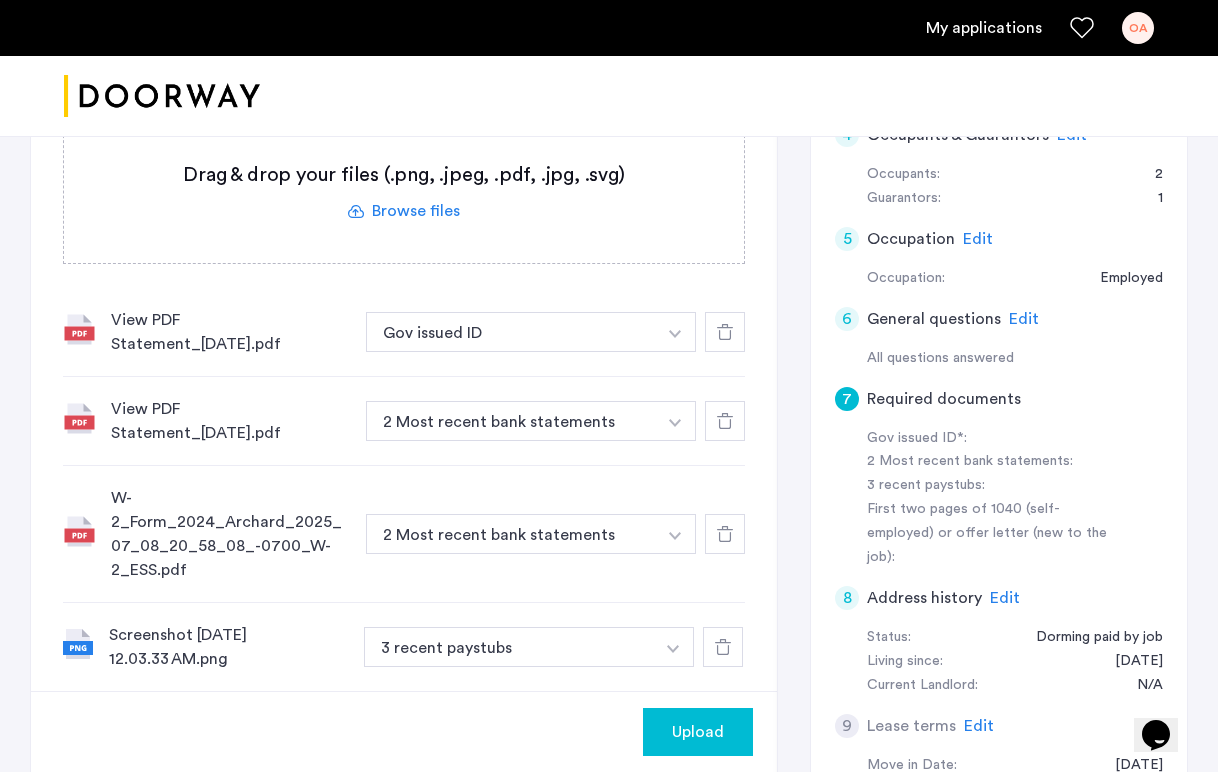 click on "Gov issued ID" at bounding box center (511, 332) 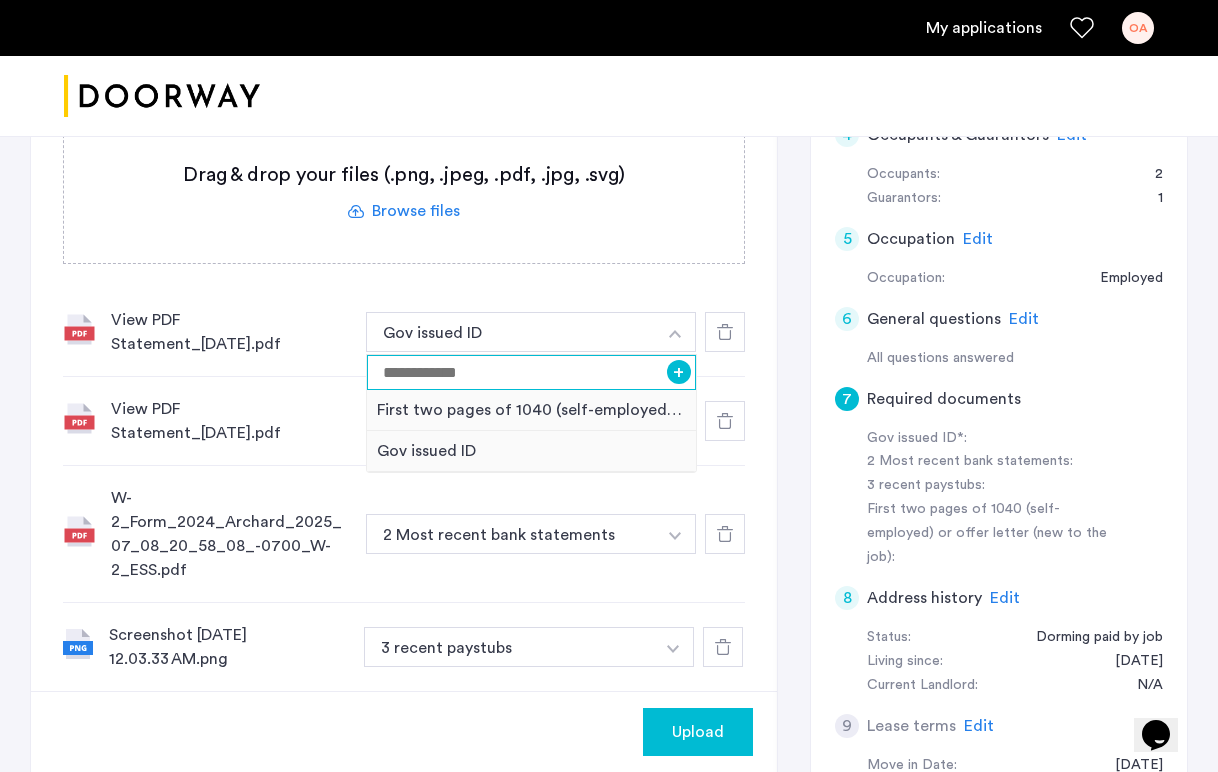 click at bounding box center [531, 372] 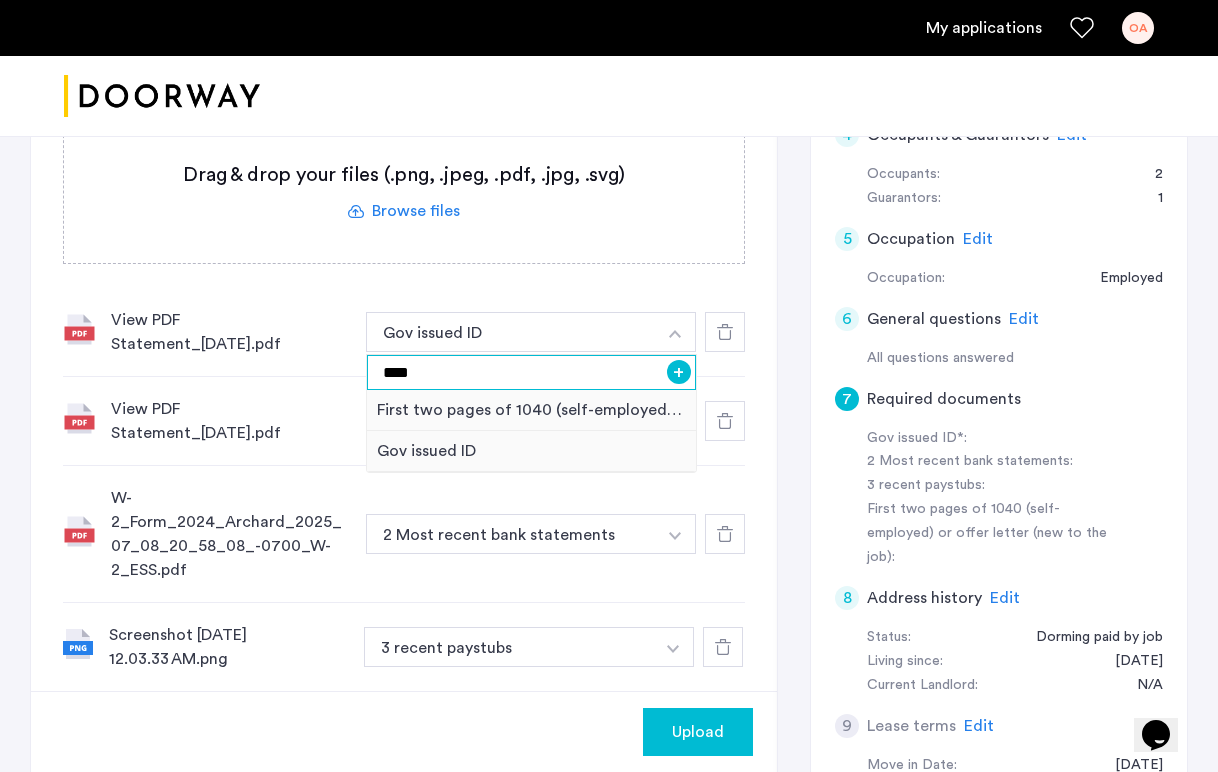 type on "****" 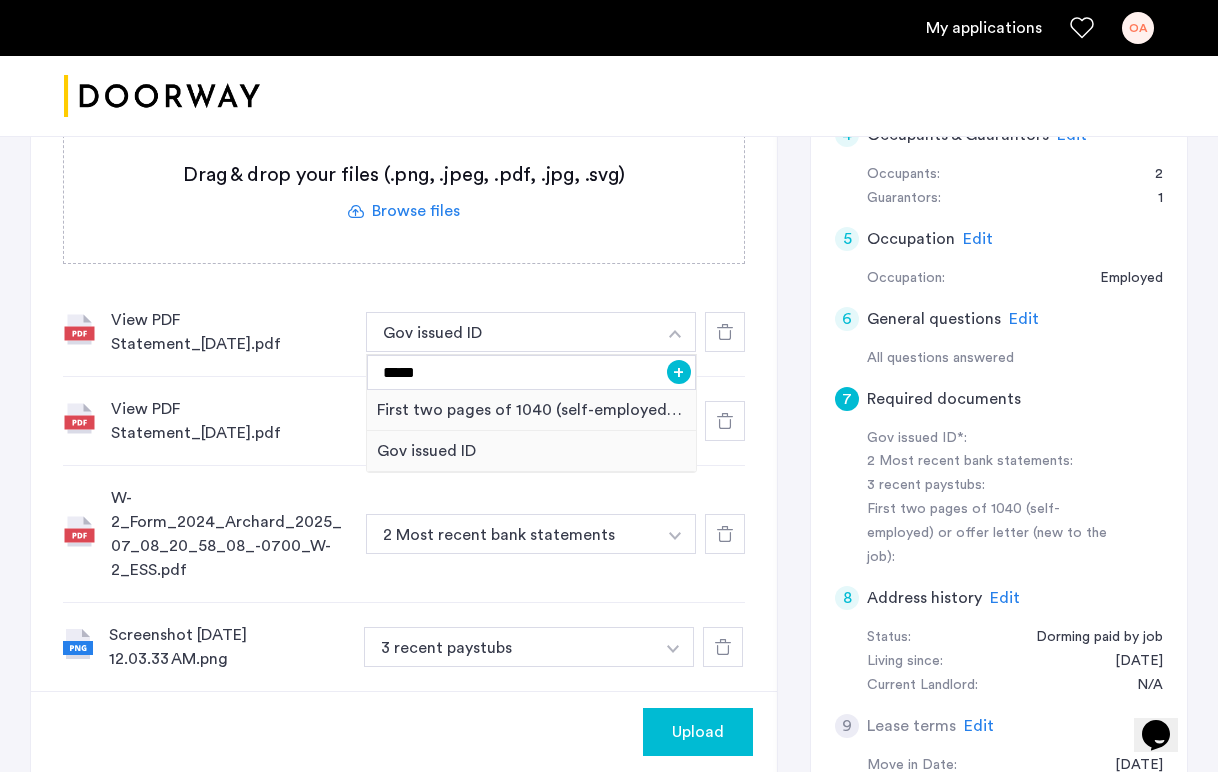 click on "View PDF Statement_[DATE].pdf 2 Most recent bank statements + First two pages of 1040 (self-employed) or offer letter (new to the job) 2 Most recent bank statements" 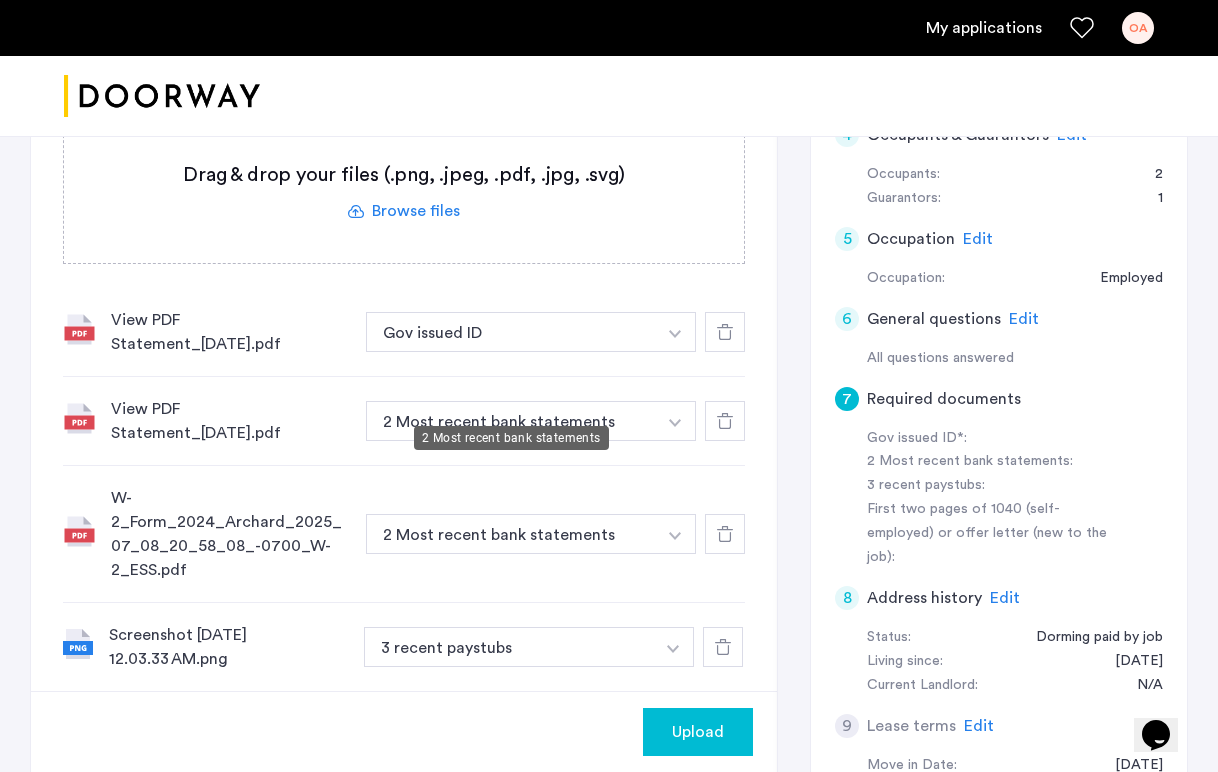 click on "2 Most recent bank statements" at bounding box center [511, 421] 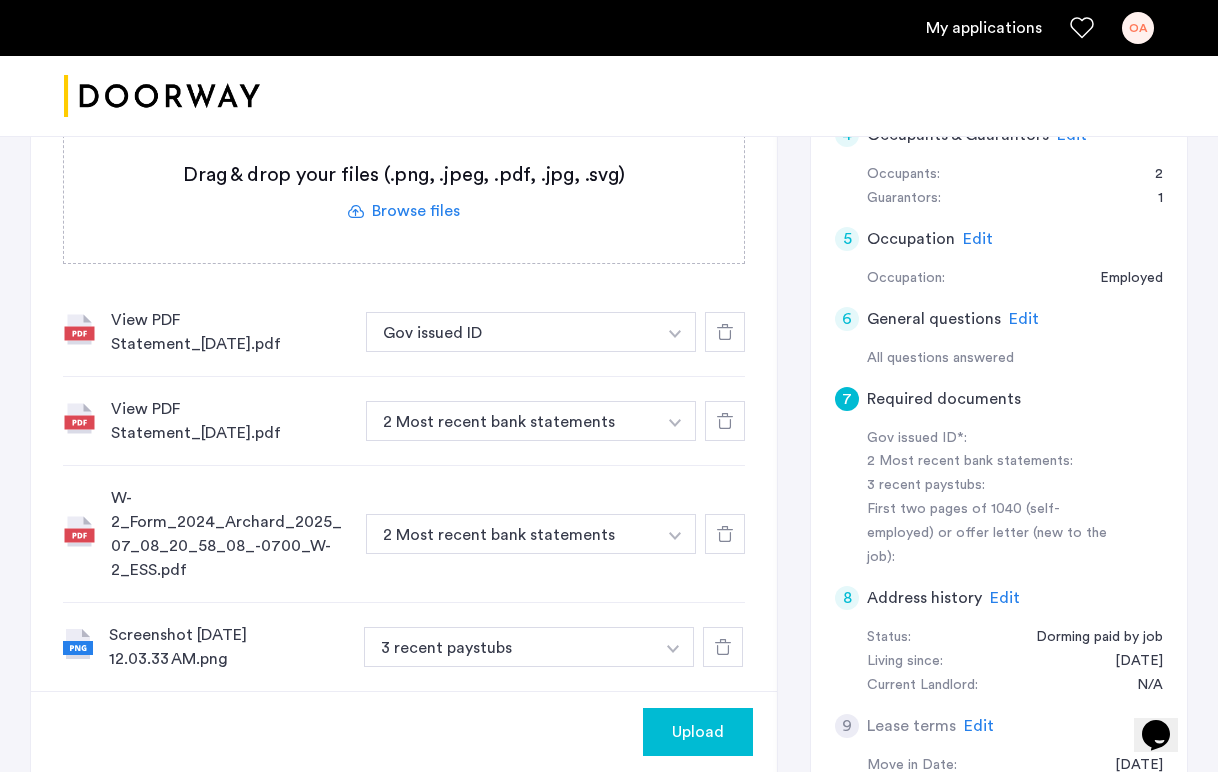 click at bounding box center [675, 332] 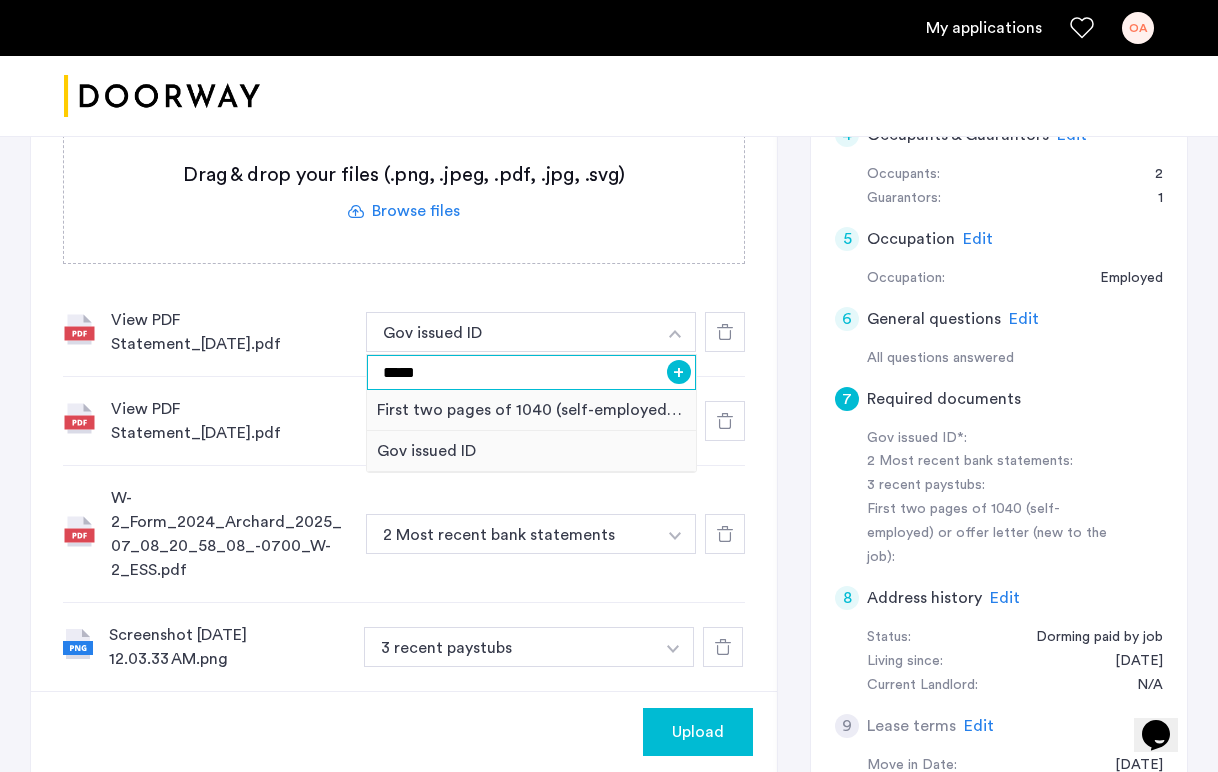 click on "****" at bounding box center [531, 372] 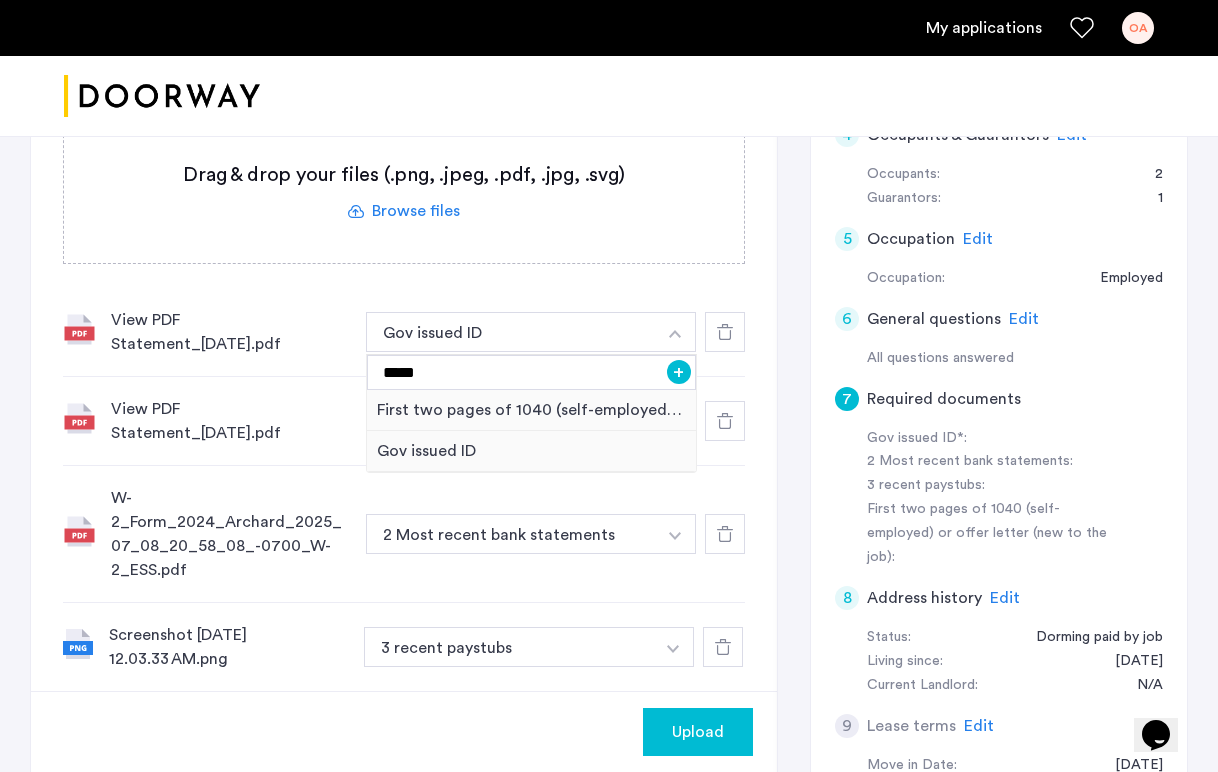 click on "View PDF Statement_[DATE].pdf" 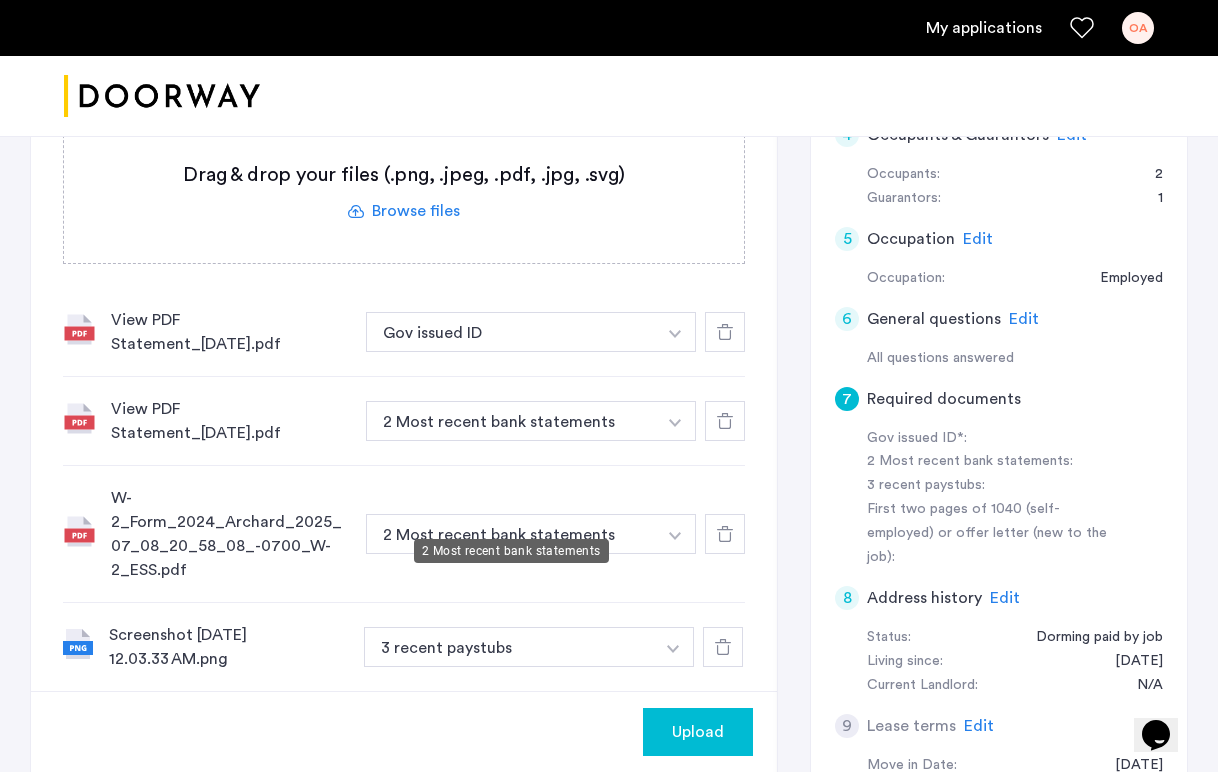 click on "2 Most recent bank statements" at bounding box center [511, 421] 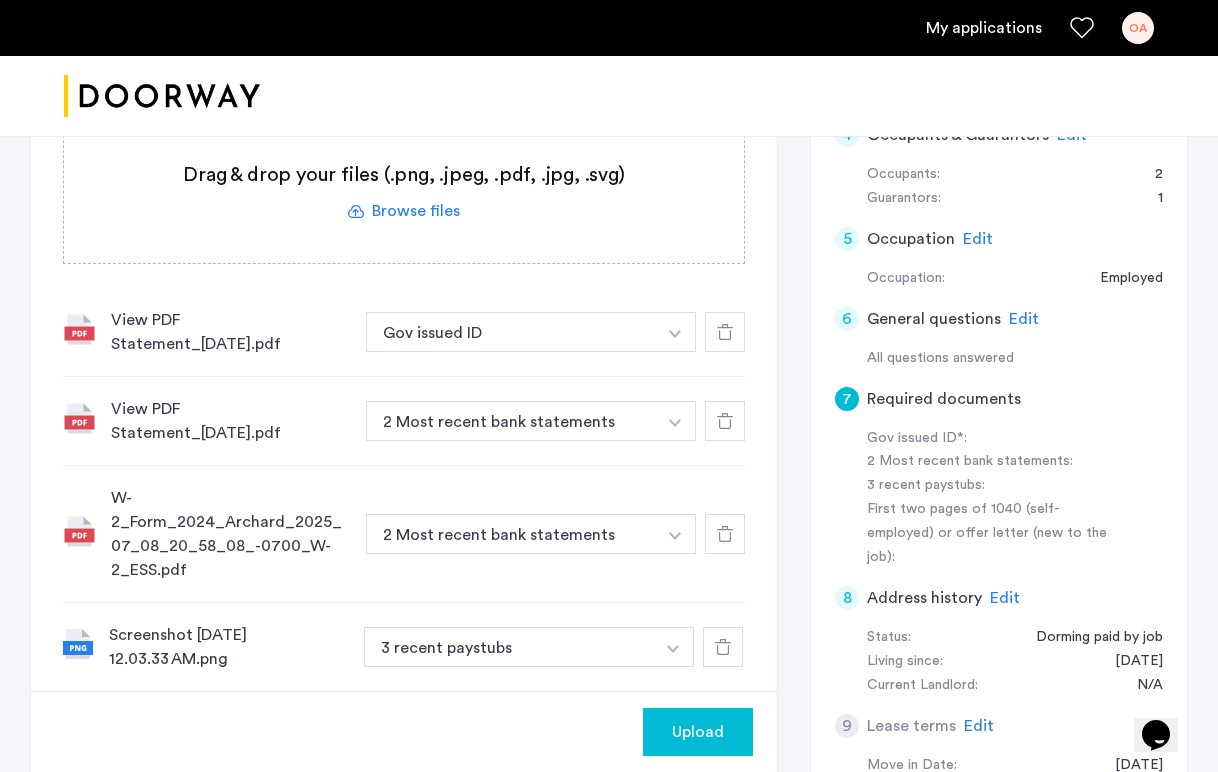 click on "2 Most recent bank statements" at bounding box center (511, 421) 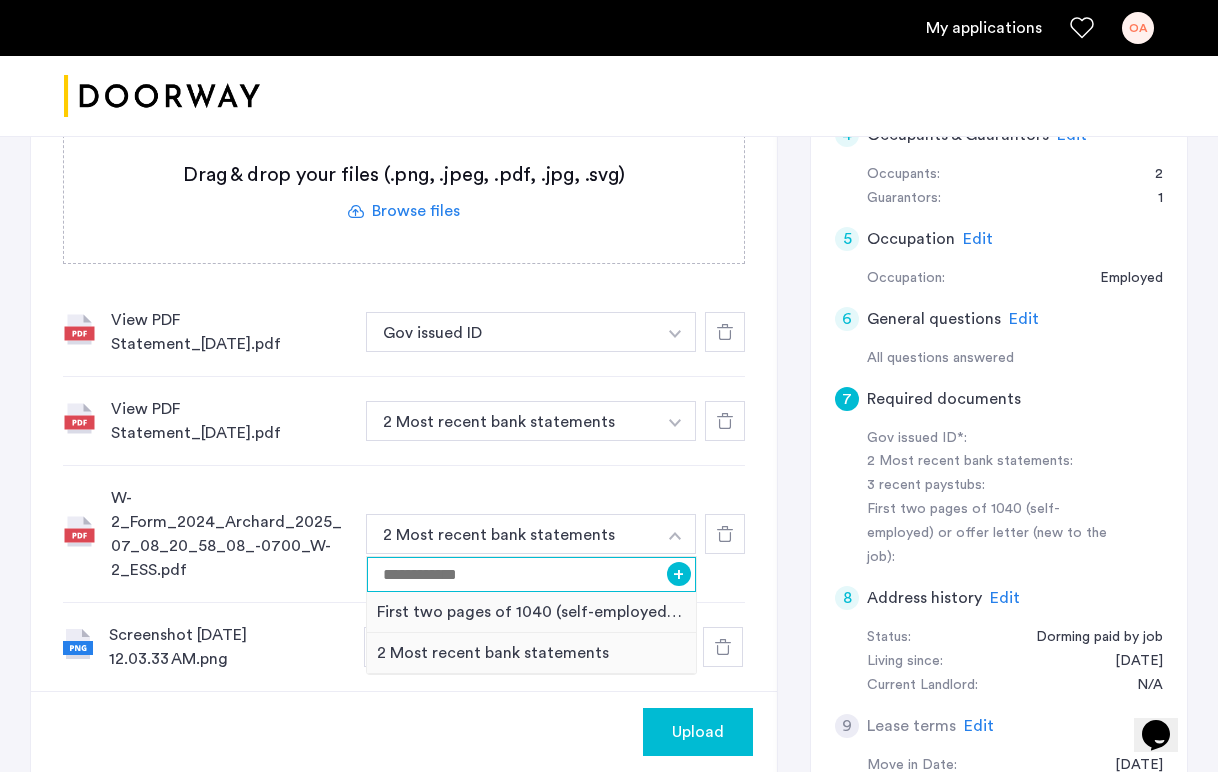 click at bounding box center (531, 574) 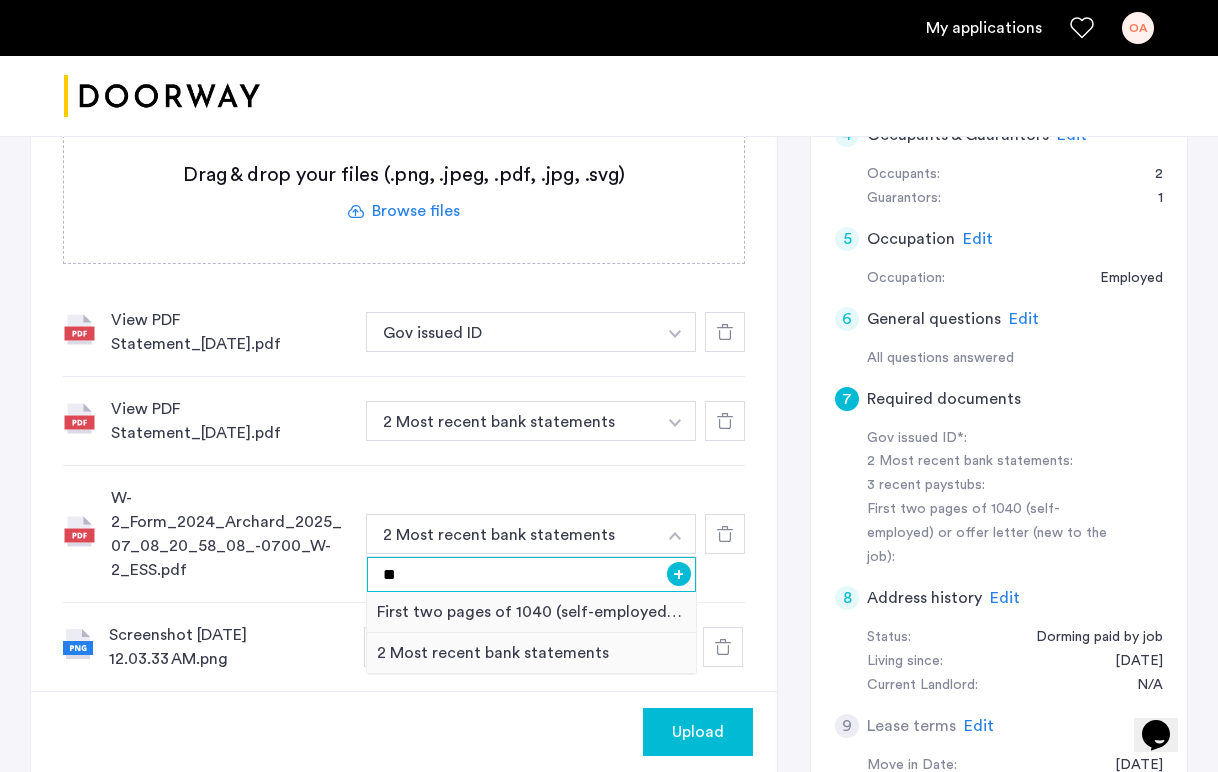 type on "**" 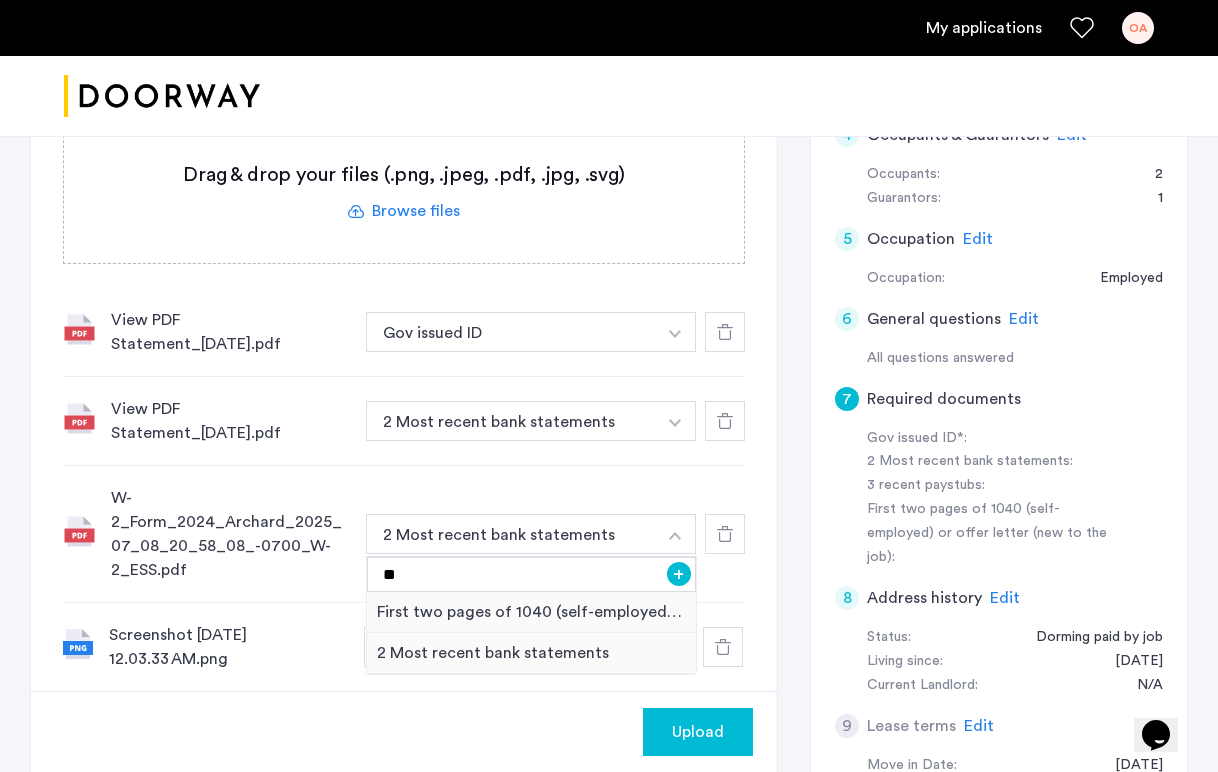 click on "+" at bounding box center [679, 574] 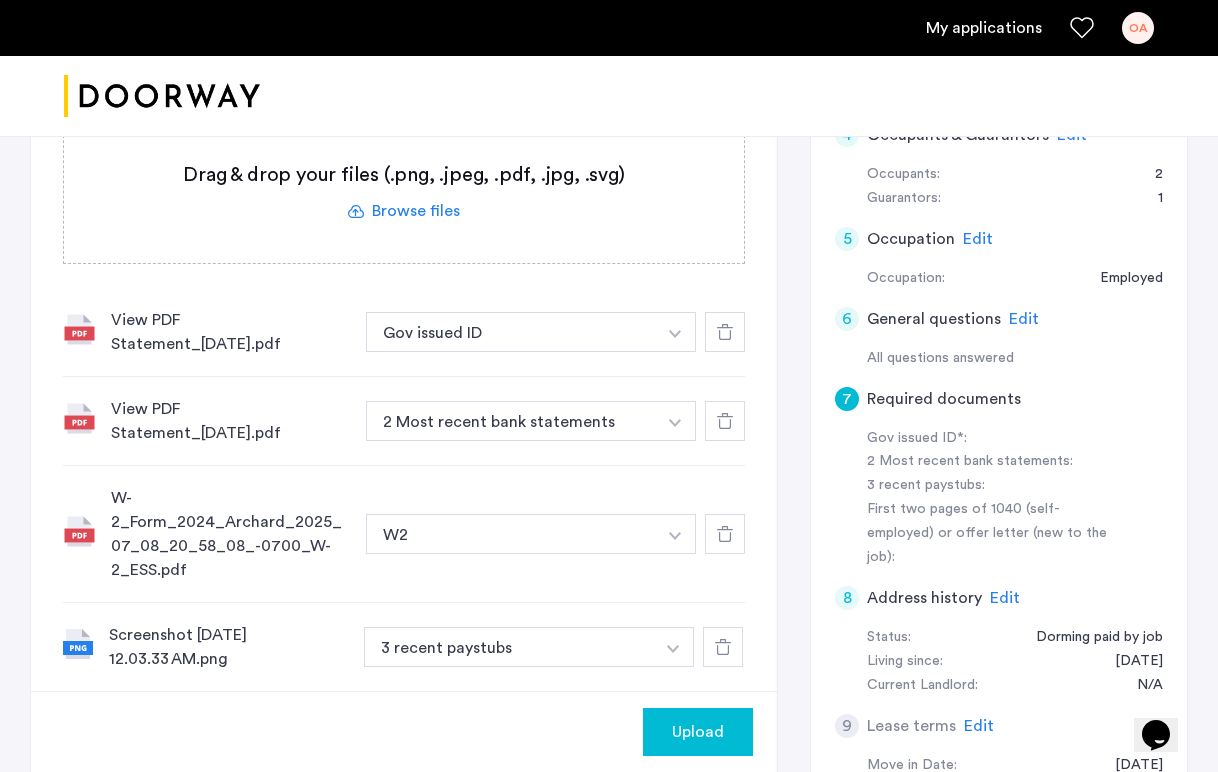 click on "View PDF Statement_[DATE].pdf Gov issued ID **** + 2 Most recent bank statements First two pages of 1040 (self-employed) or offer letter (new to the job) Gov issued ID" 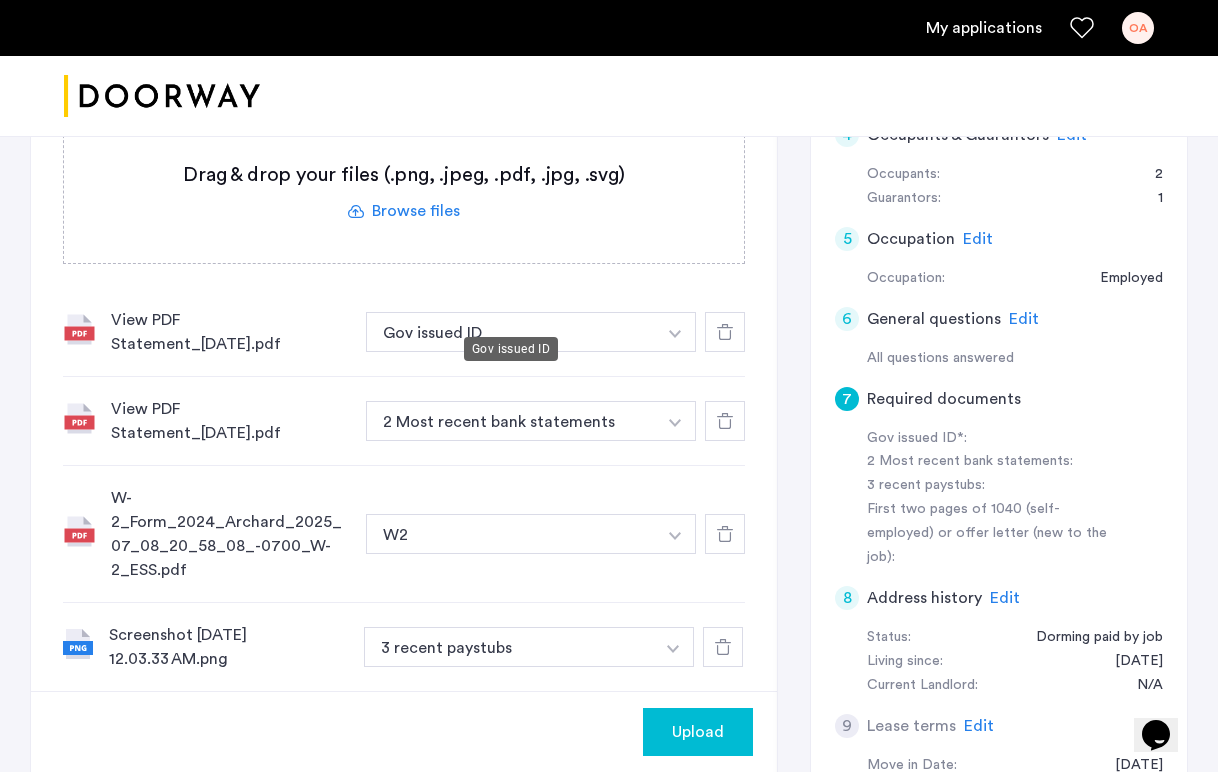 click on "Gov issued ID" at bounding box center (511, 332) 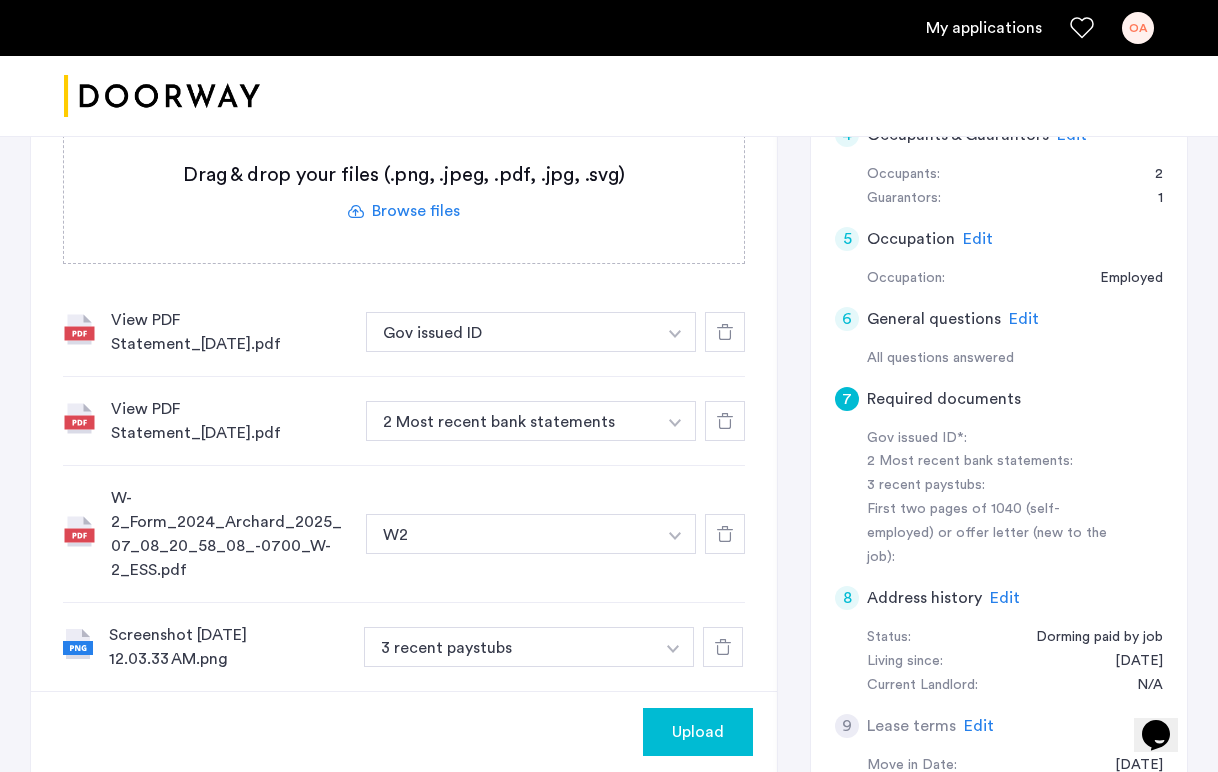 click on "Gov issued ID" at bounding box center [511, 332] 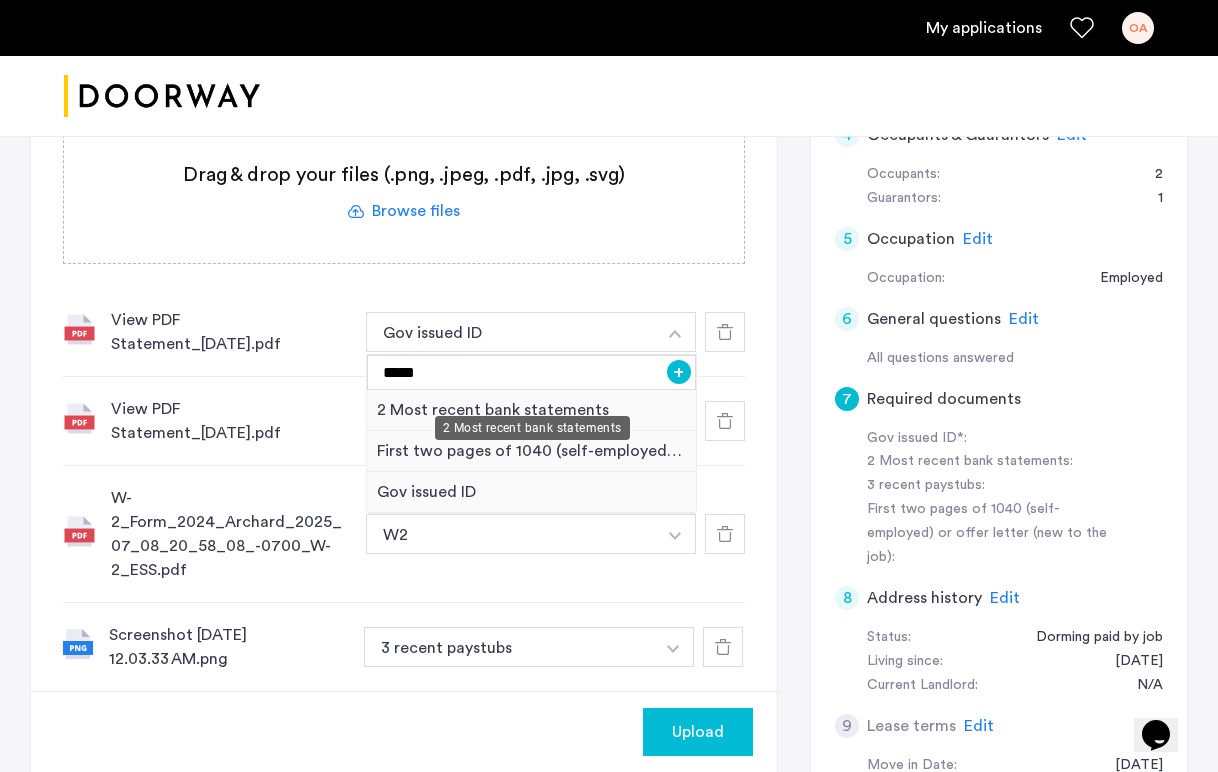 click on "2 Most recent bank statements" at bounding box center (531, 410) 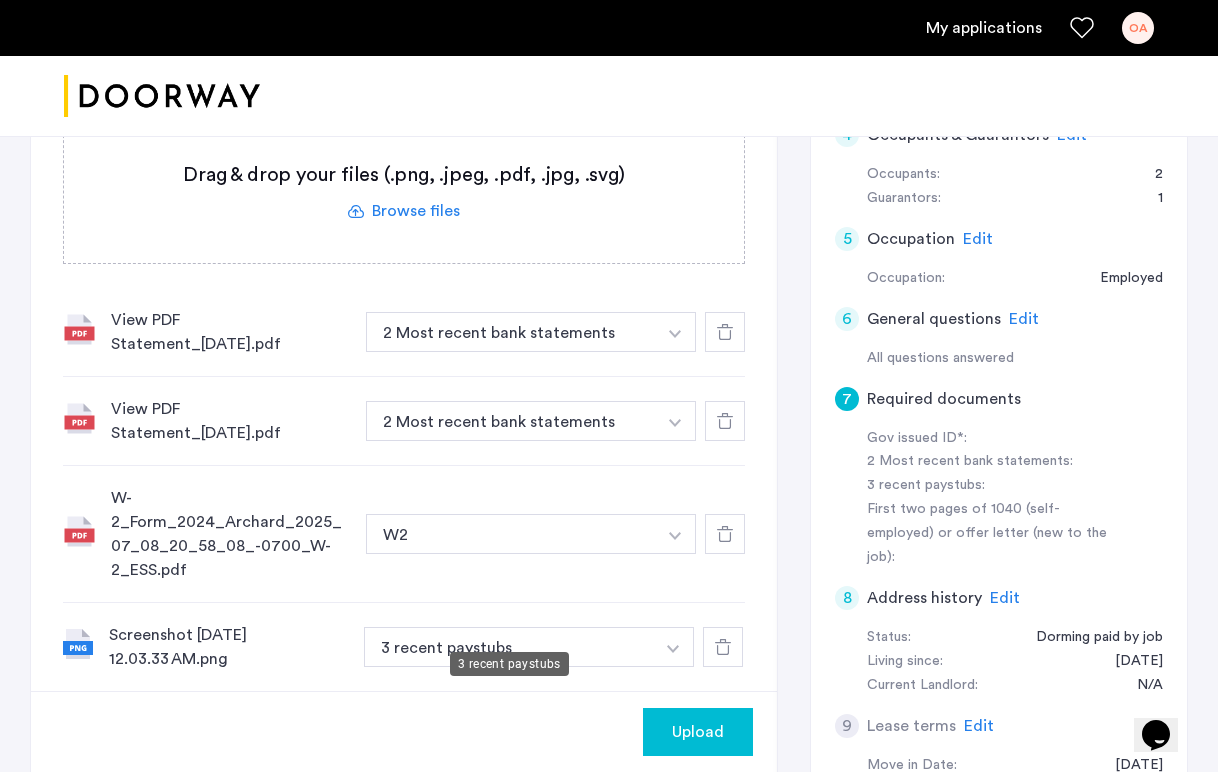 click on "3 recent paystubs" at bounding box center (509, 647) 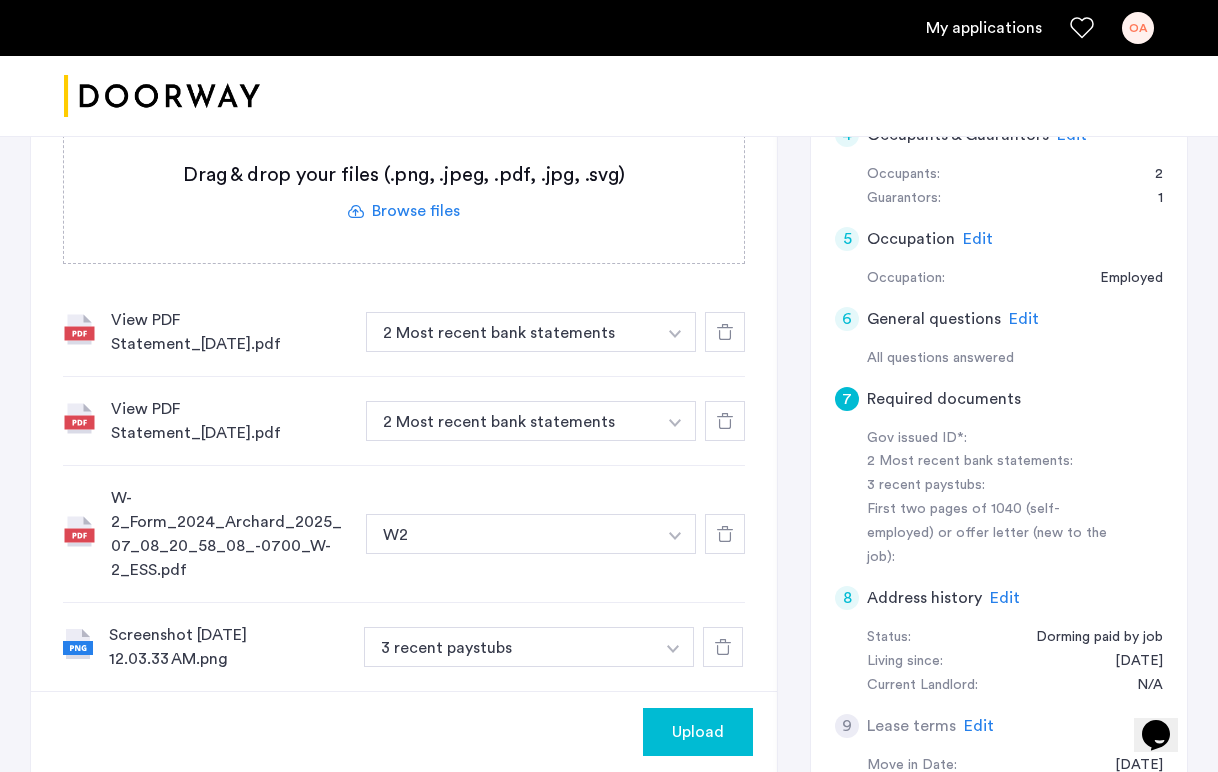 click 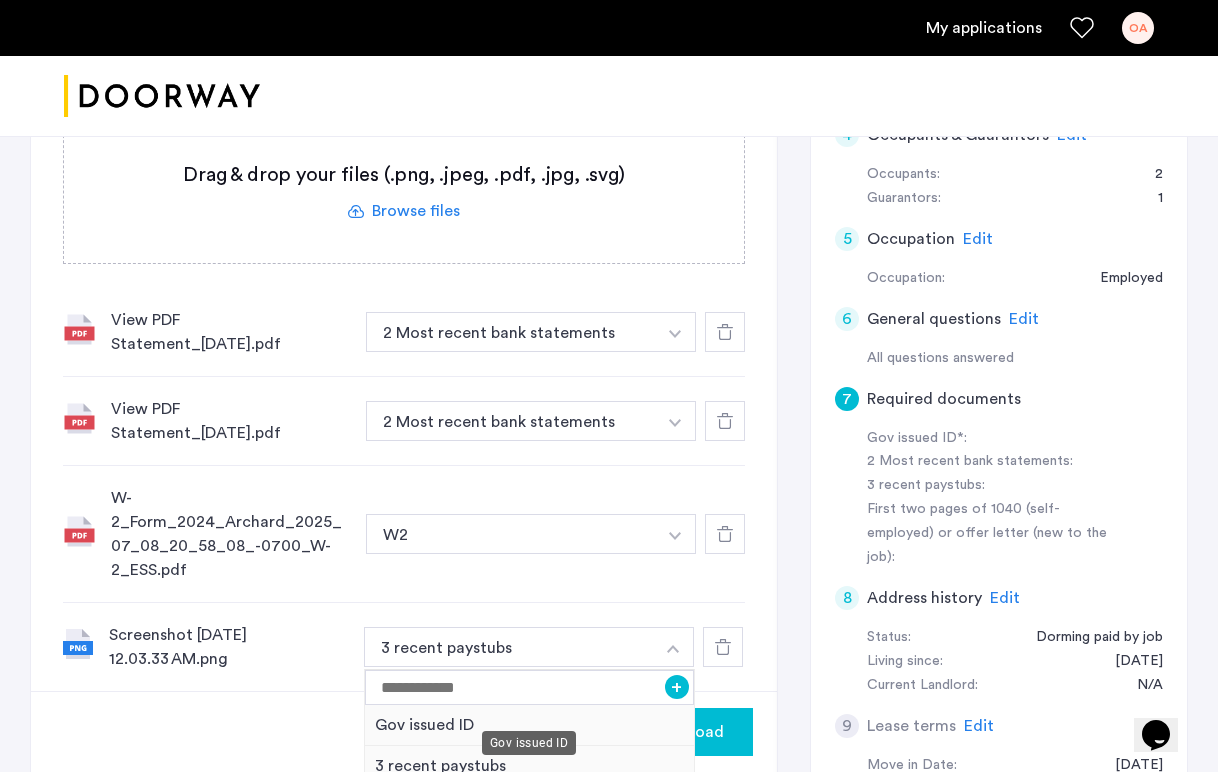 click on "Gov issued ID" at bounding box center (529, 725) 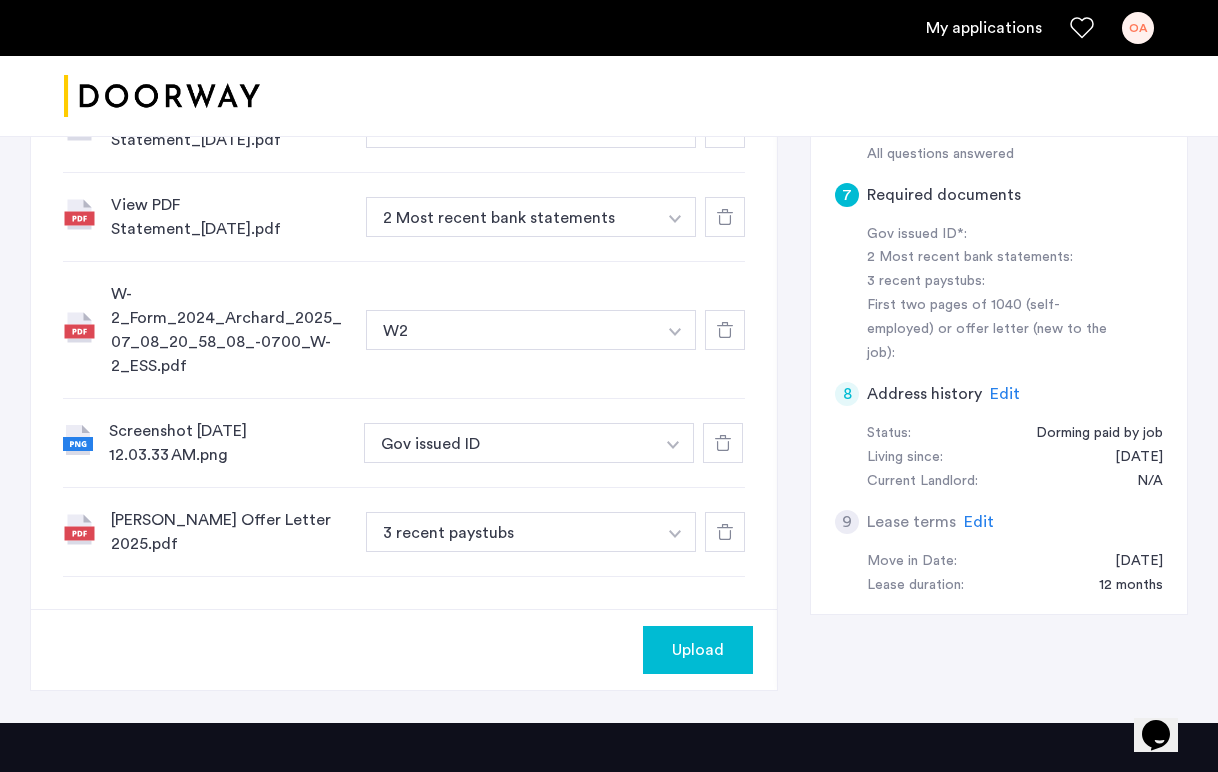 scroll, scrollTop: 843, scrollLeft: 0, axis: vertical 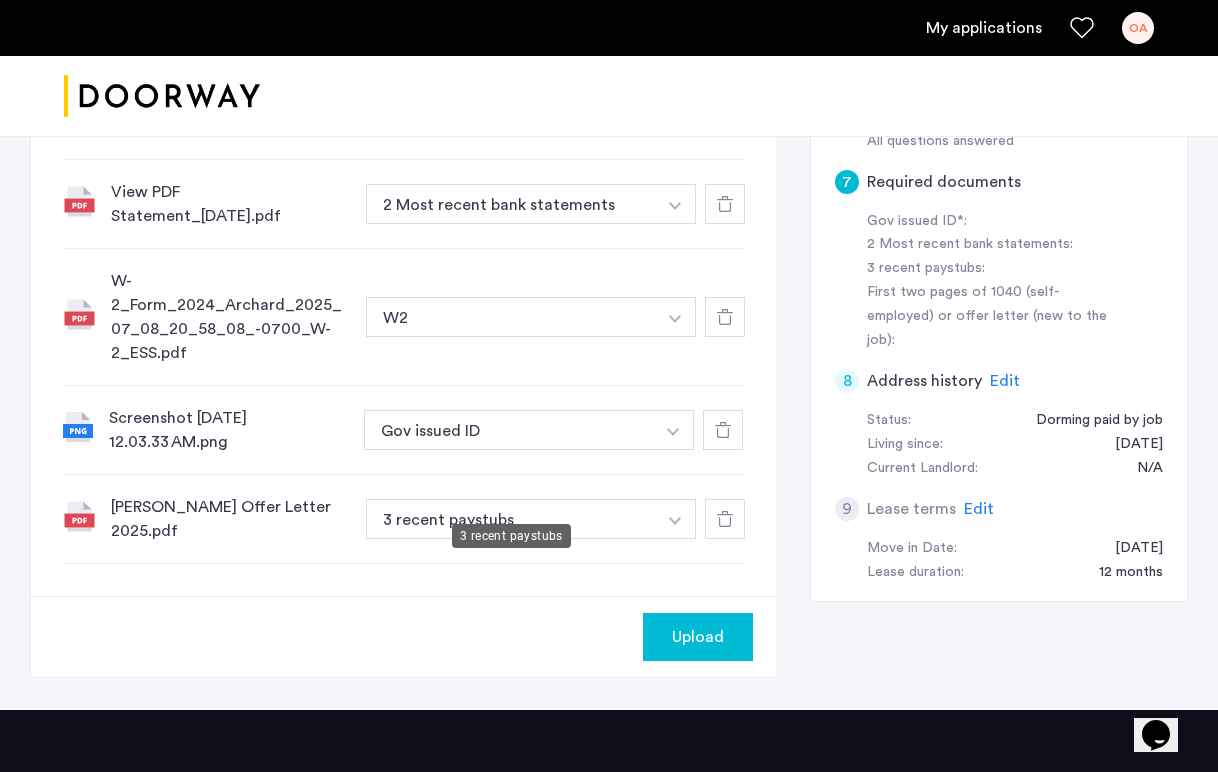click on "3 recent paystubs" at bounding box center (511, 519) 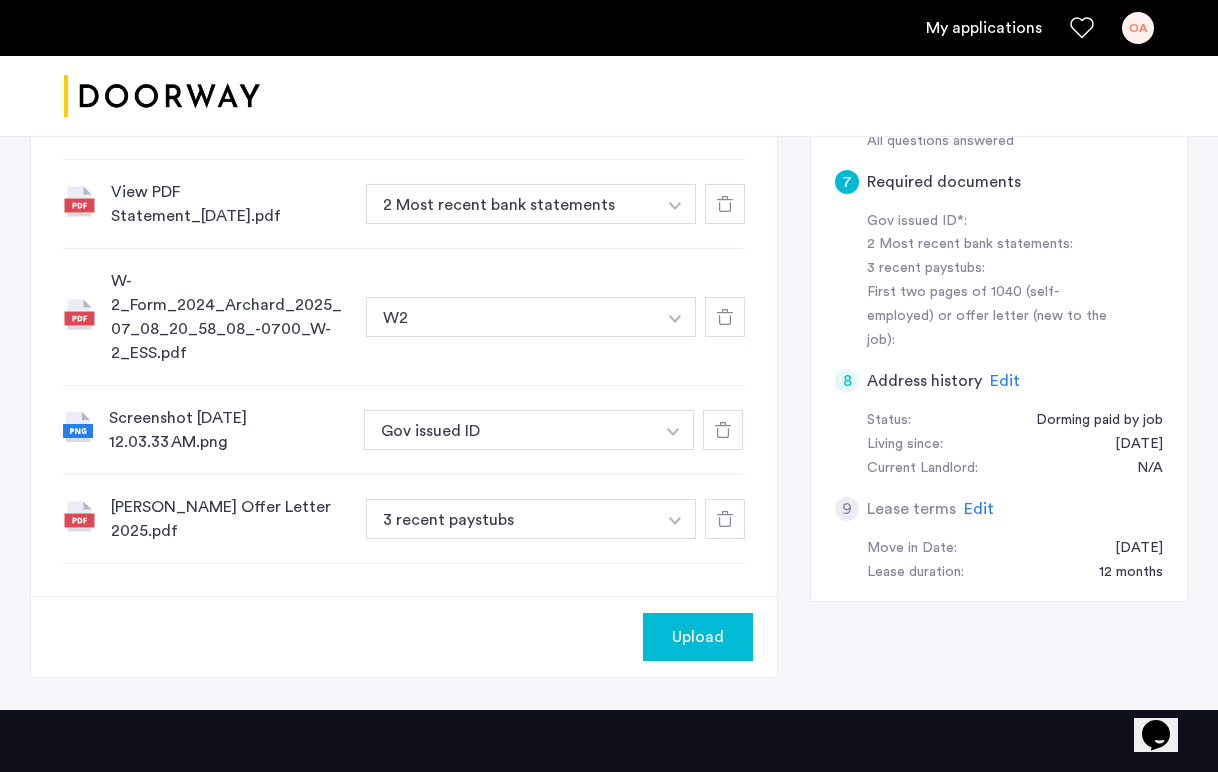 click at bounding box center [675, 115] 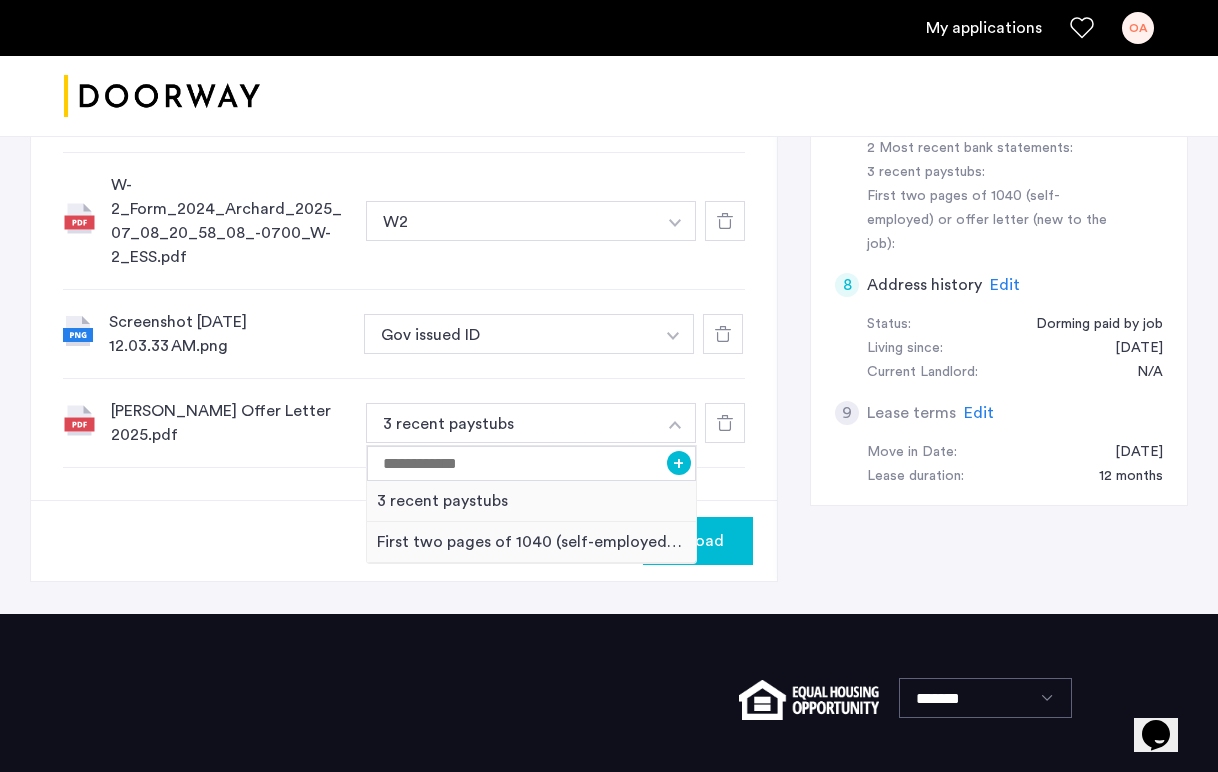 scroll, scrollTop: 941, scrollLeft: 0, axis: vertical 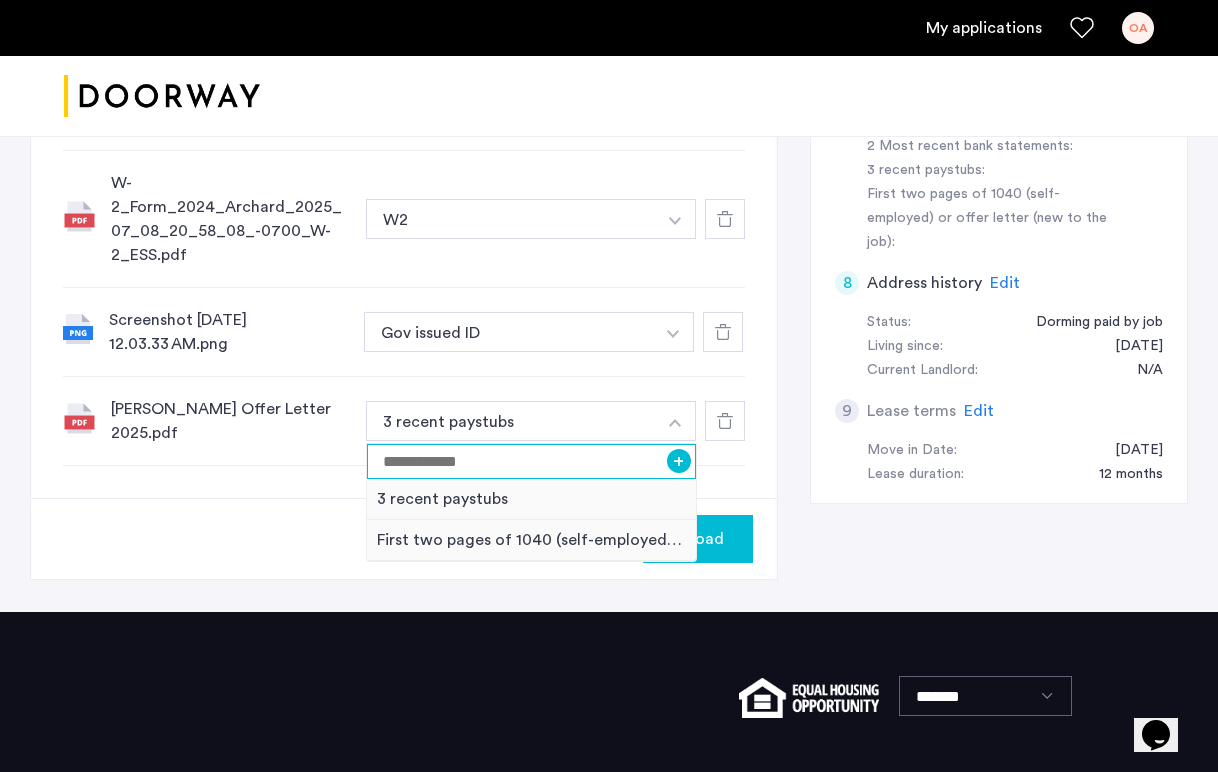 click at bounding box center (531, 461) 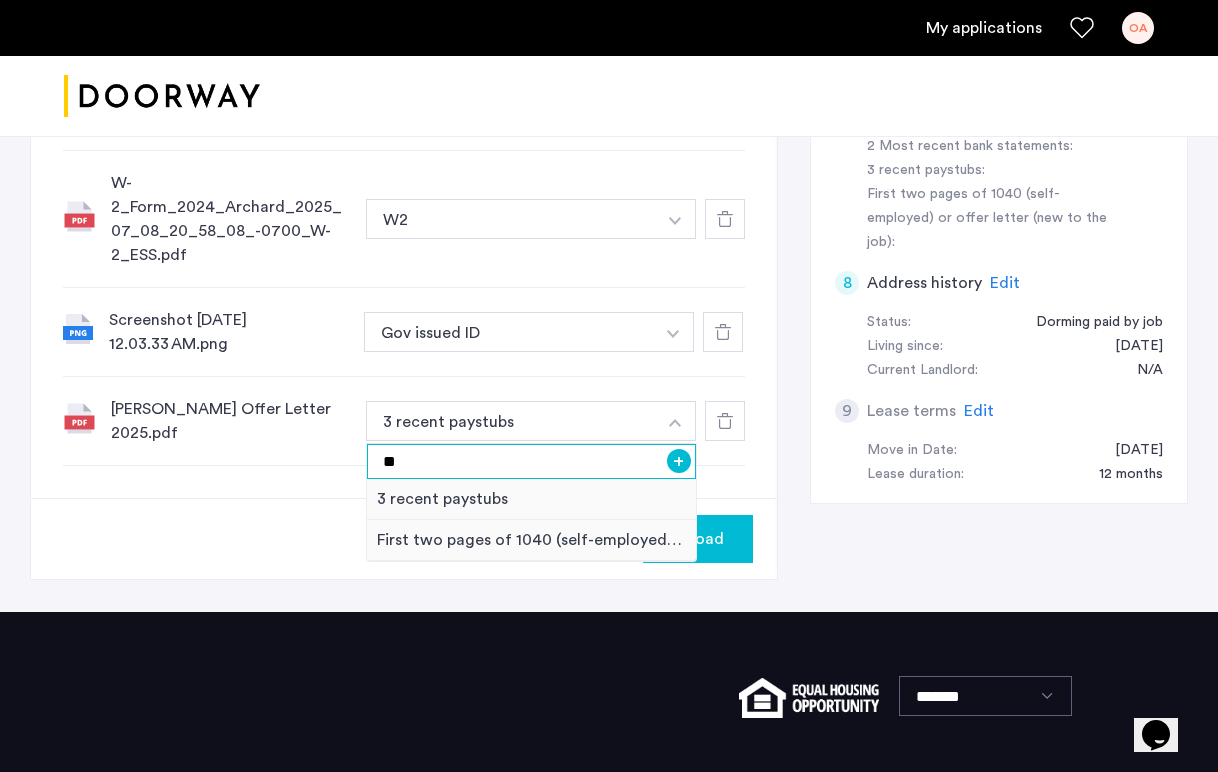 type on "*" 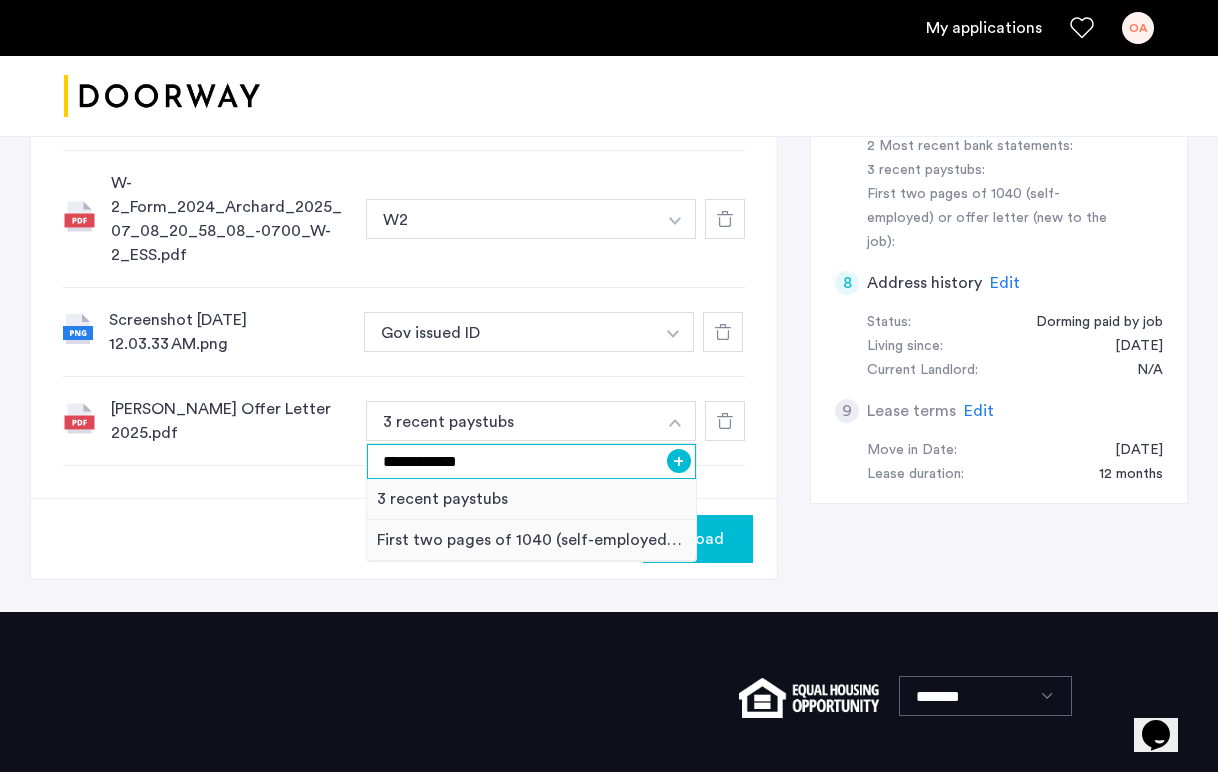 type on "**********" 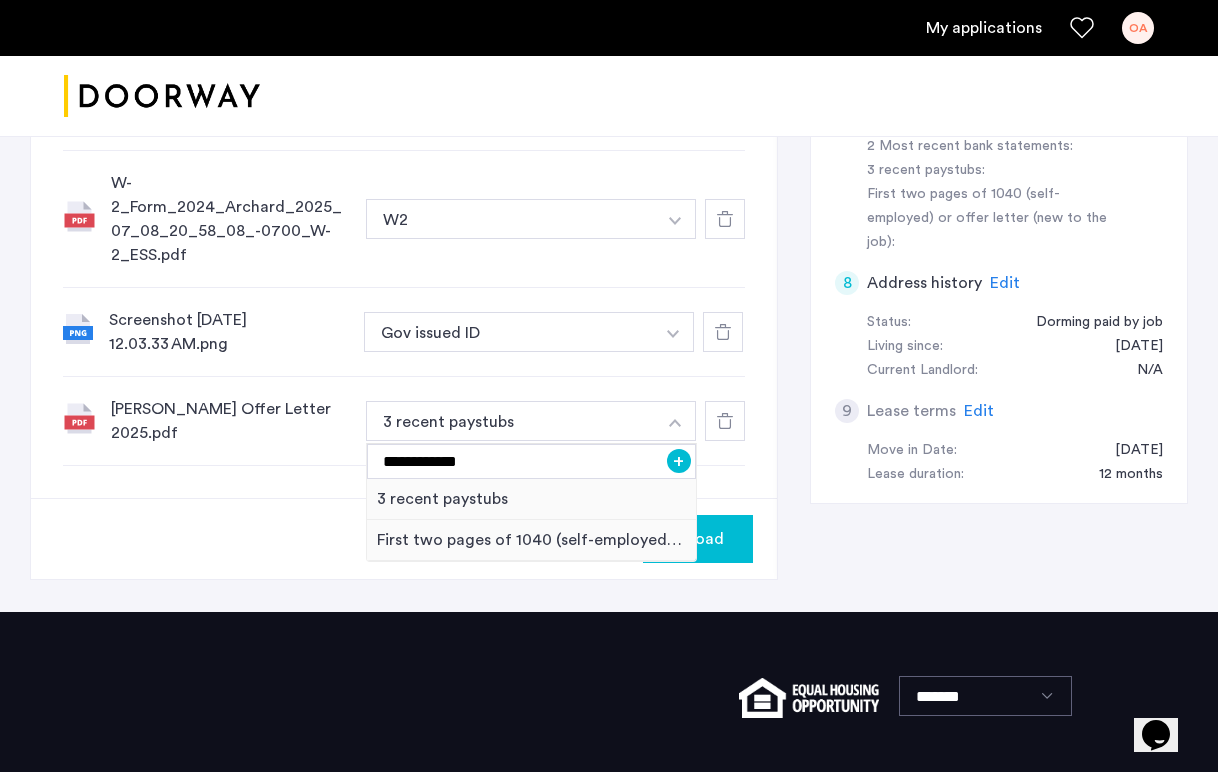 click on "+" at bounding box center (679, 461) 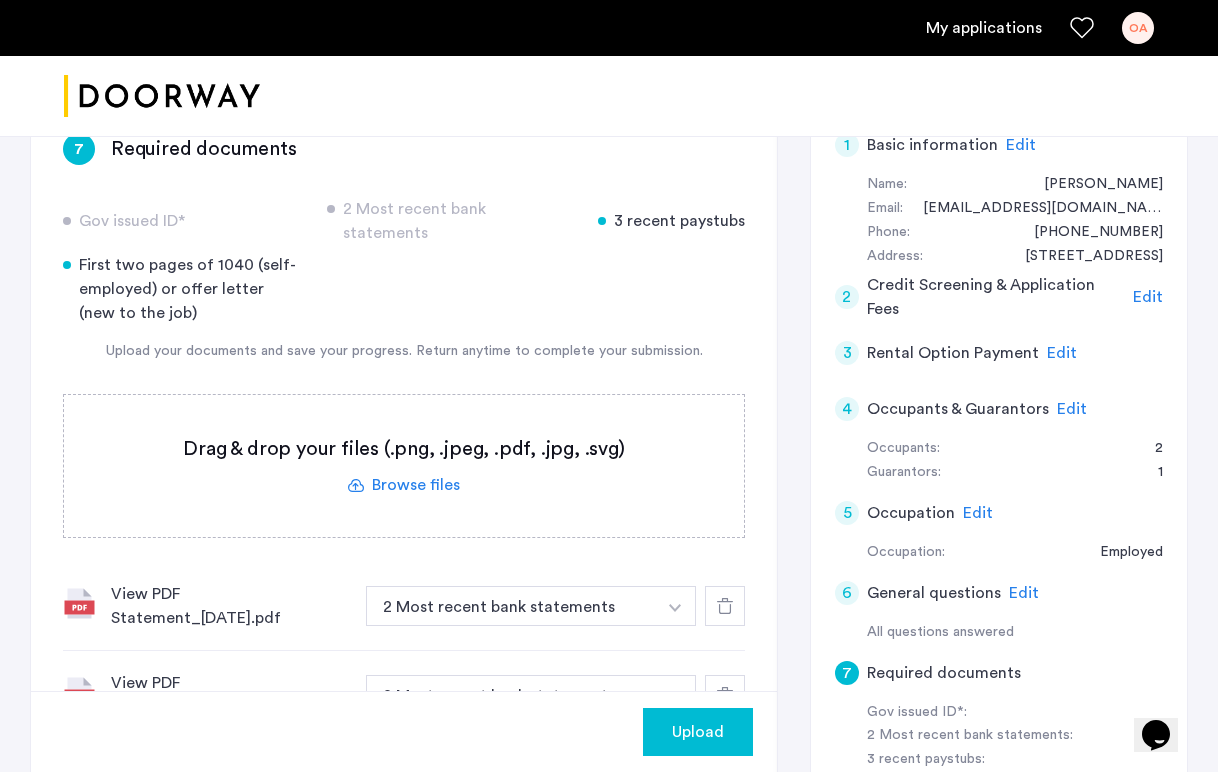 scroll, scrollTop: 352, scrollLeft: 0, axis: vertical 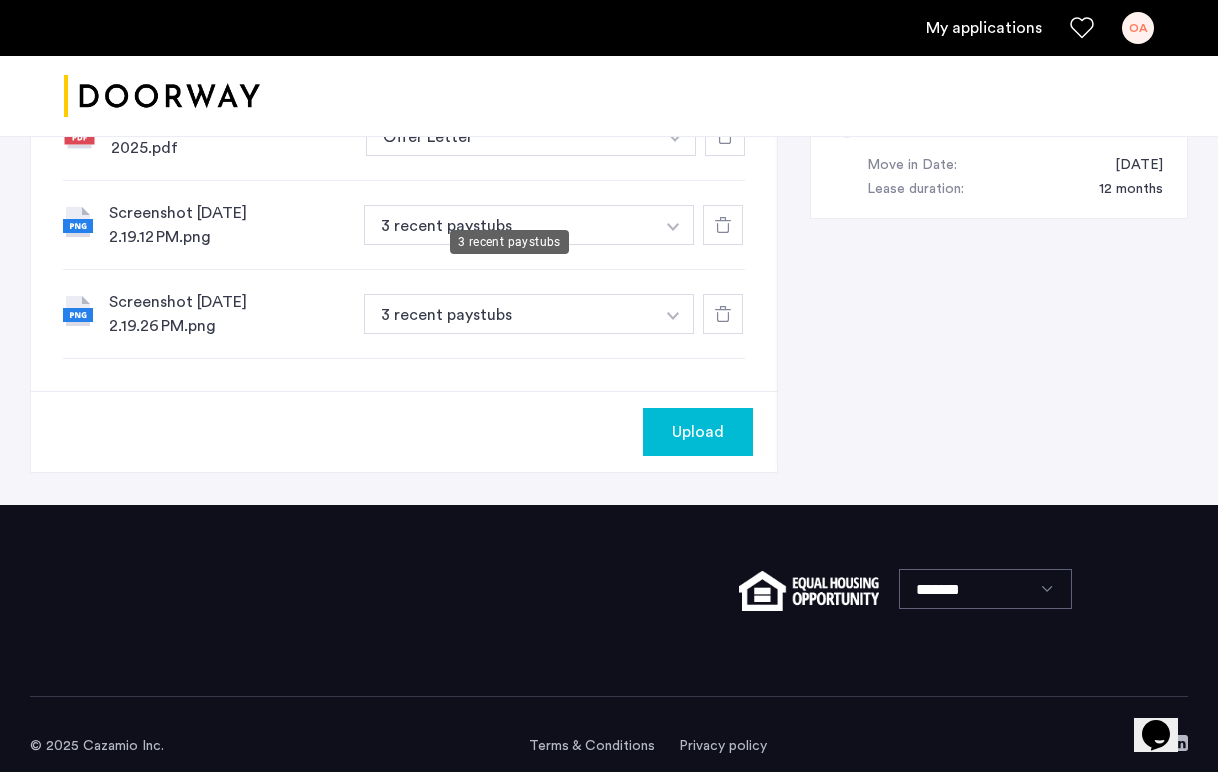click on "3 recent paystubs" at bounding box center [509, 225] 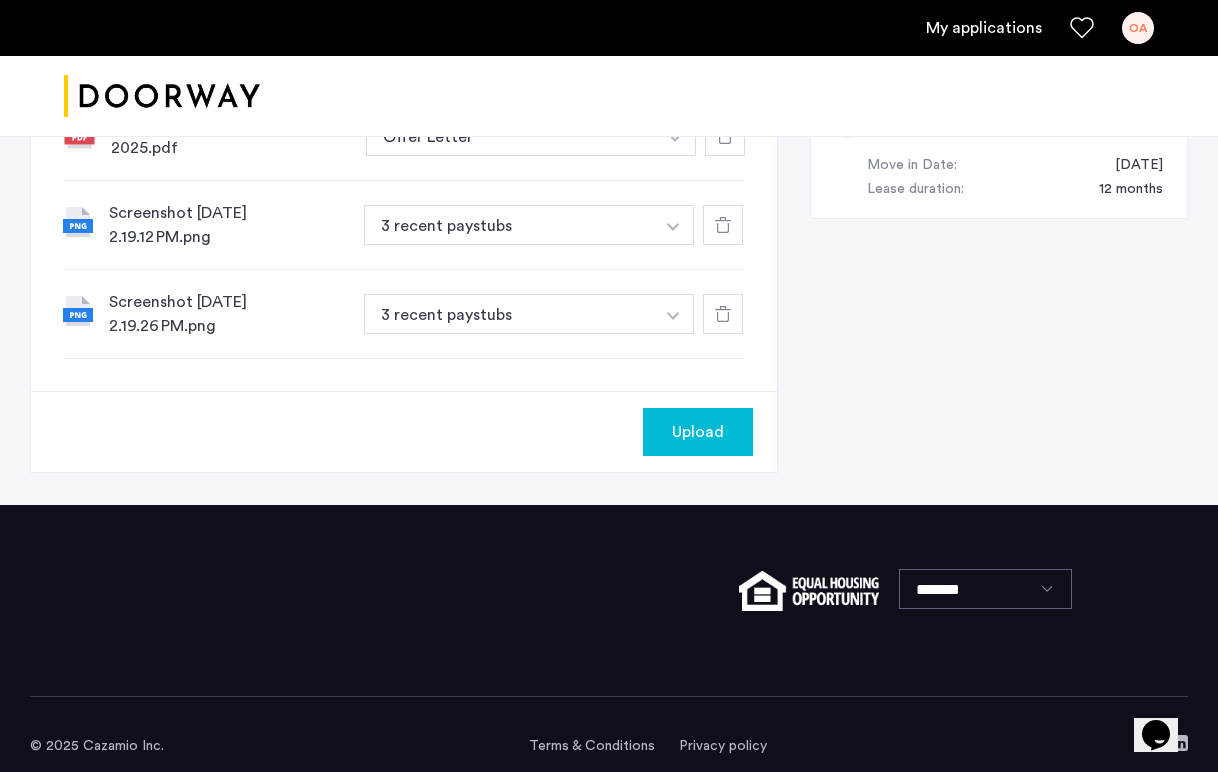 click on "7 Required documents  Gov issued ID*  2 Most recent bank statements  3 recent paystubs  First two pages of 1040 (self-employed) or offer letter (new to the job)  Upload your documents and save your progress. Return anytime to complete your submission.  Drag & drop your files (.png, .jpeg, .pdf, .jpg, .svg) Browse files Upload documents (.png, .jpeg, .pdf, .jpg, .svg) Uploaded files View PDF Statement_[DATE].pdf 2 Most recent bank statements **** + 3 recent paystubs First two pages of 1040 (self-employed) or offer letter (new to the job) 2 Most recent bank statements View PDF Statement_[DATE].pdf 2 Most recent bank statements + 3 recent paystubs First two pages of 1040 (self-employed) or offer letter (new to the job) 2 Most recent bank statements W-2_Form_2024_Archard_2025_07_08_20_58_08_-0700_W-2_ESS.pdf W2 + 3 recent paystubs First two pages of 1040 (self-employed) or offer letter (new to the job) W2 Screenshot [DATE] 12.03.33 AM.png Gov issued ID + 3 recent paystubs Gov issued ID + + + 1 -" 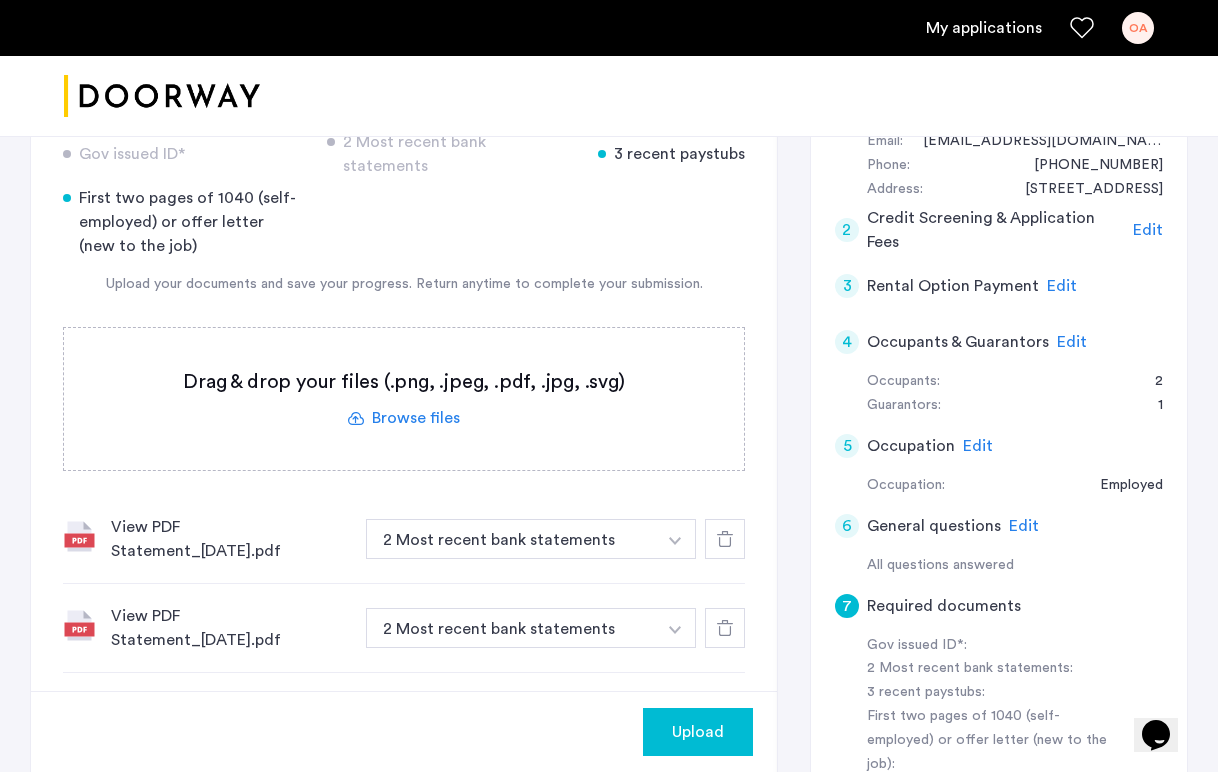 scroll, scrollTop: 422, scrollLeft: 0, axis: vertical 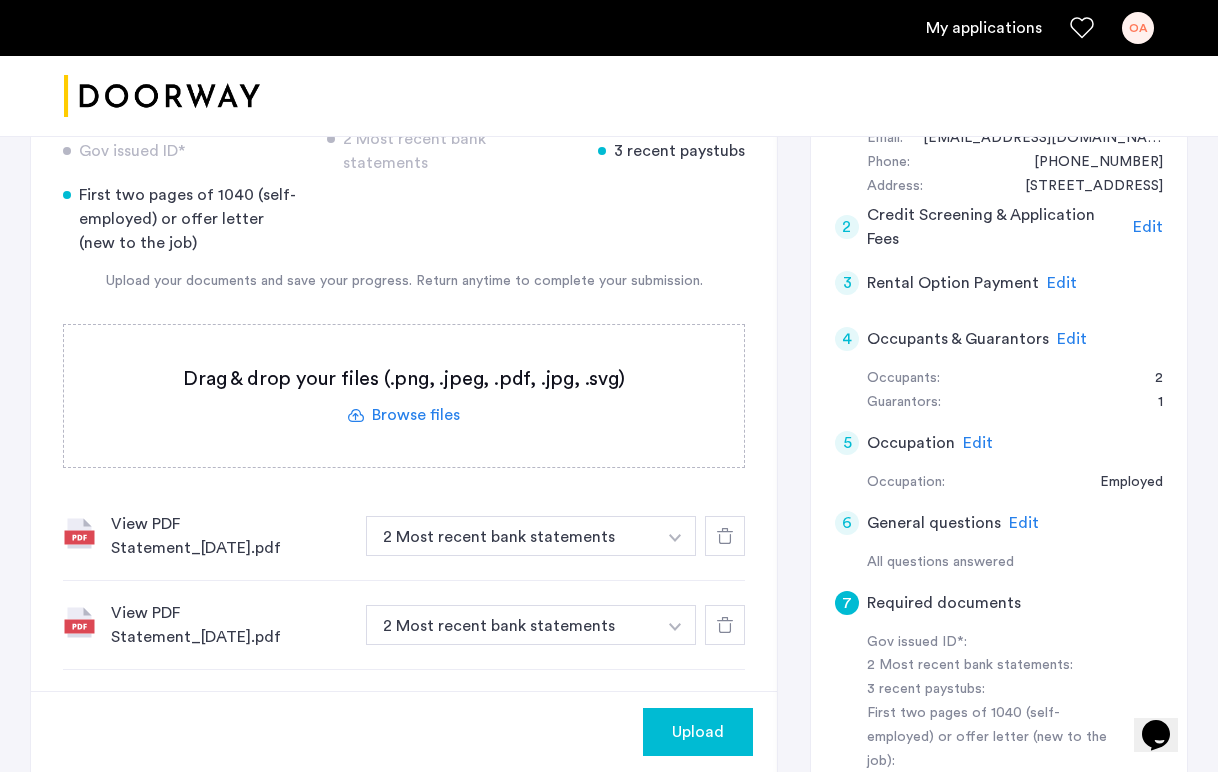 click 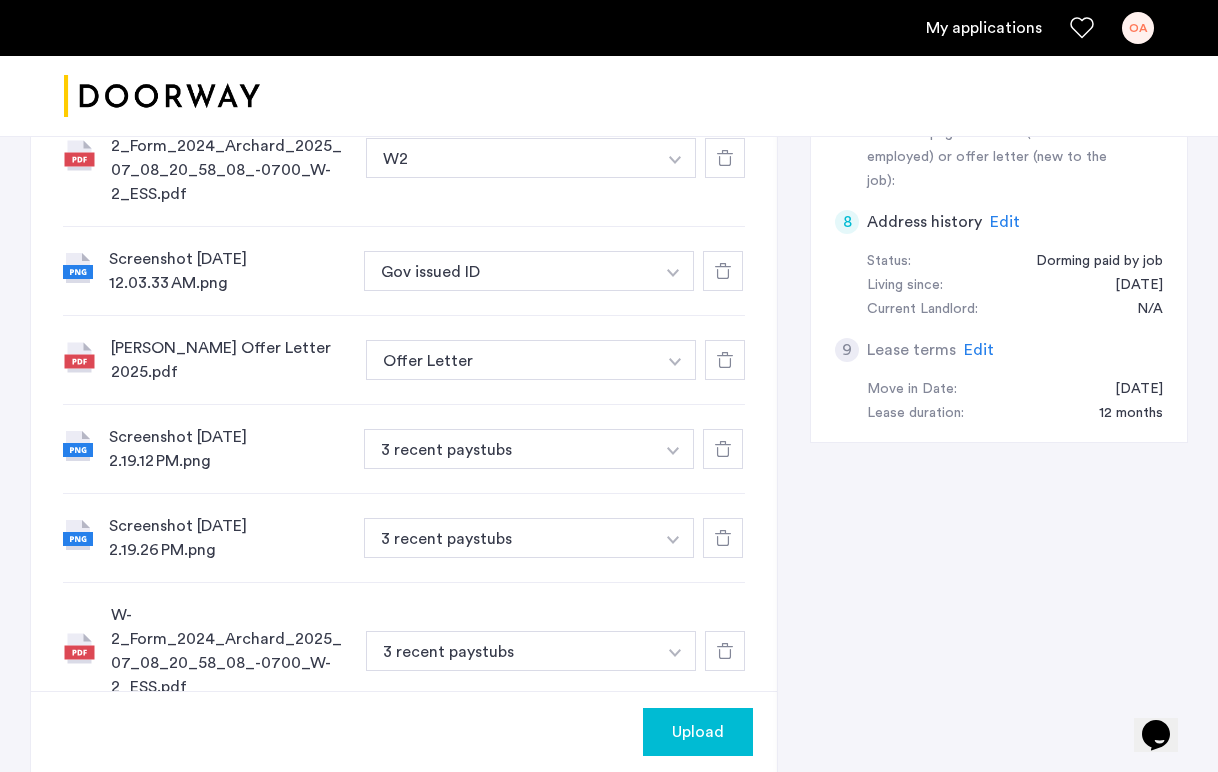 scroll, scrollTop: 1047, scrollLeft: 0, axis: vertical 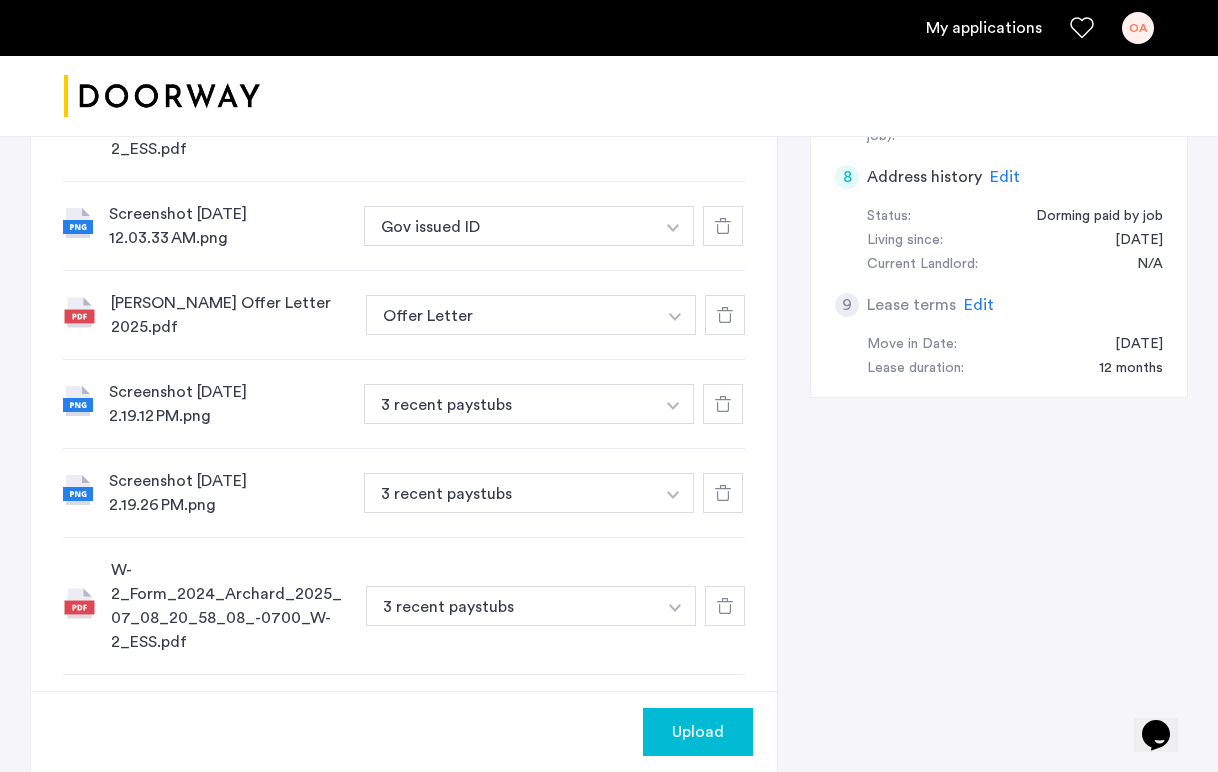 click 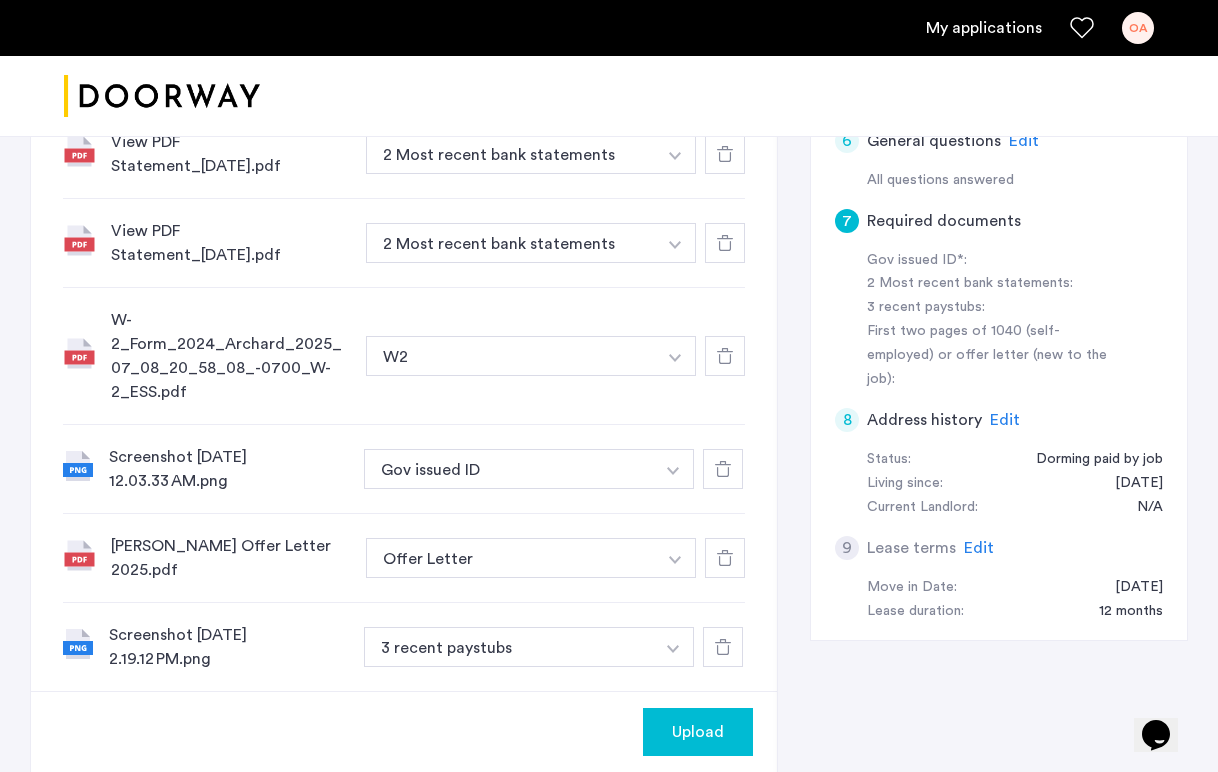 scroll, scrollTop: 803, scrollLeft: 0, axis: vertical 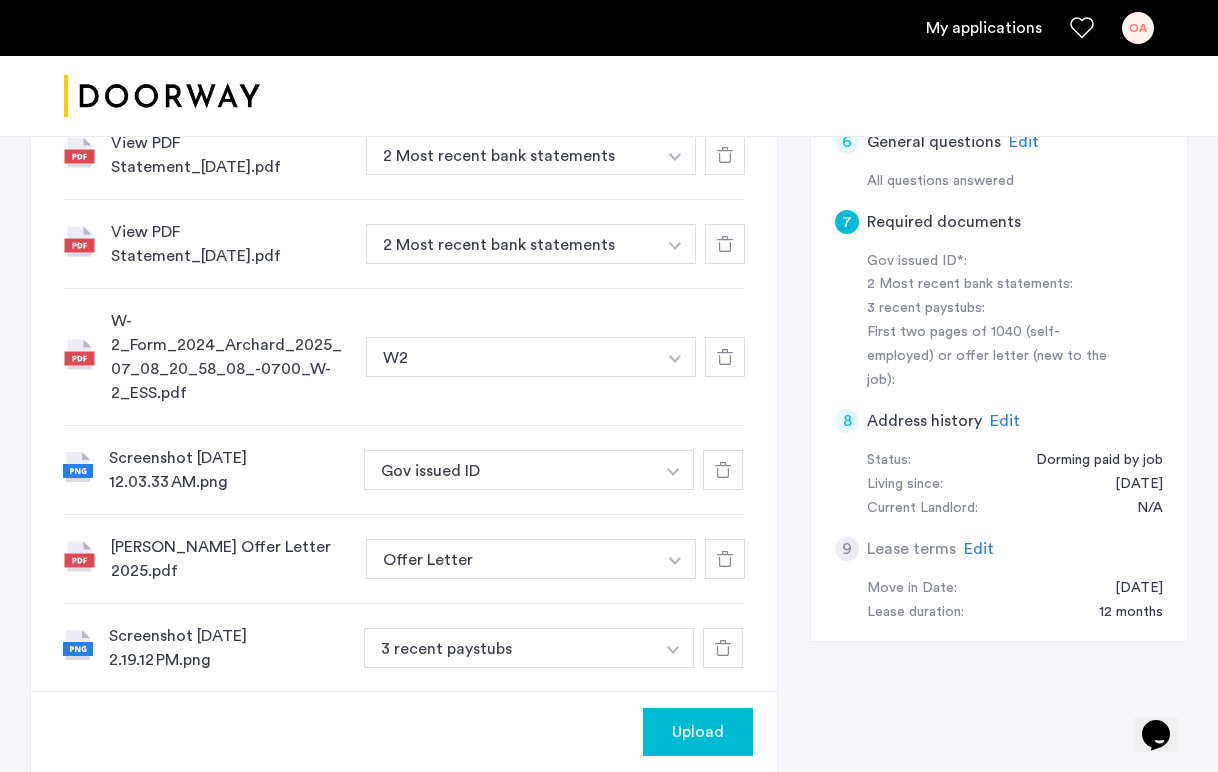 click on "Upload" 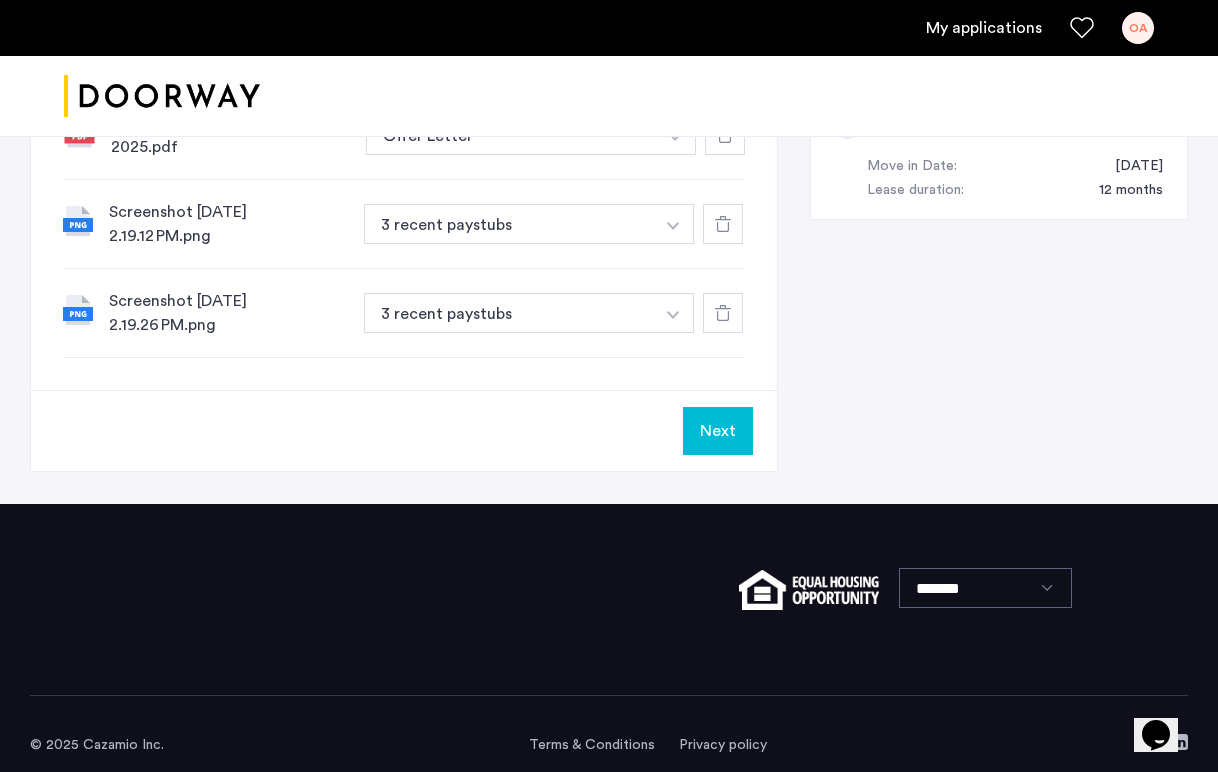 scroll, scrollTop: 1226, scrollLeft: 0, axis: vertical 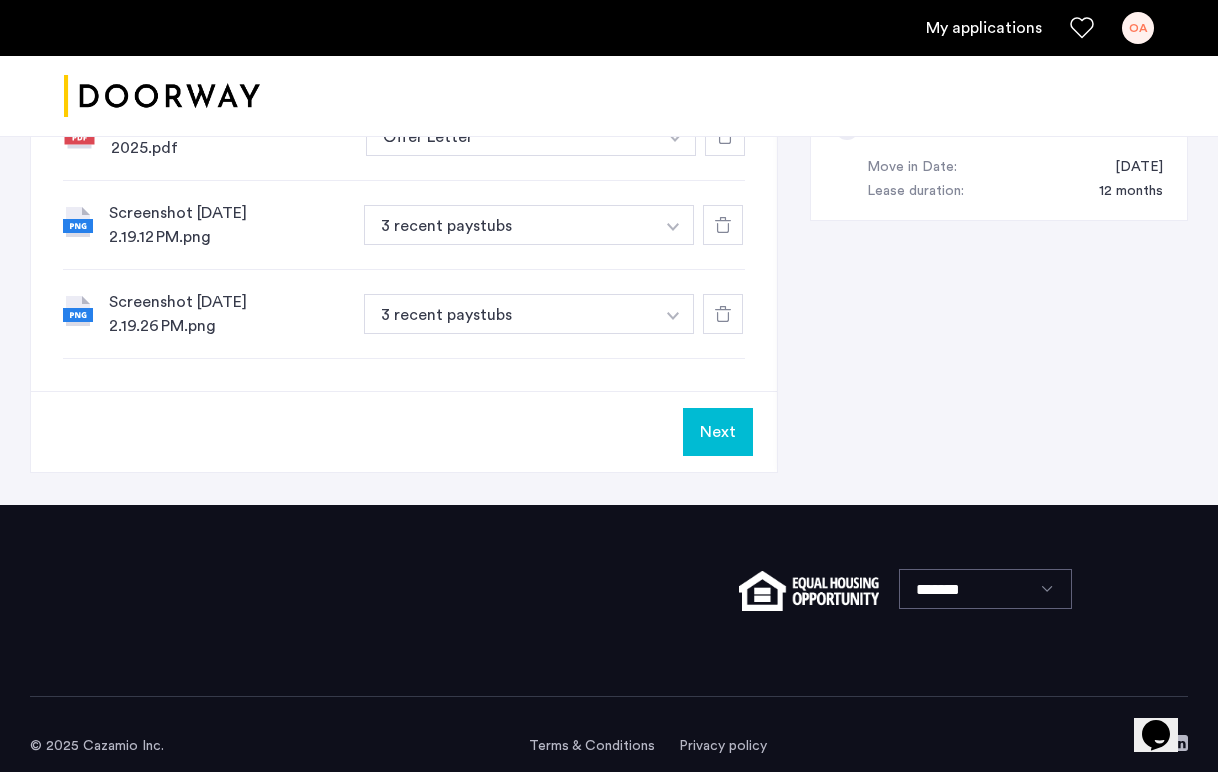 click on "Next" 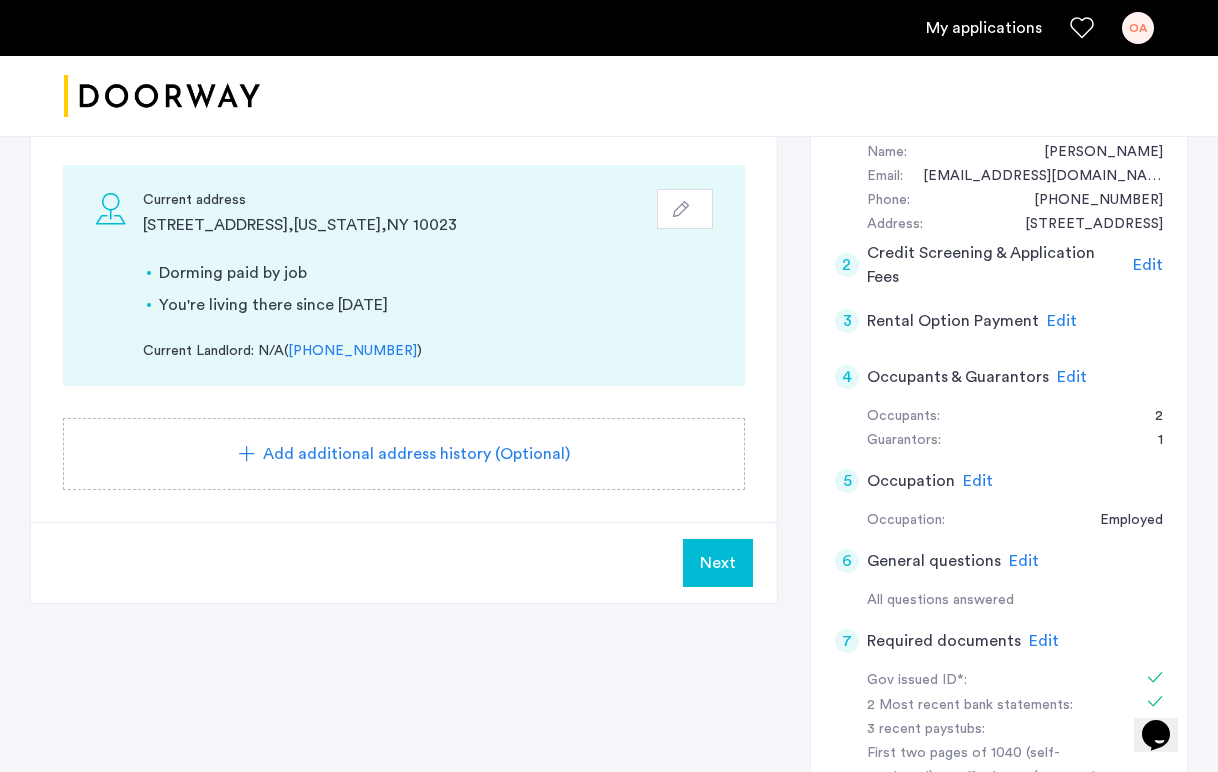 scroll, scrollTop: 384, scrollLeft: 0, axis: vertical 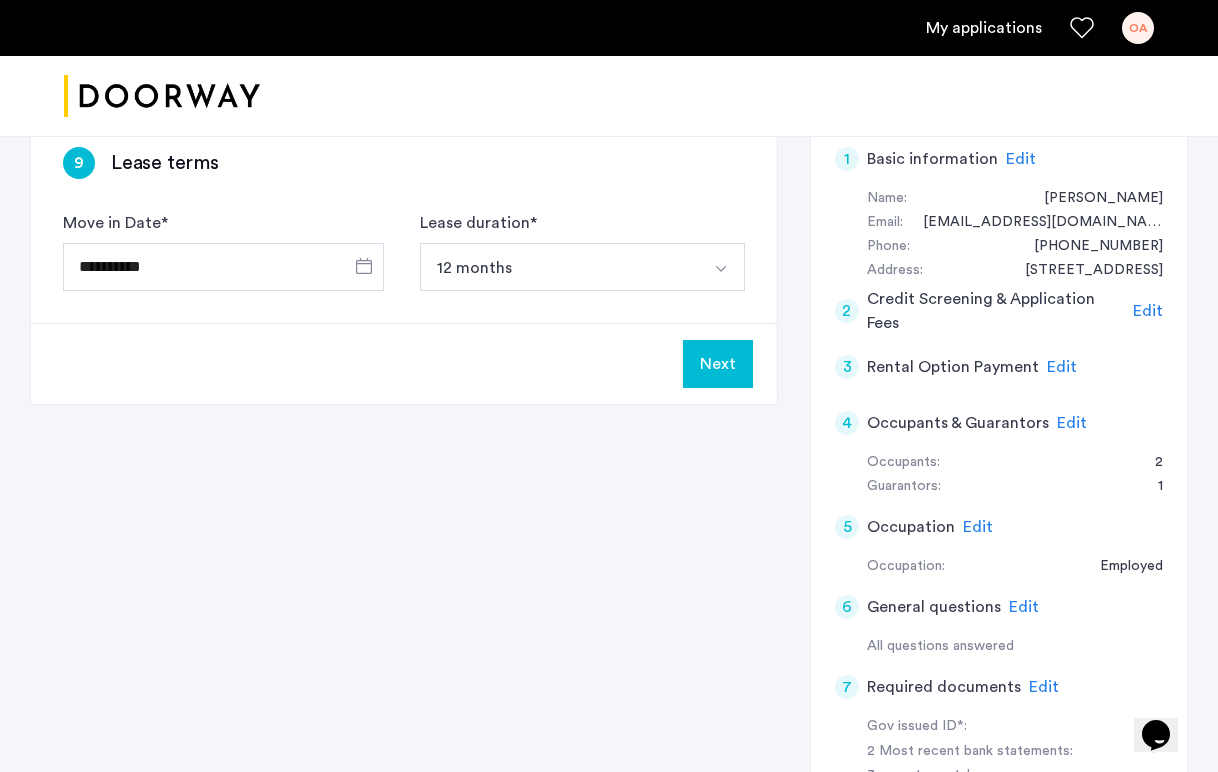 click on "Next" 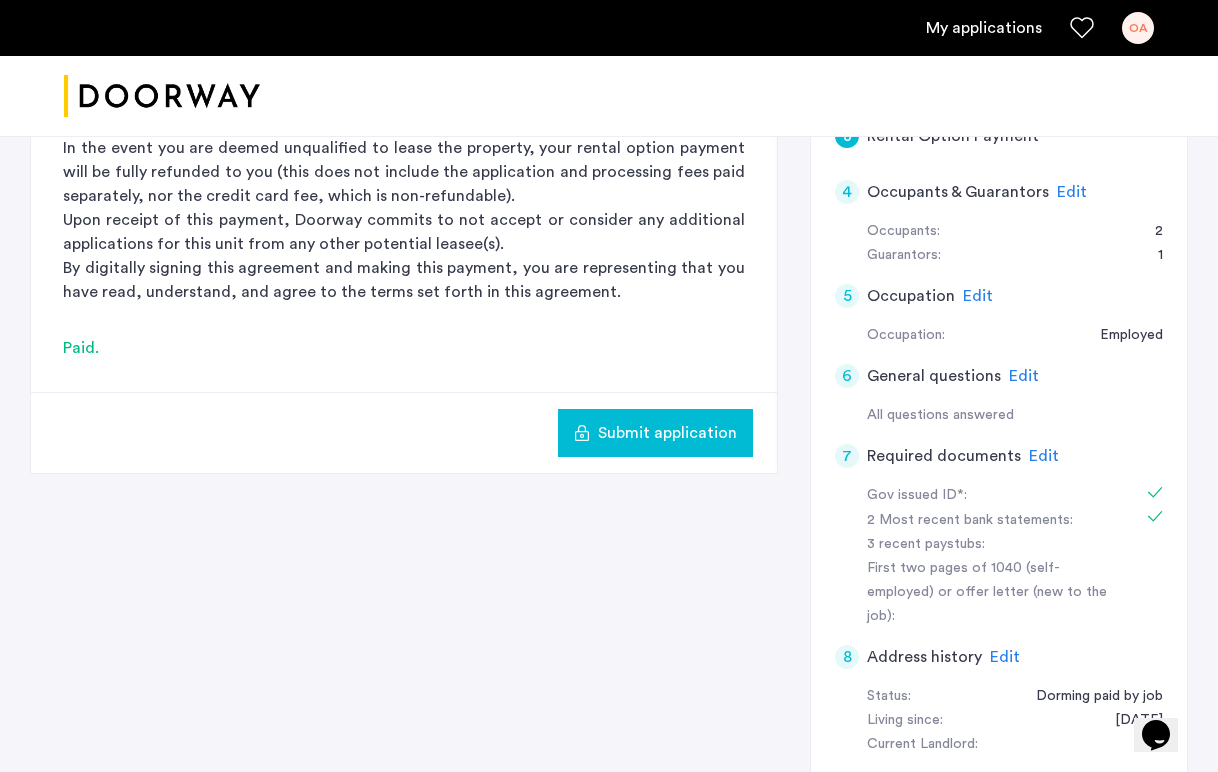 scroll, scrollTop: 598, scrollLeft: 0, axis: vertical 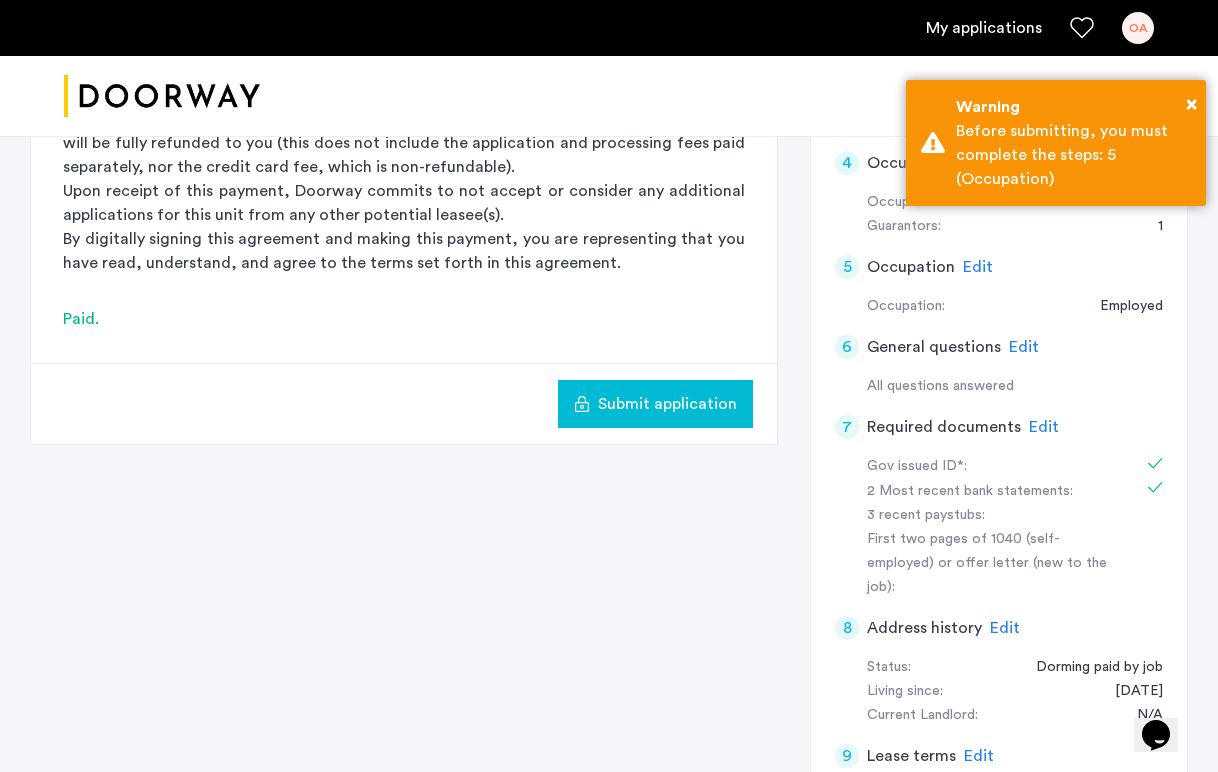 click on "Submit application" 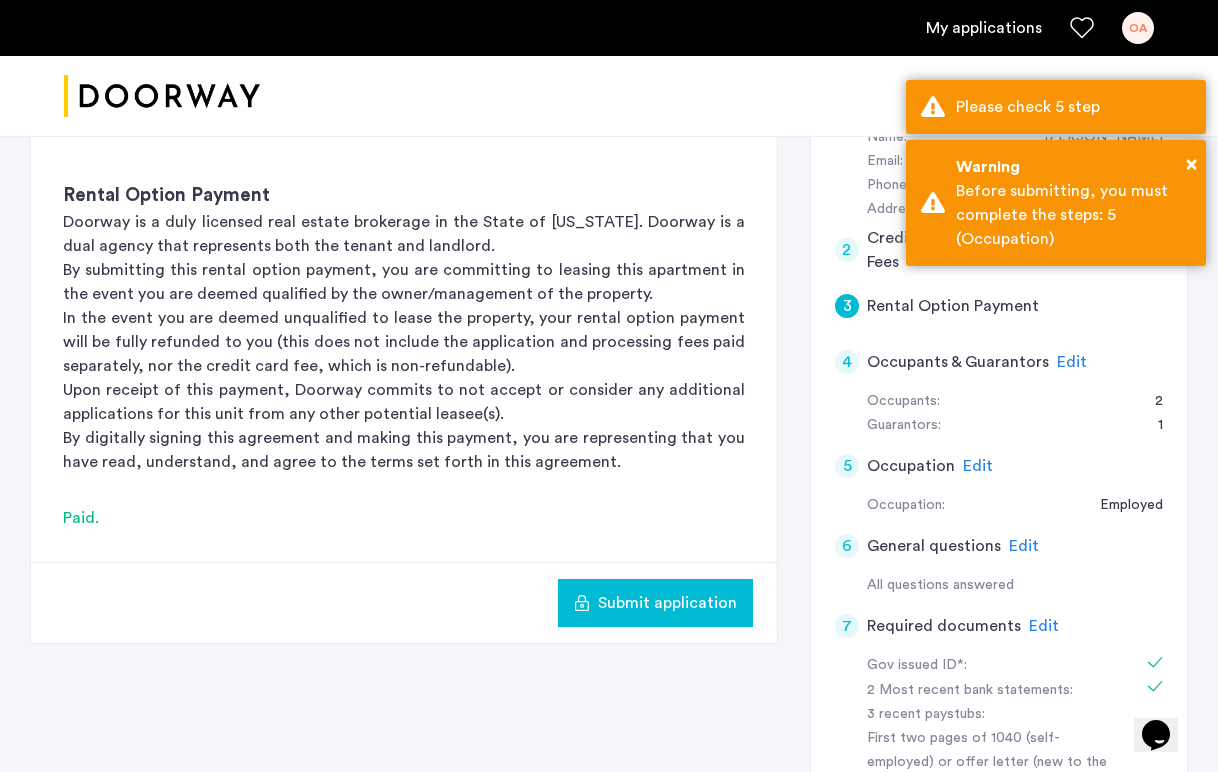 scroll, scrollTop: 395, scrollLeft: 0, axis: vertical 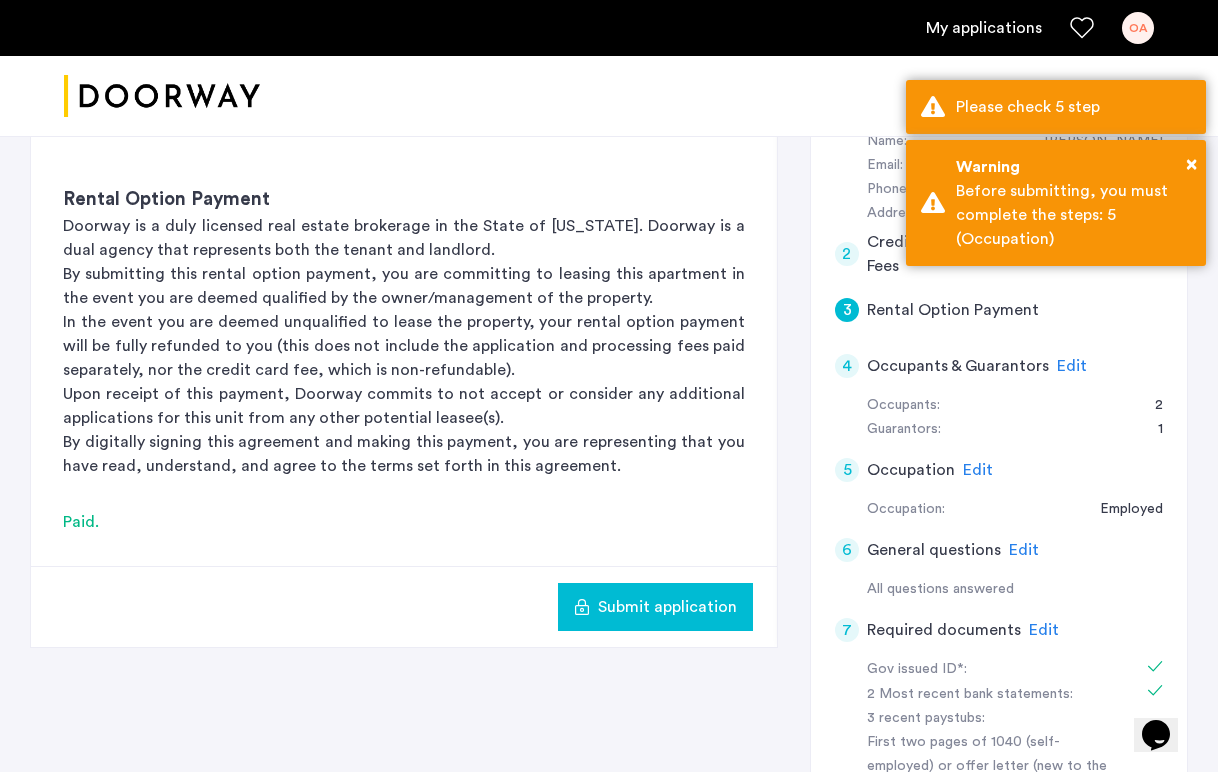 click on "Upon receipt of this payment, Doorway commits to not accept or consider any additional applications for this unit from any other potential leasee(s)." 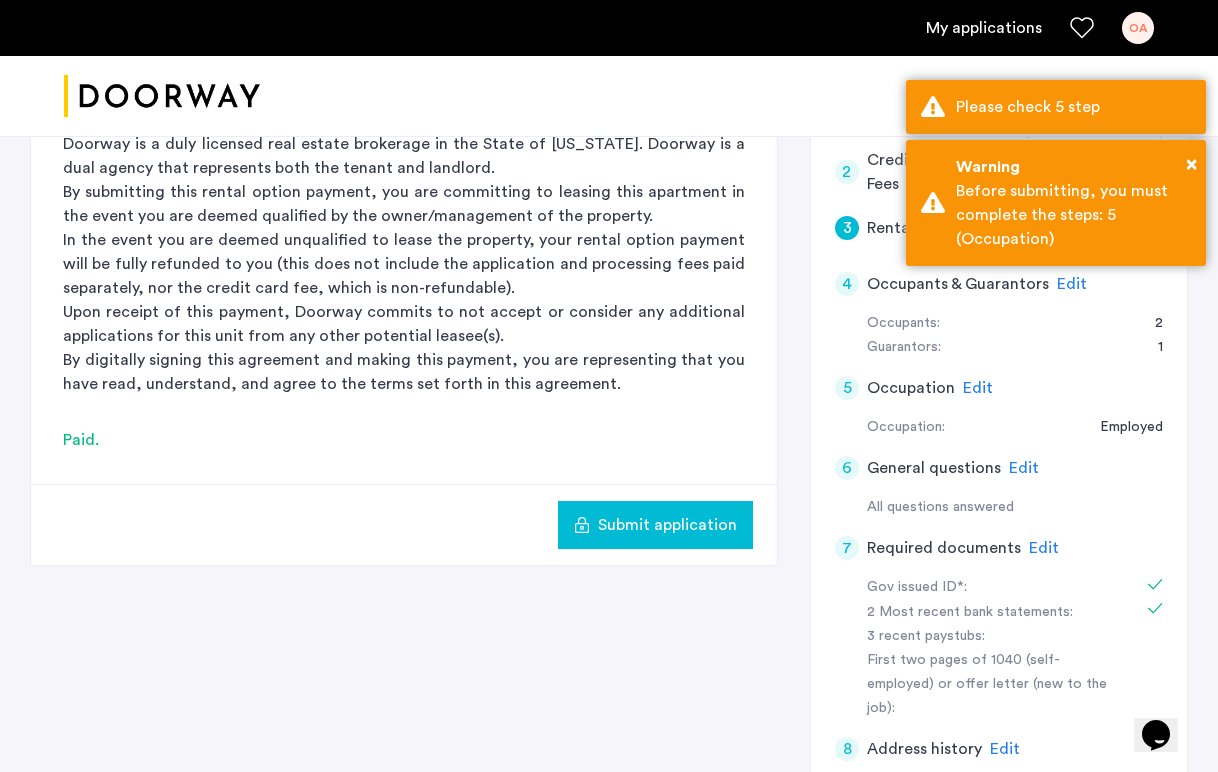 scroll, scrollTop: 496, scrollLeft: 0, axis: vertical 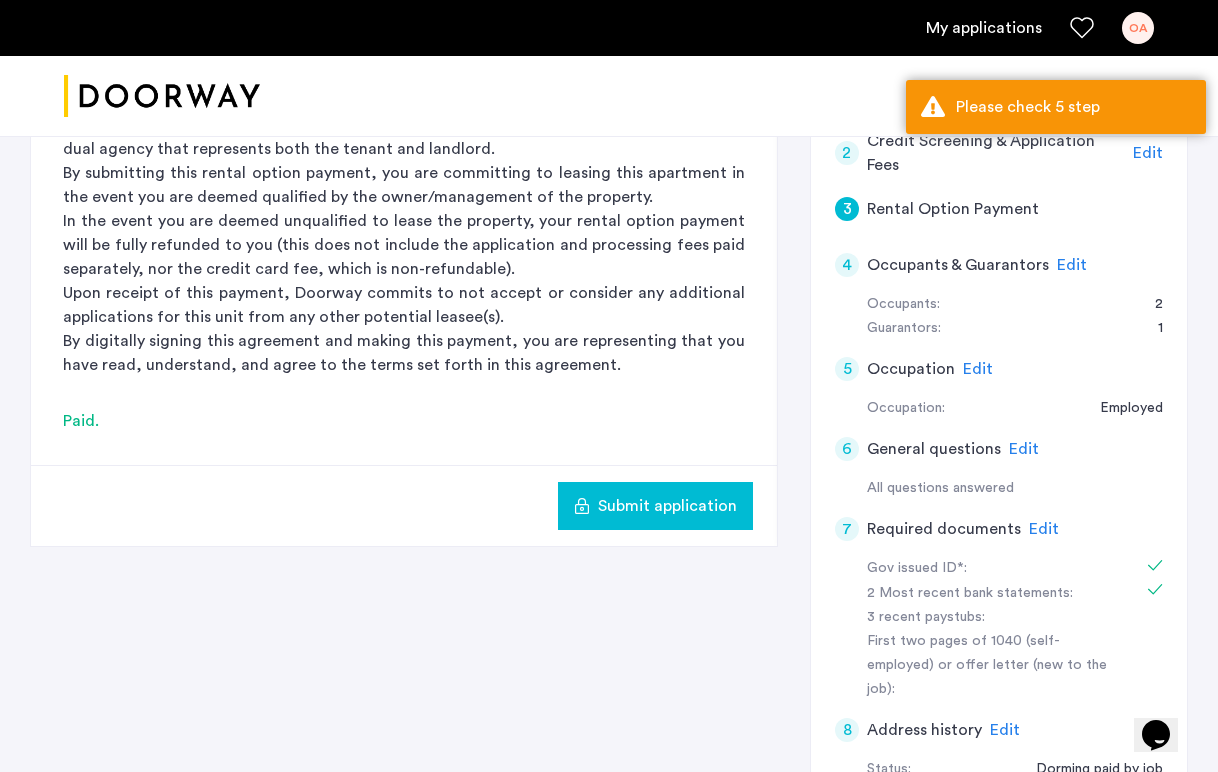 click on "Edit" 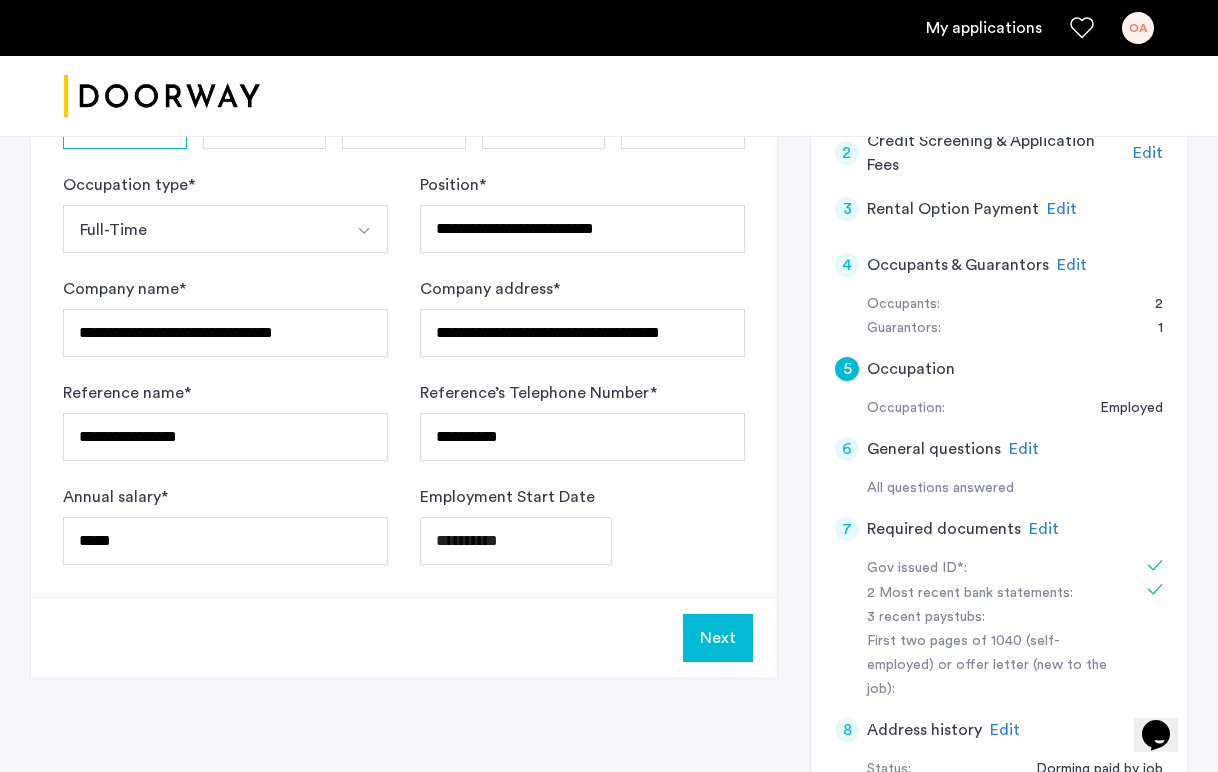 click on "Full-Time" at bounding box center [202, 229] 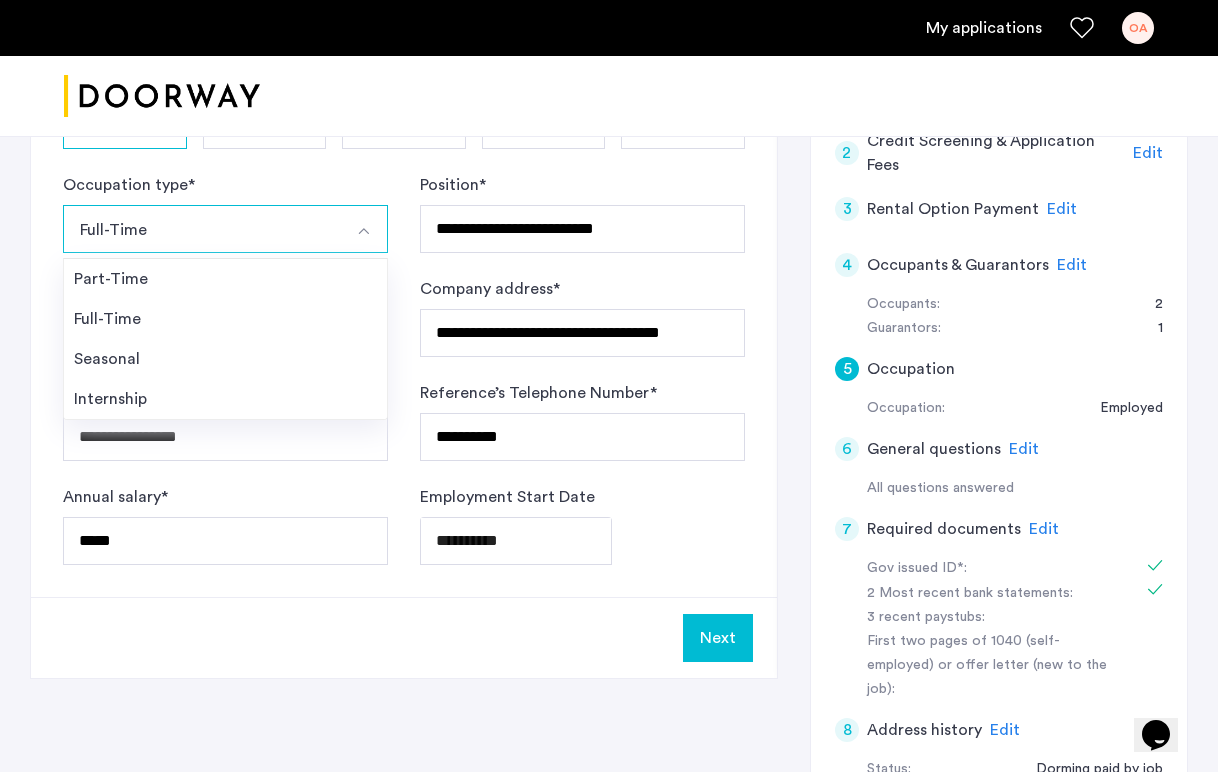 click on "Full-Time" at bounding box center (202, 229) 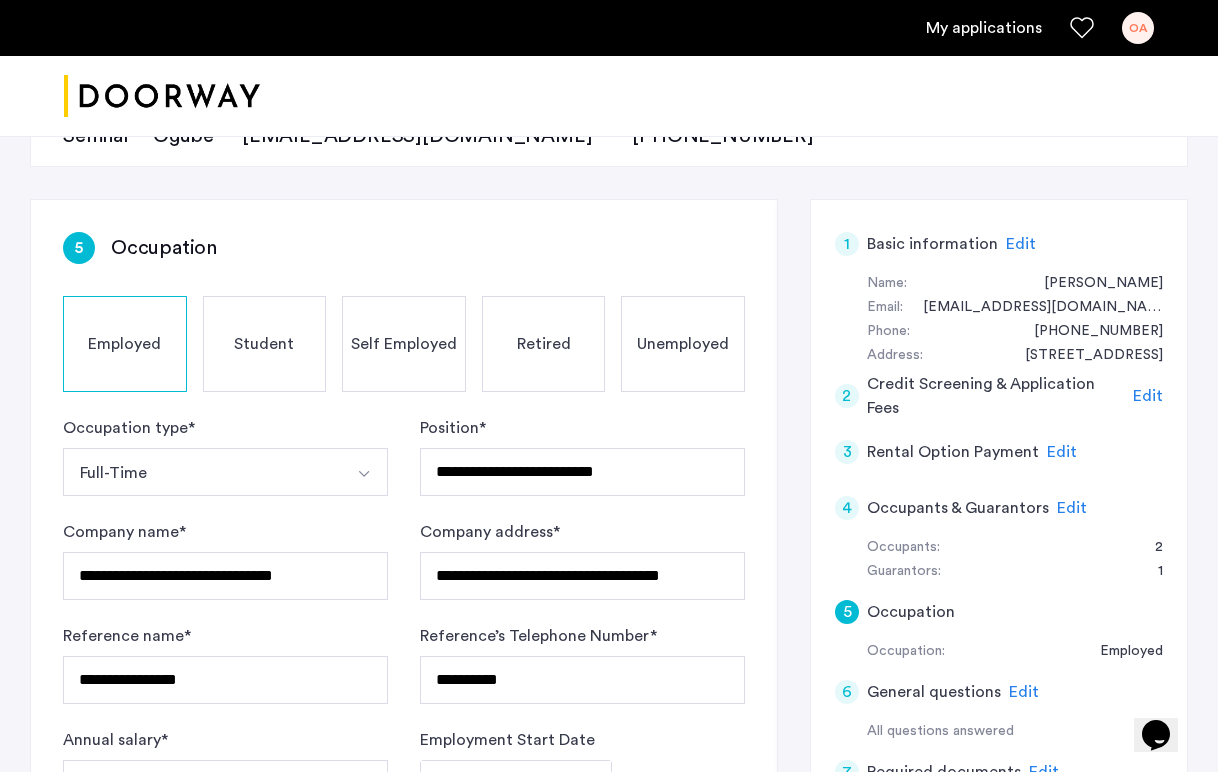 scroll, scrollTop: 224, scrollLeft: 0, axis: vertical 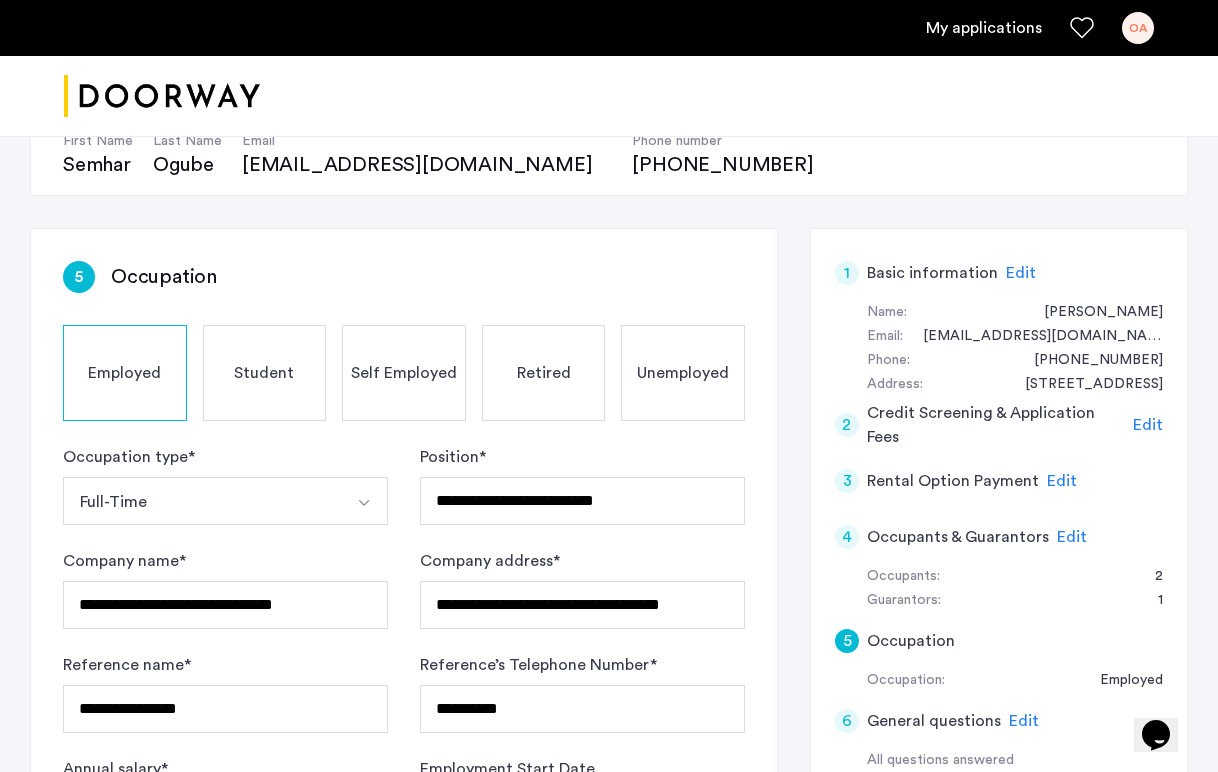 click on "Employed" 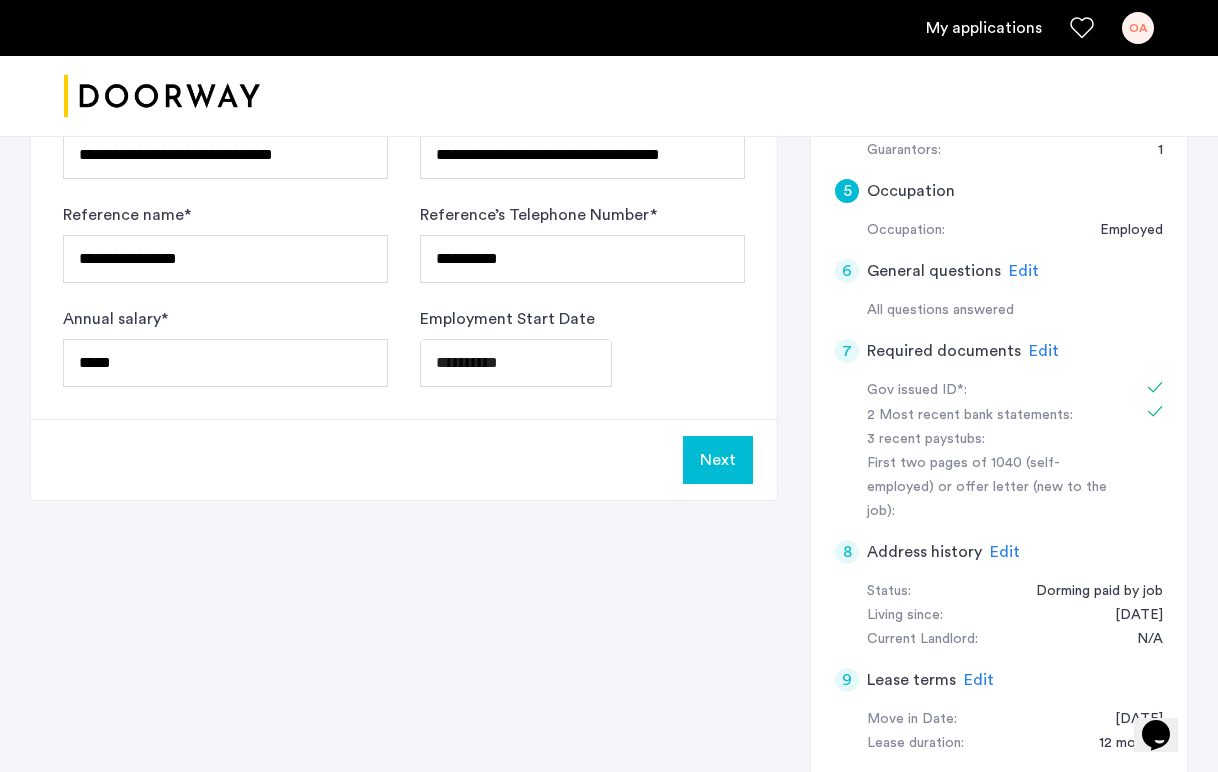 scroll, scrollTop: 685, scrollLeft: 0, axis: vertical 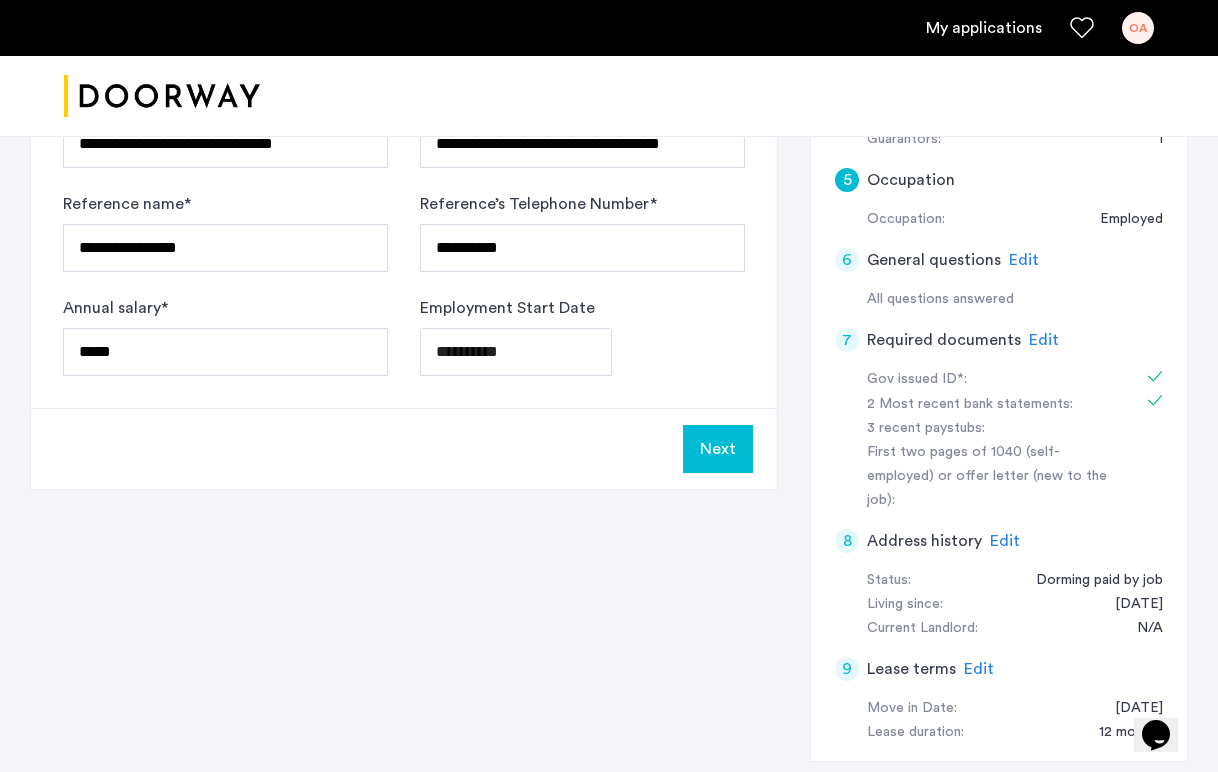 click on "Next" 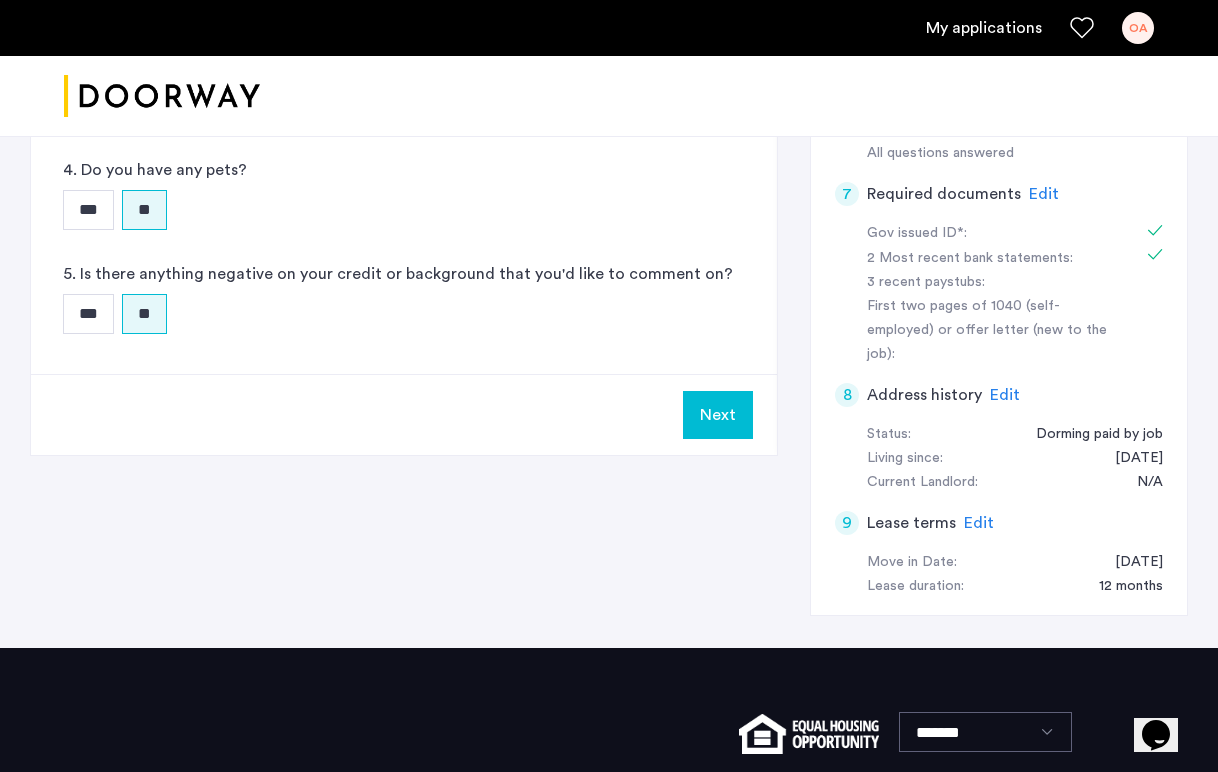 scroll, scrollTop: 941, scrollLeft: 0, axis: vertical 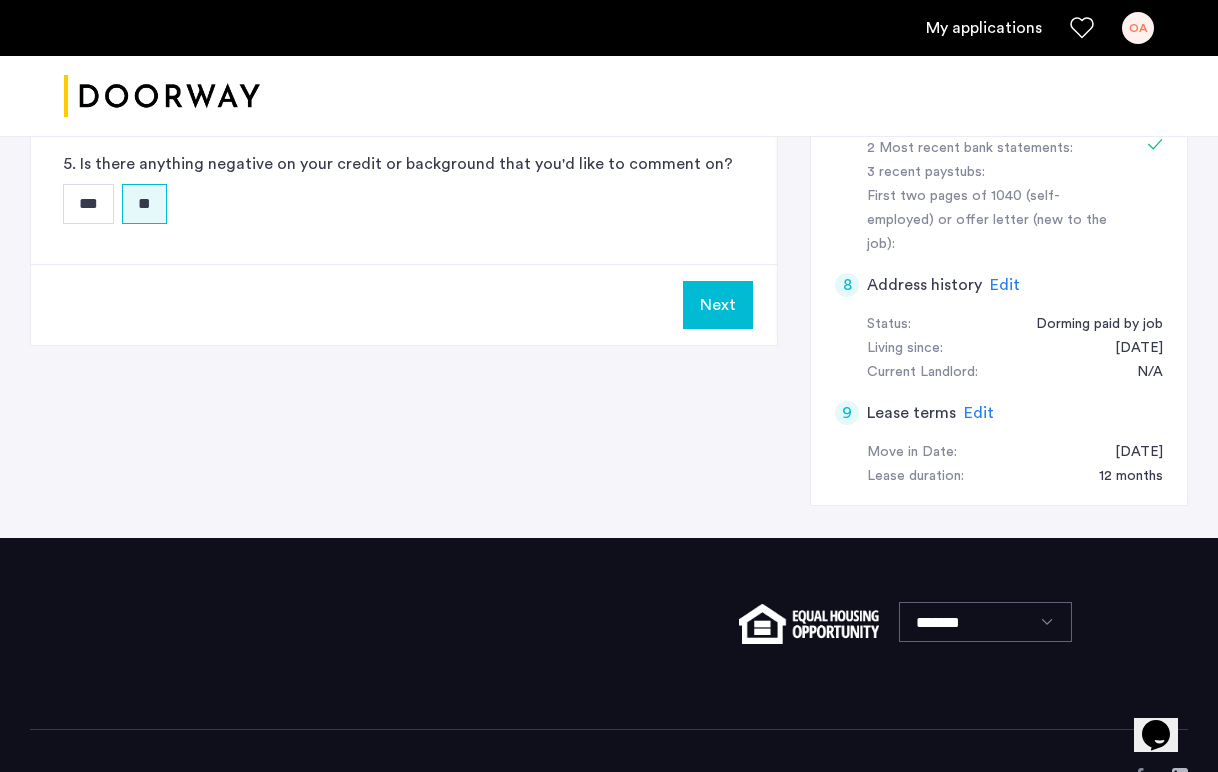 click on "Next" at bounding box center (718, 305) 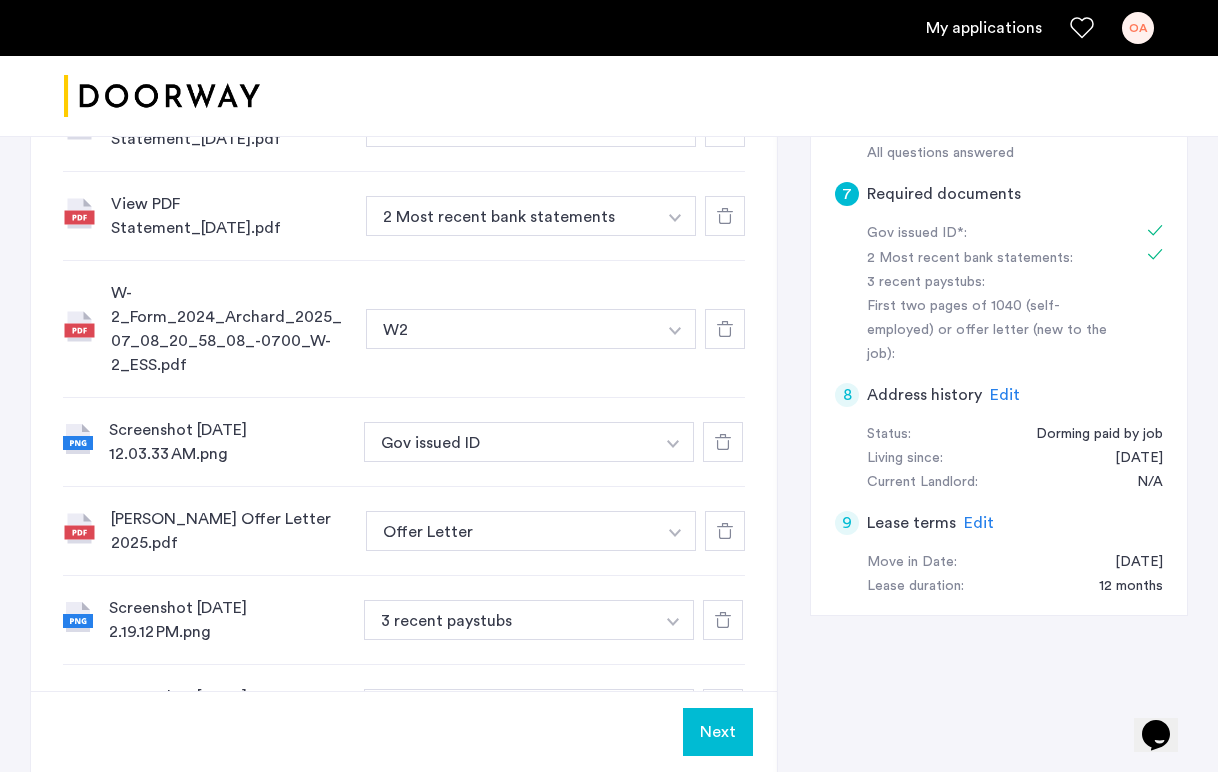 scroll, scrollTop: 1054, scrollLeft: 0, axis: vertical 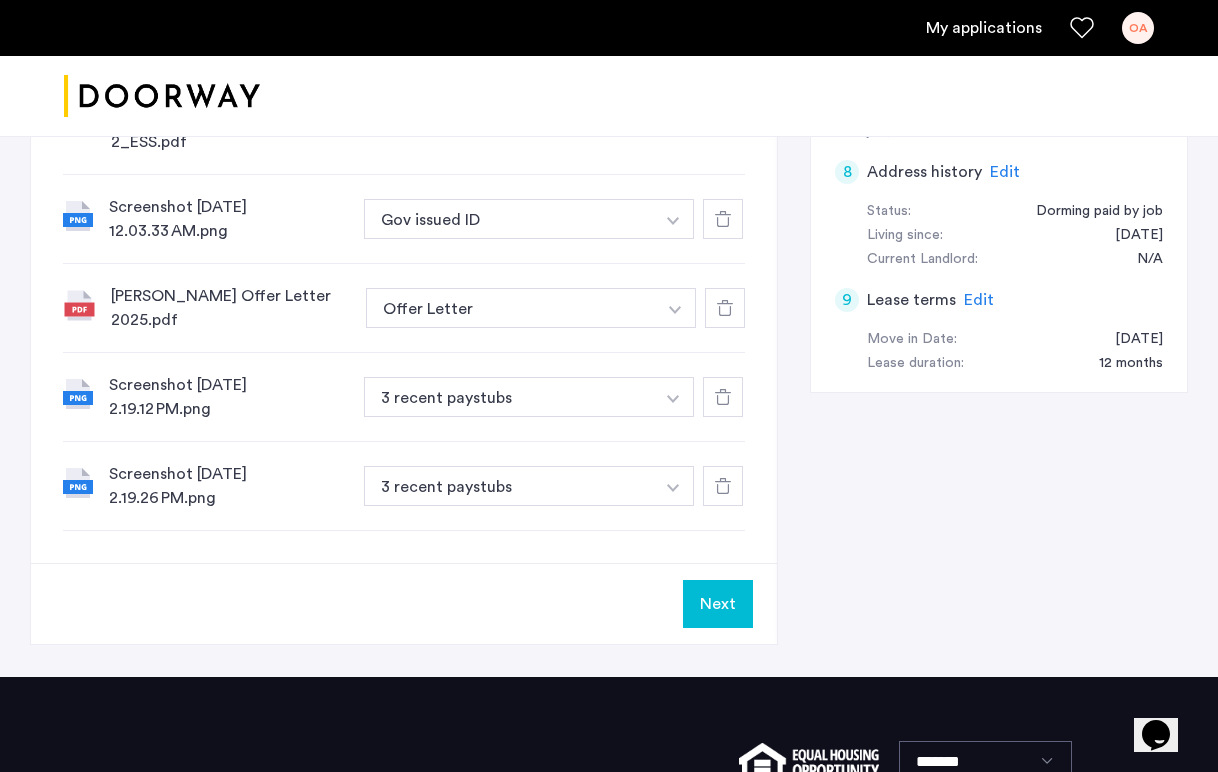 click on "Next" 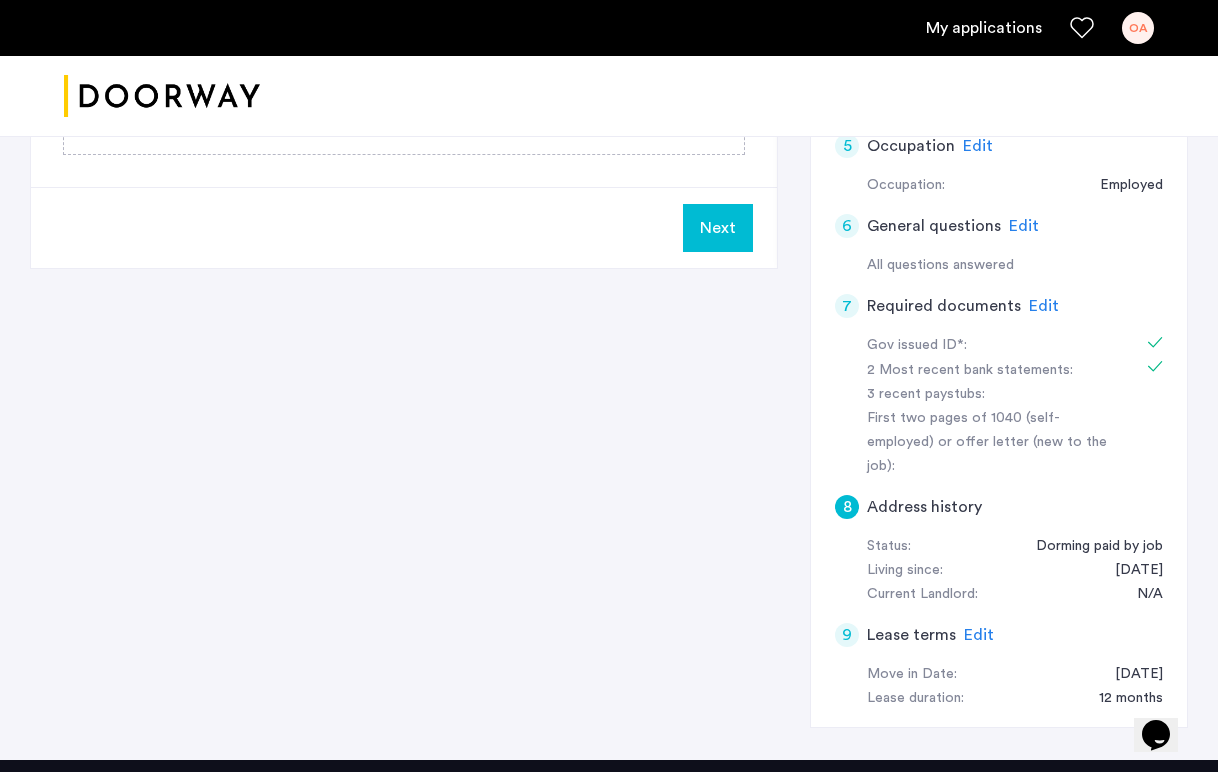 scroll 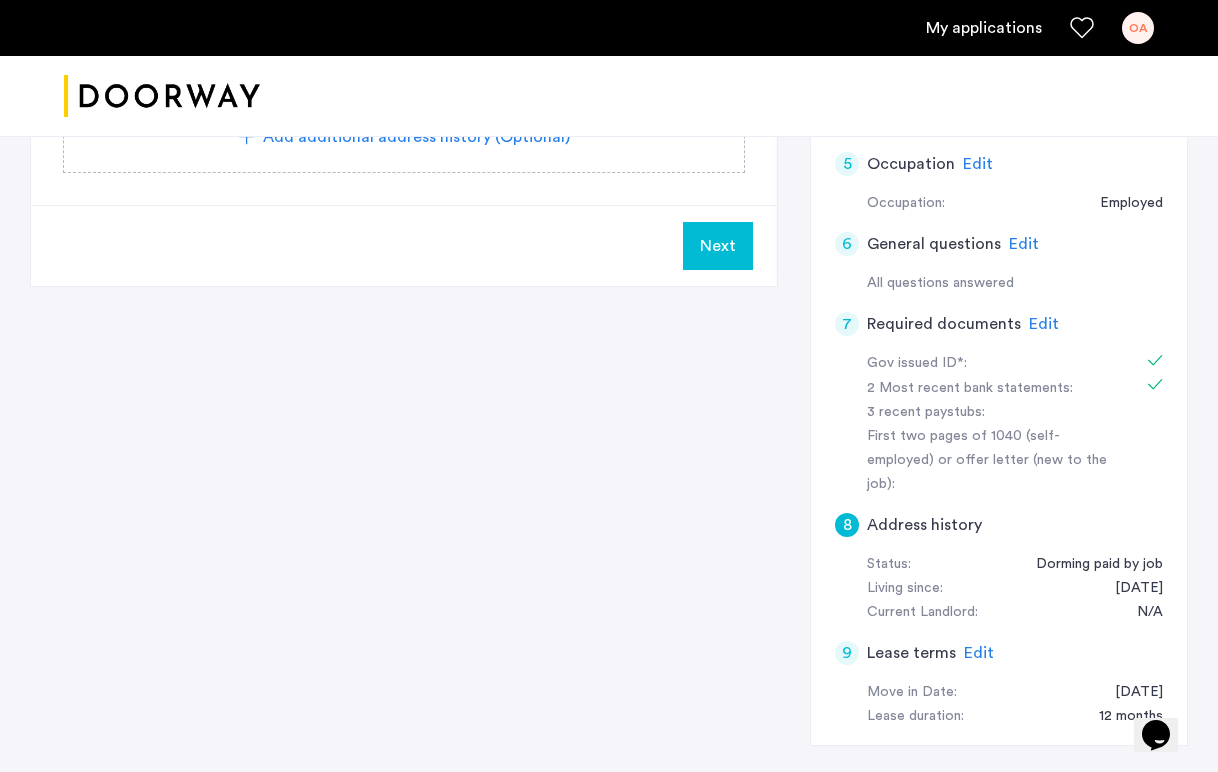 click on "Next" 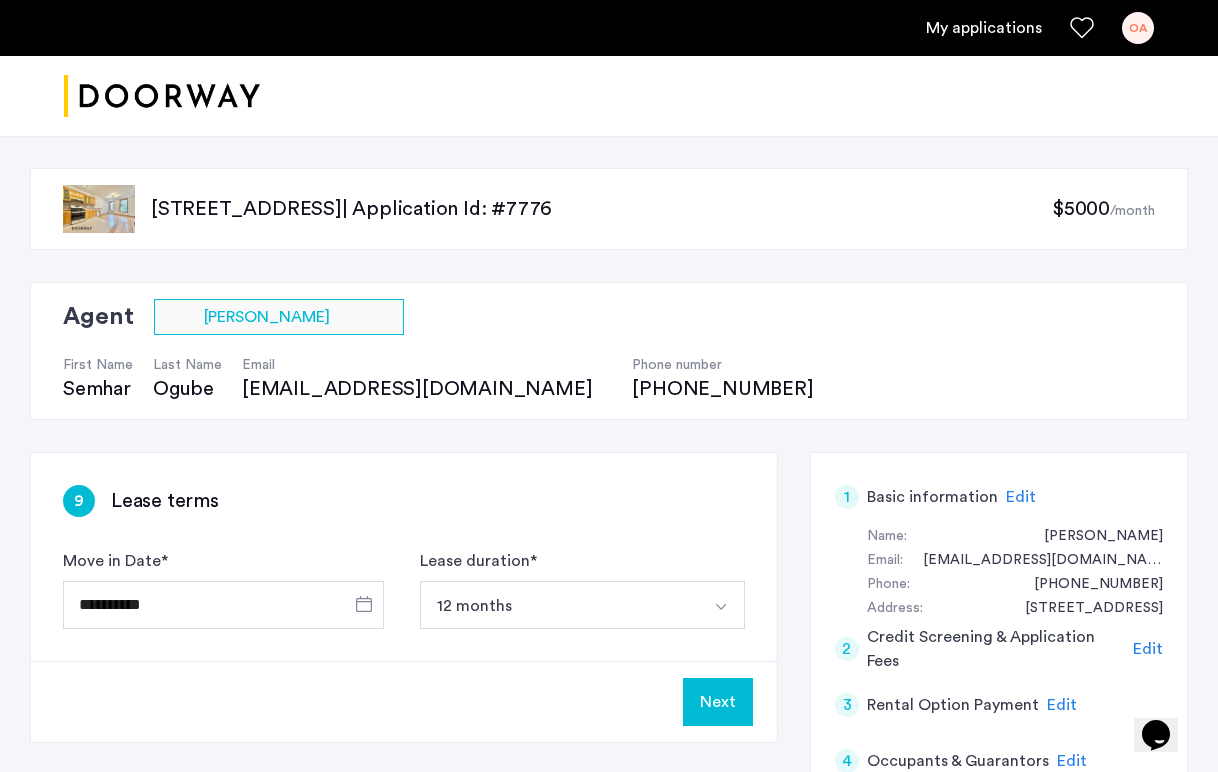 click on "Next" 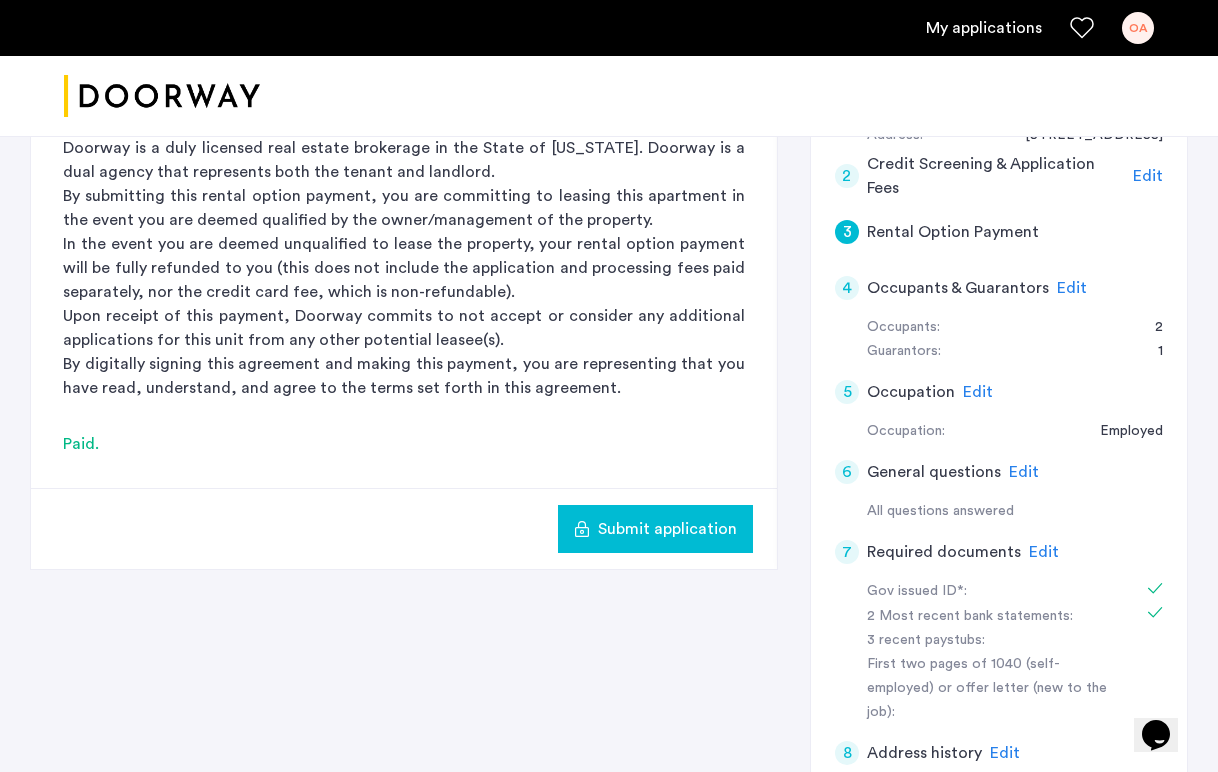 click on "Submit application" 